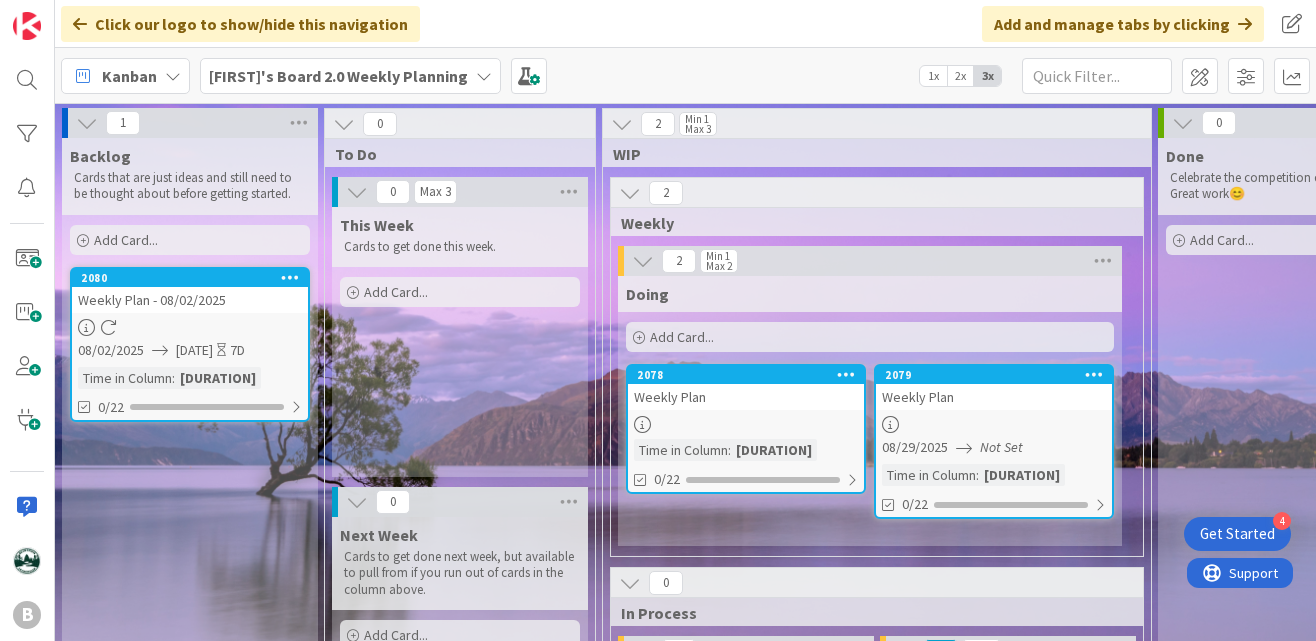 scroll, scrollTop: 0, scrollLeft: 0, axis: both 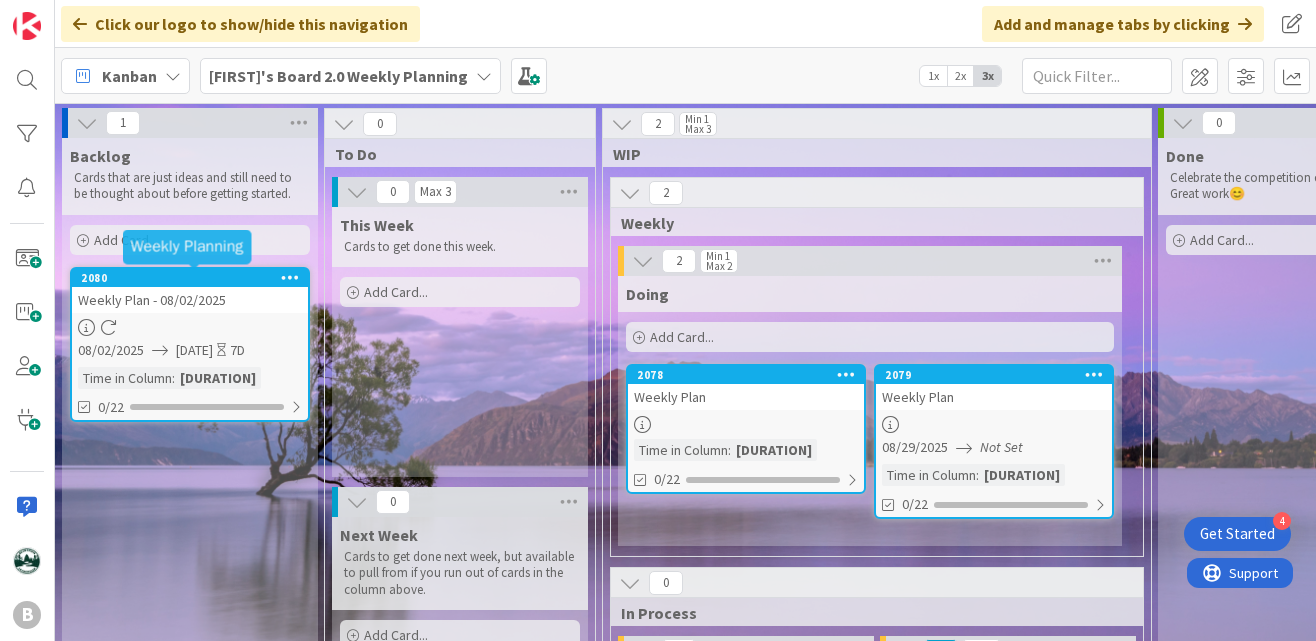 click on "2080" at bounding box center [194, 278] 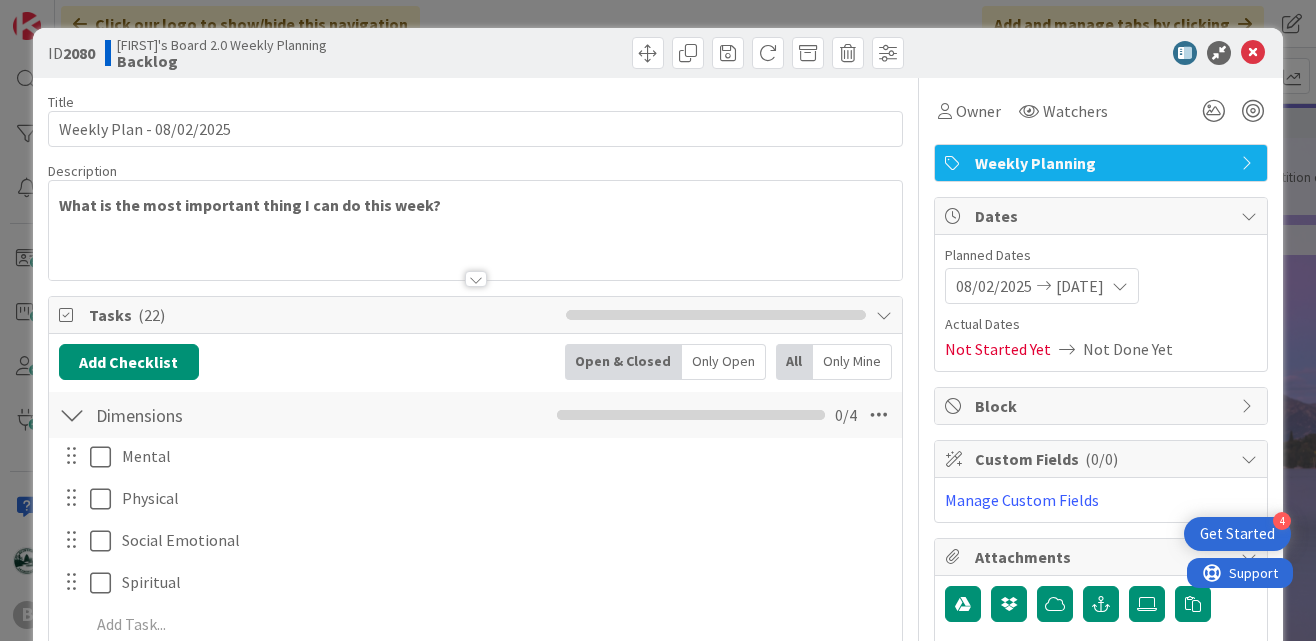 scroll, scrollTop: 0, scrollLeft: 0, axis: both 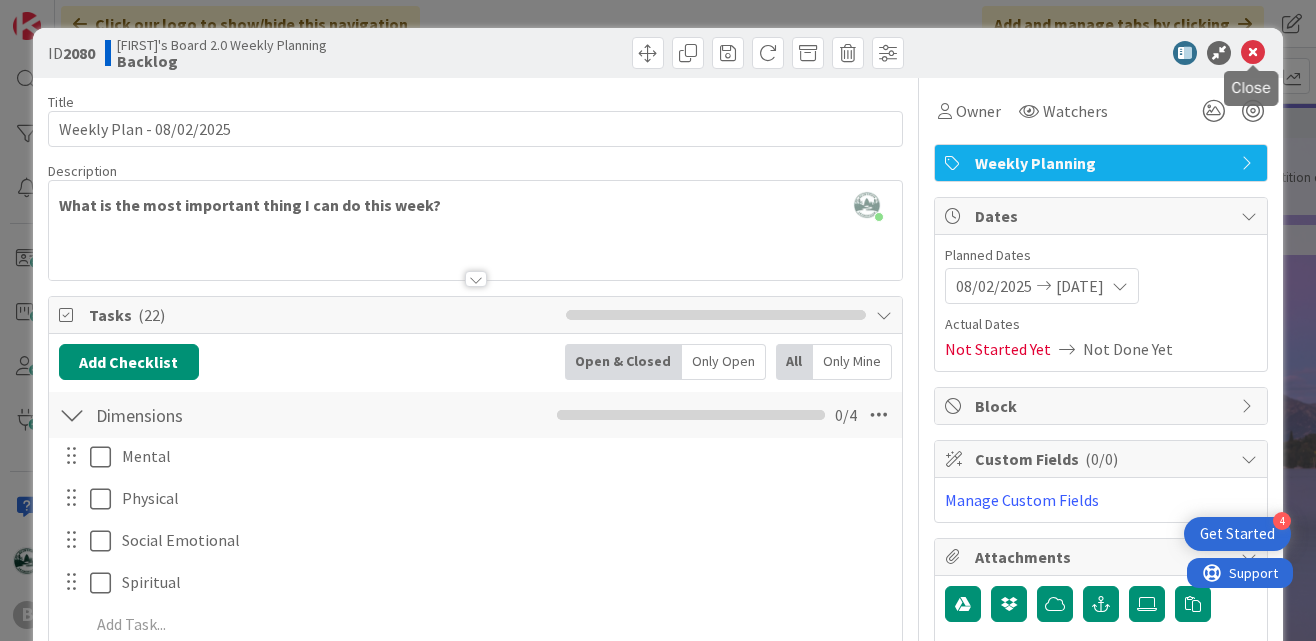 click at bounding box center (1253, 53) 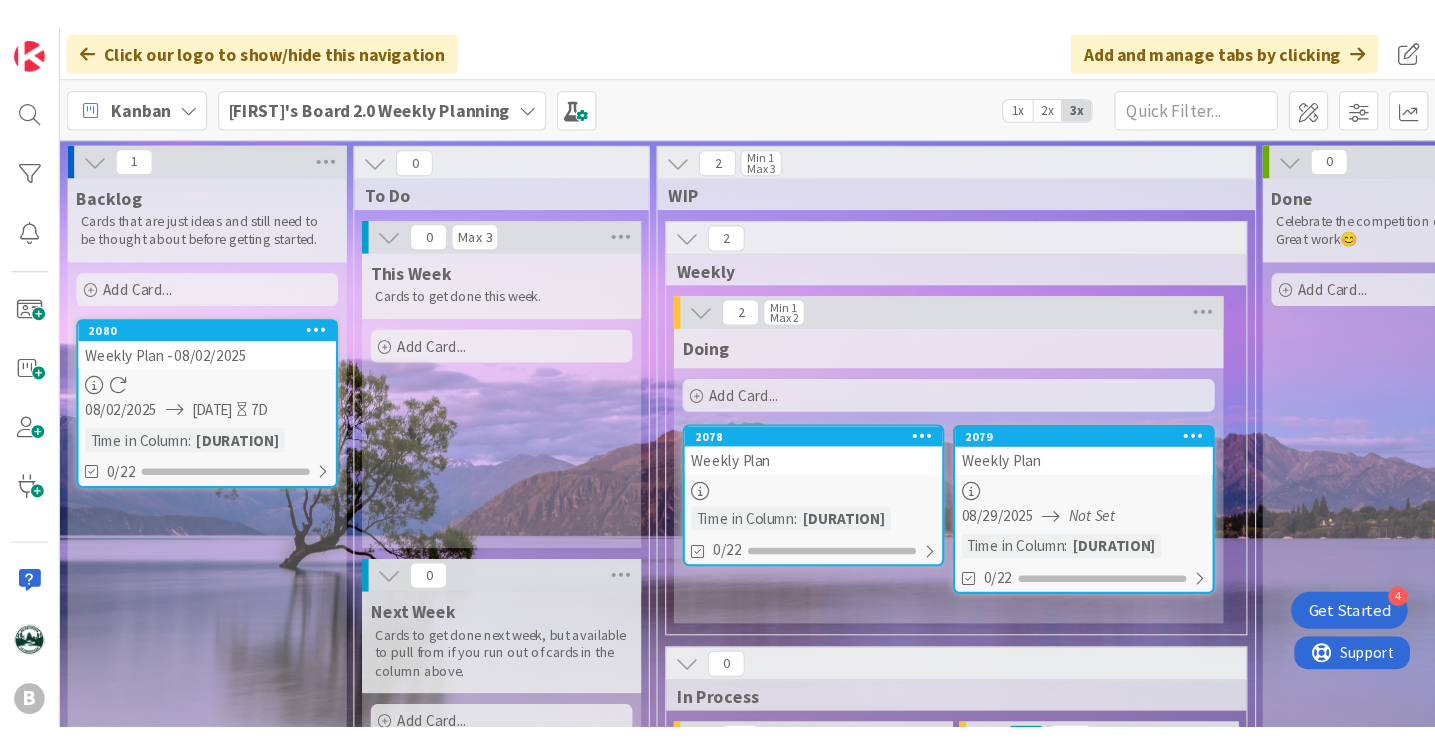 scroll, scrollTop: 0, scrollLeft: 0, axis: both 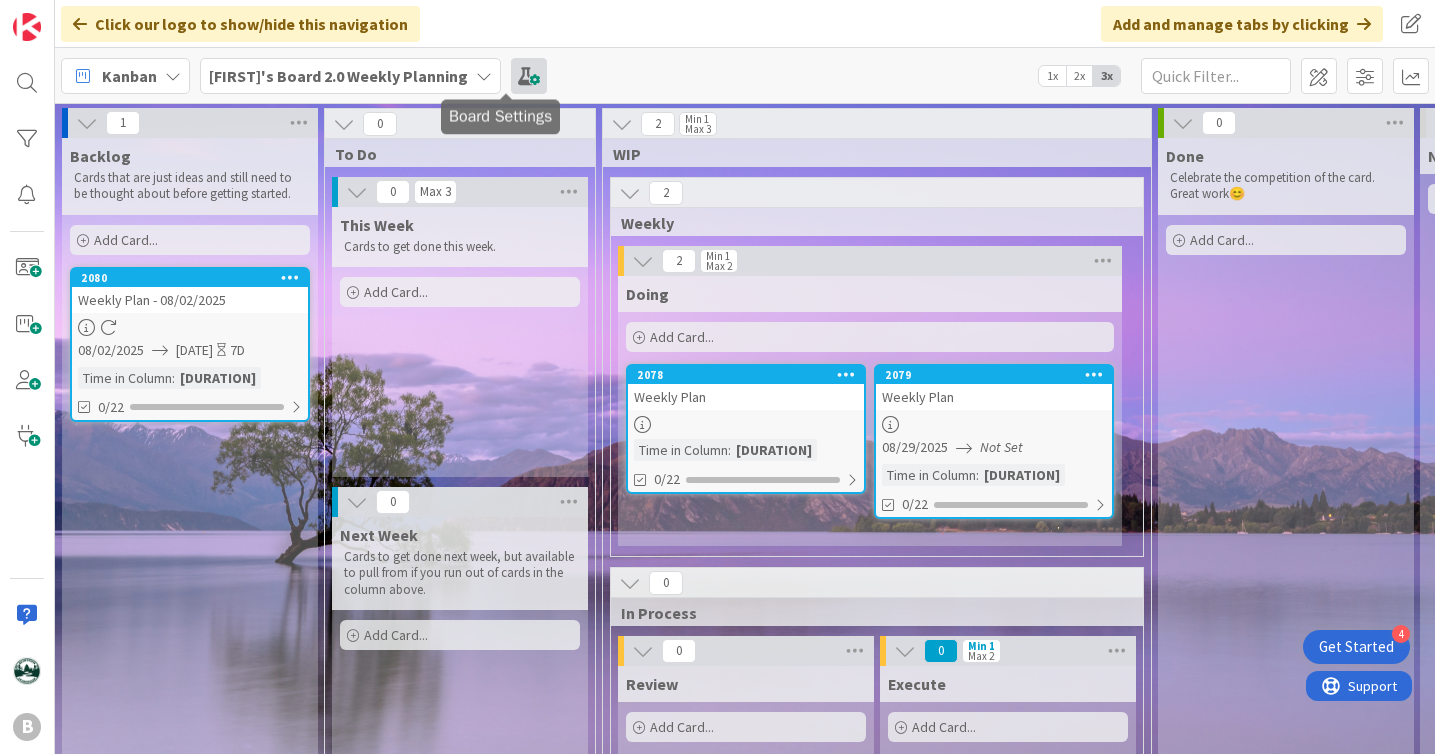 click at bounding box center [529, 76] 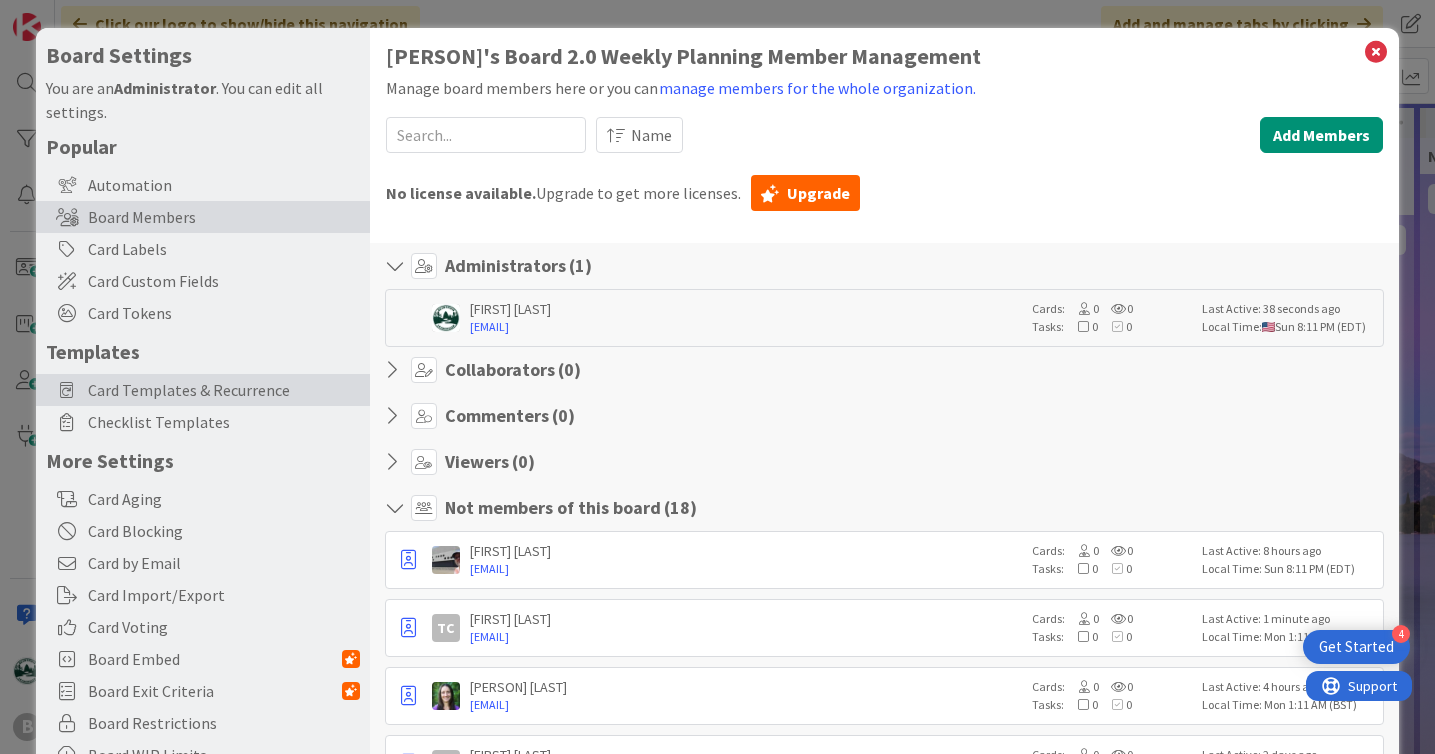 click on "Card Templates & Recurrence" at bounding box center (224, 390) 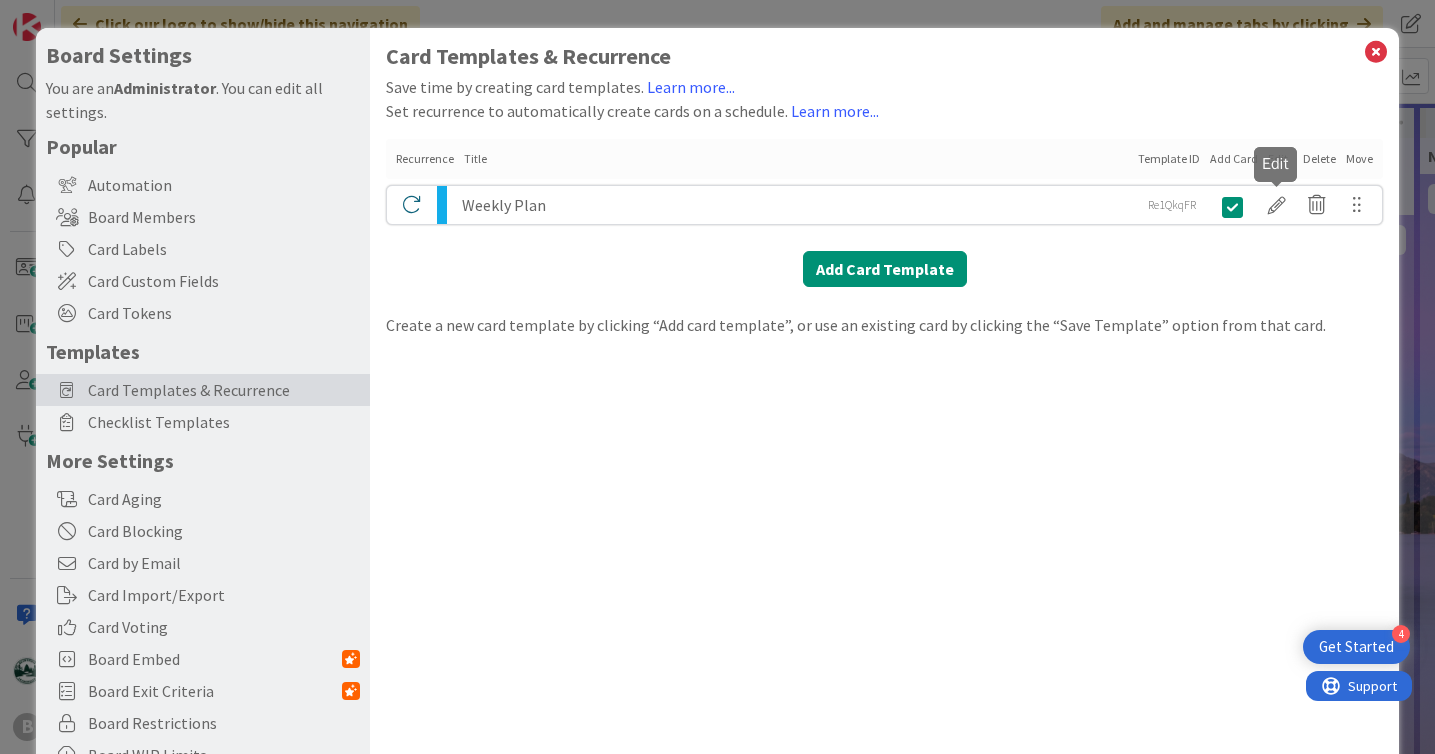 click at bounding box center (1277, 205) 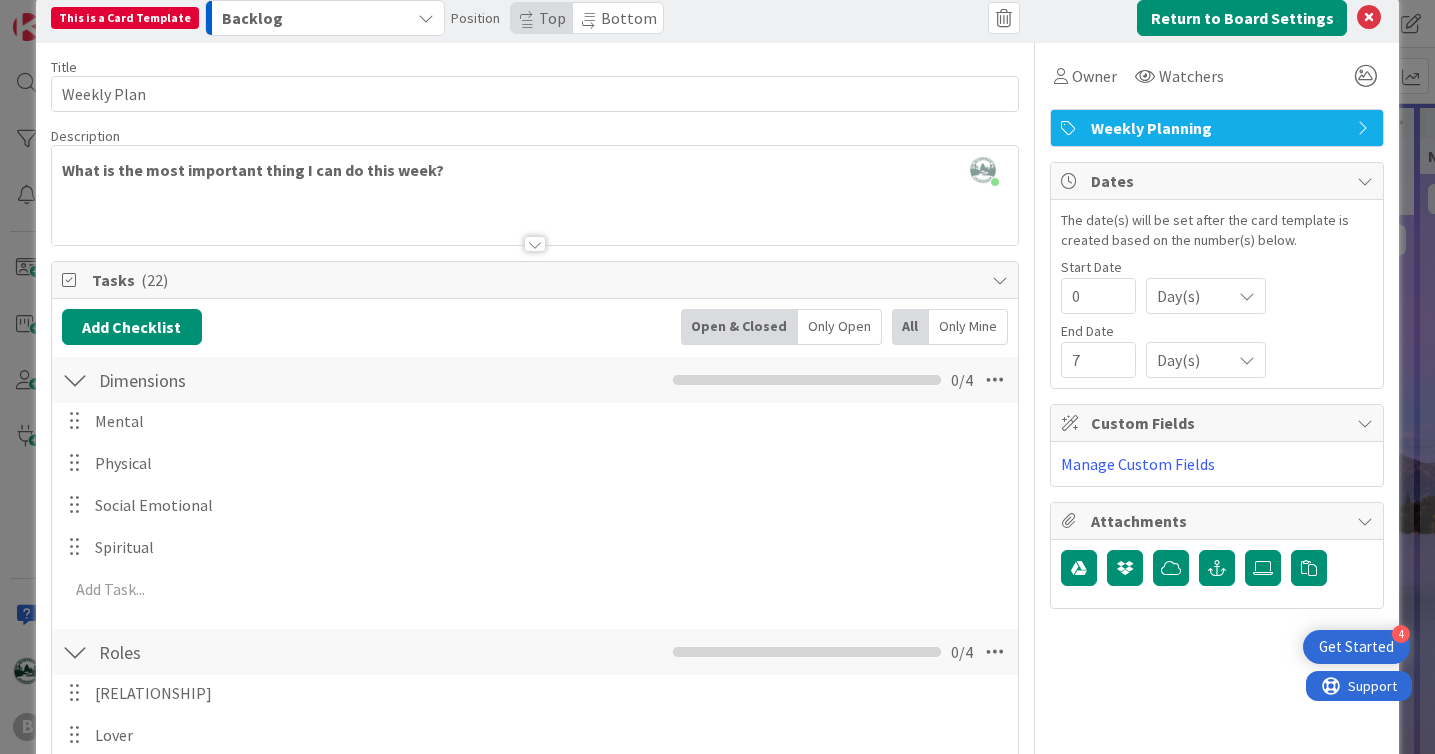 scroll, scrollTop: 0, scrollLeft: 0, axis: both 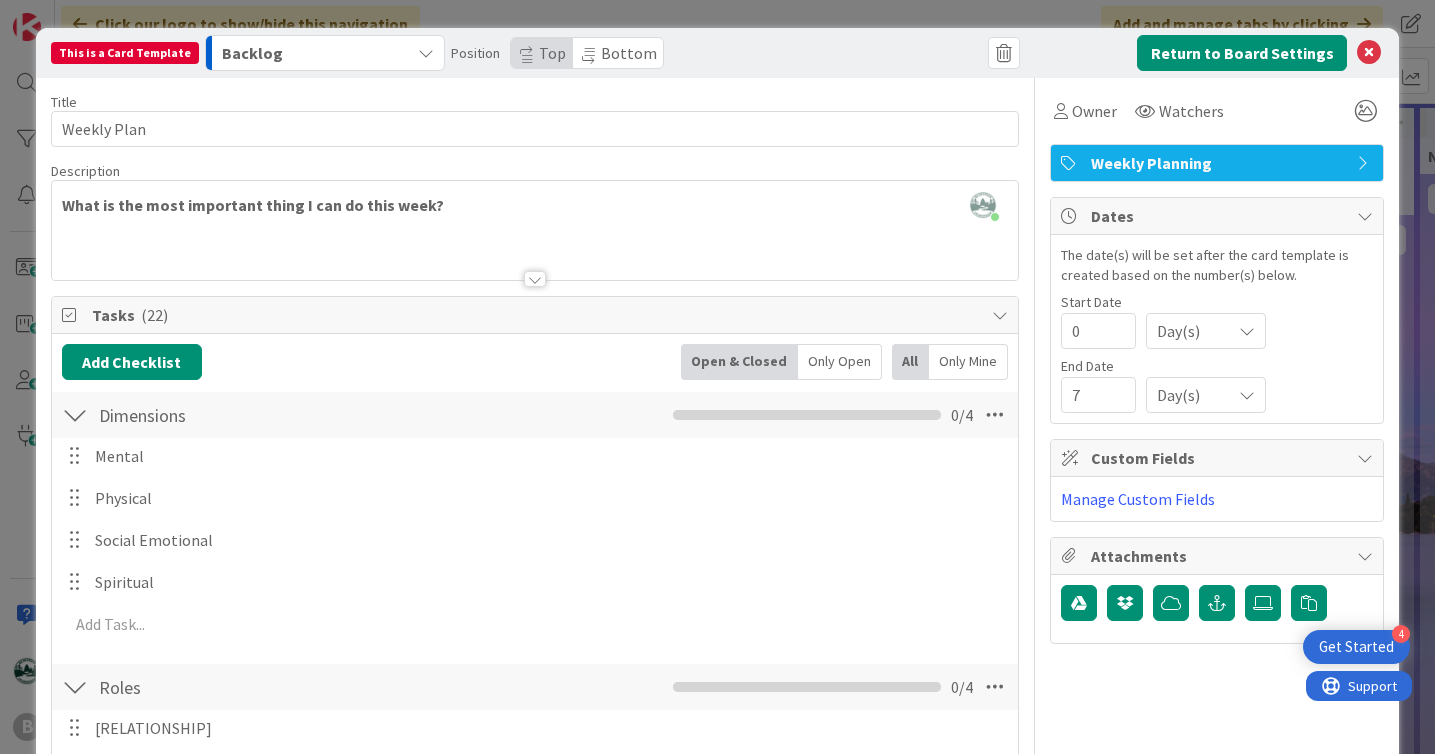 click at bounding box center (426, 53) 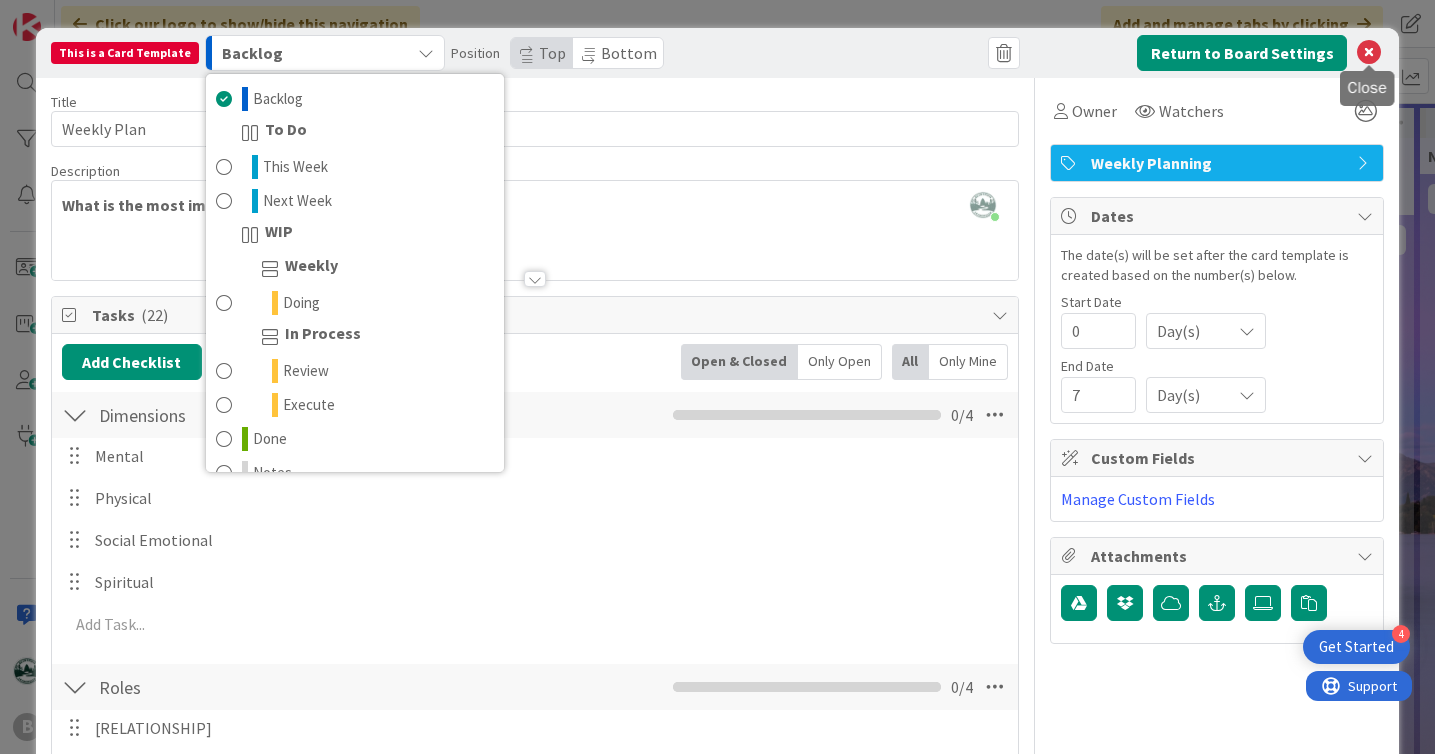 click at bounding box center (1369, 53) 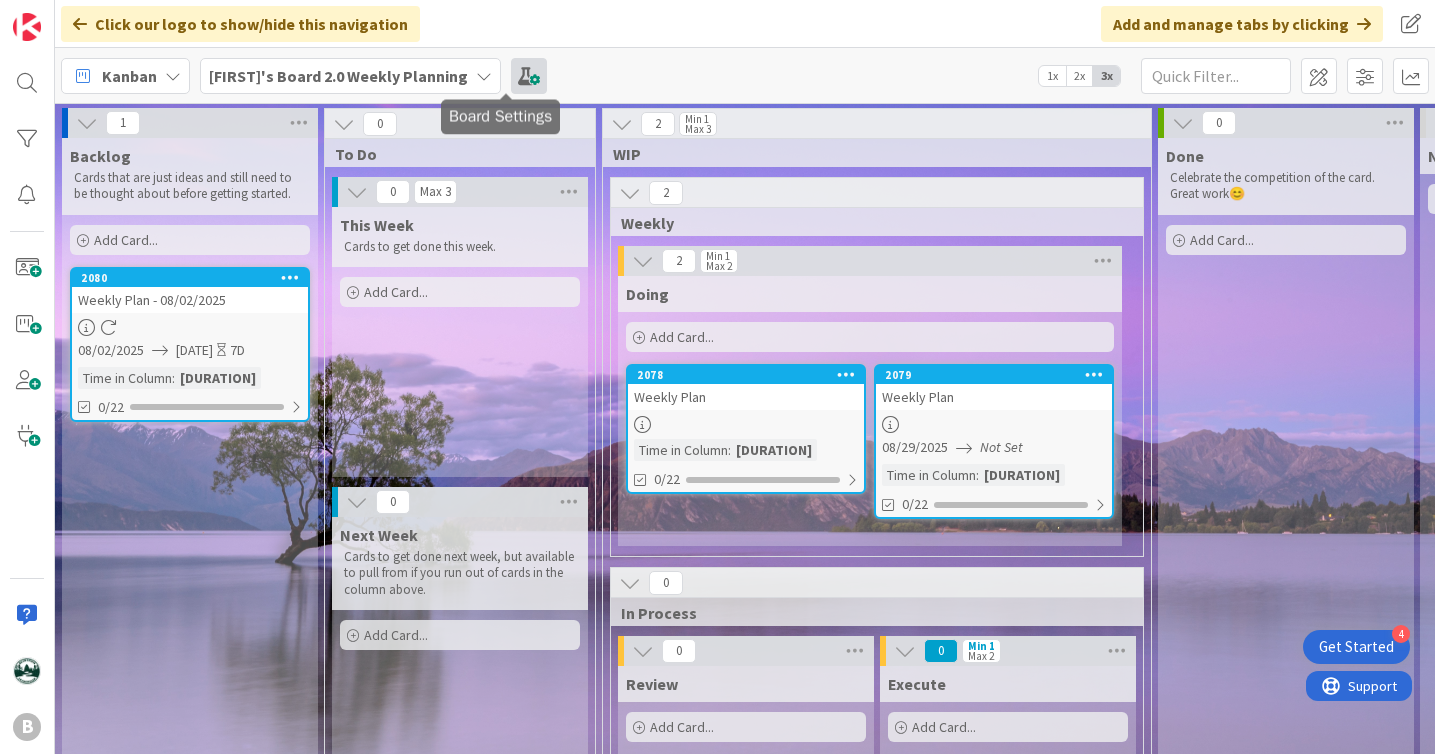 click at bounding box center (529, 76) 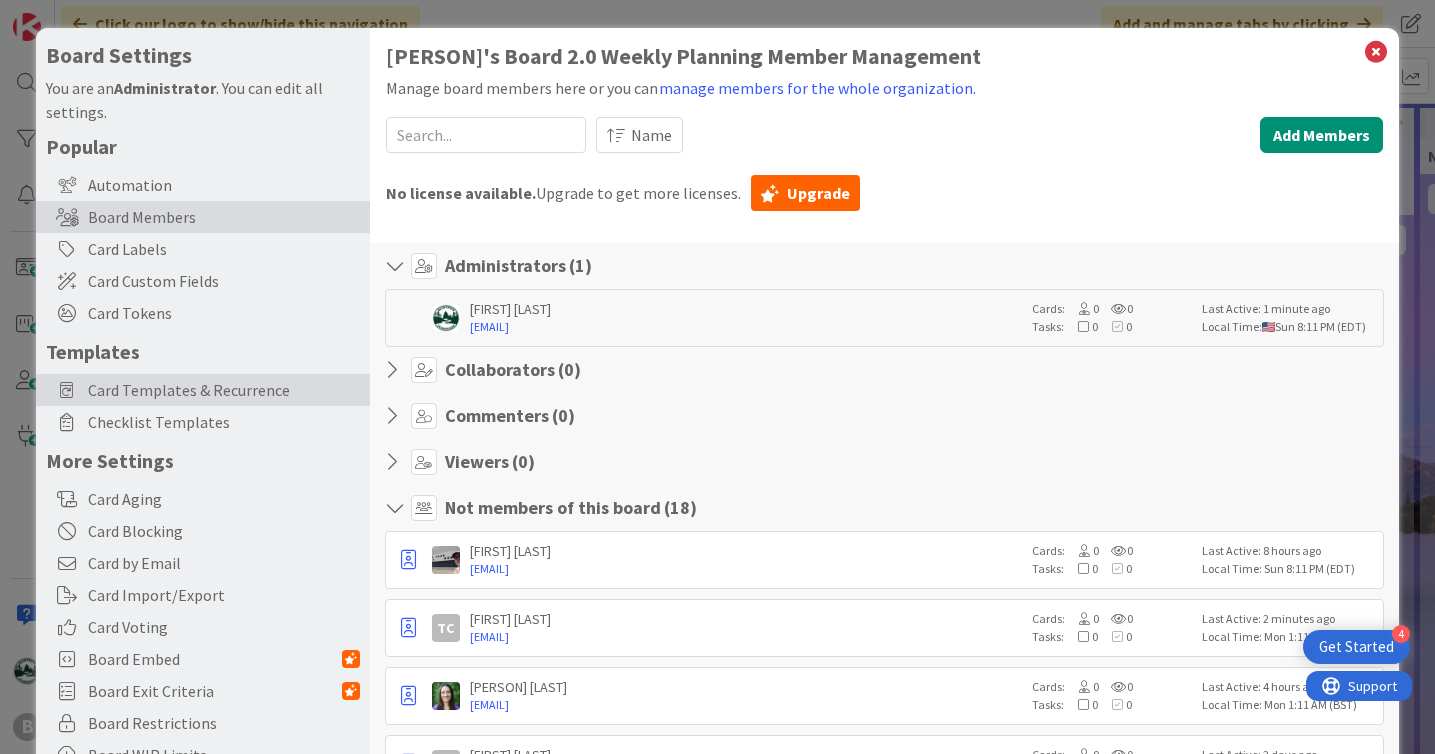 click on "Card Templates & Recurrence" at bounding box center [224, 390] 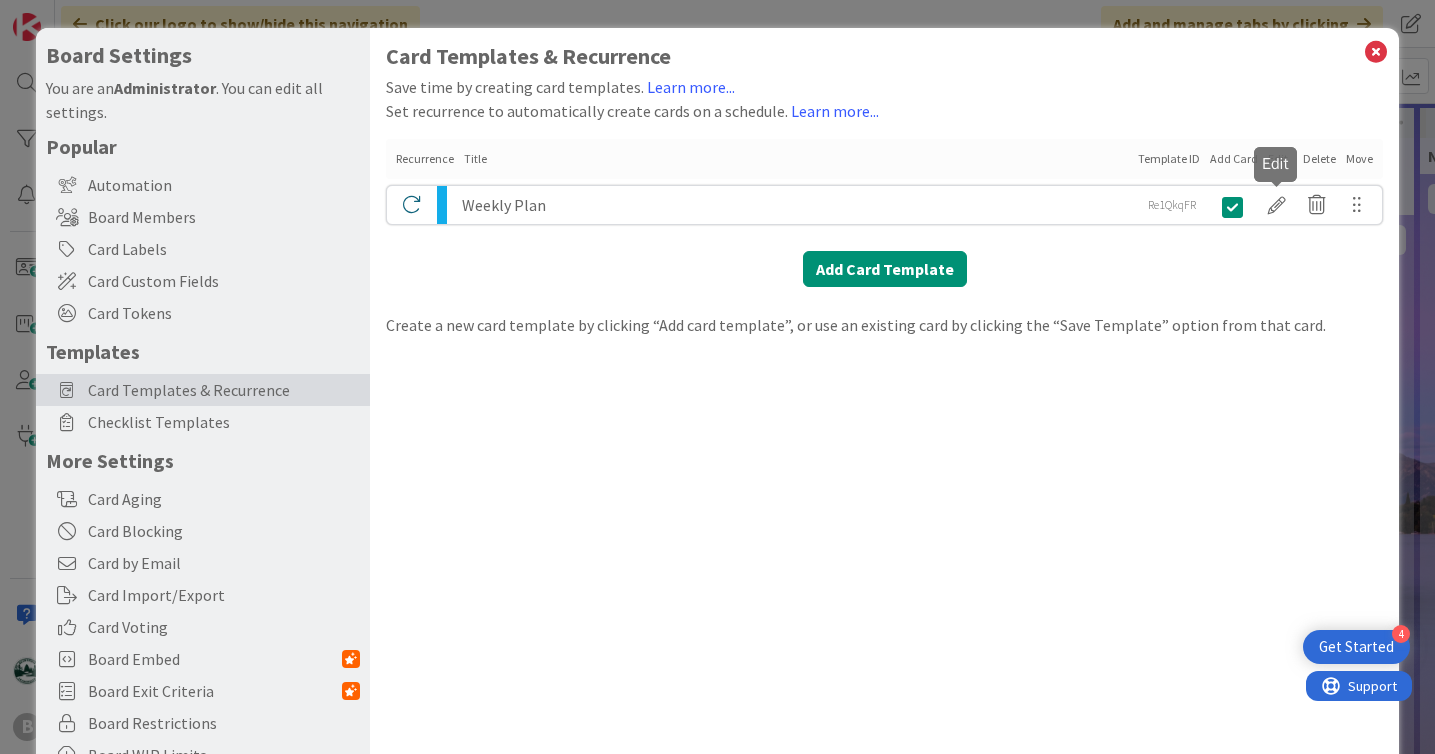 click at bounding box center (1277, 205) 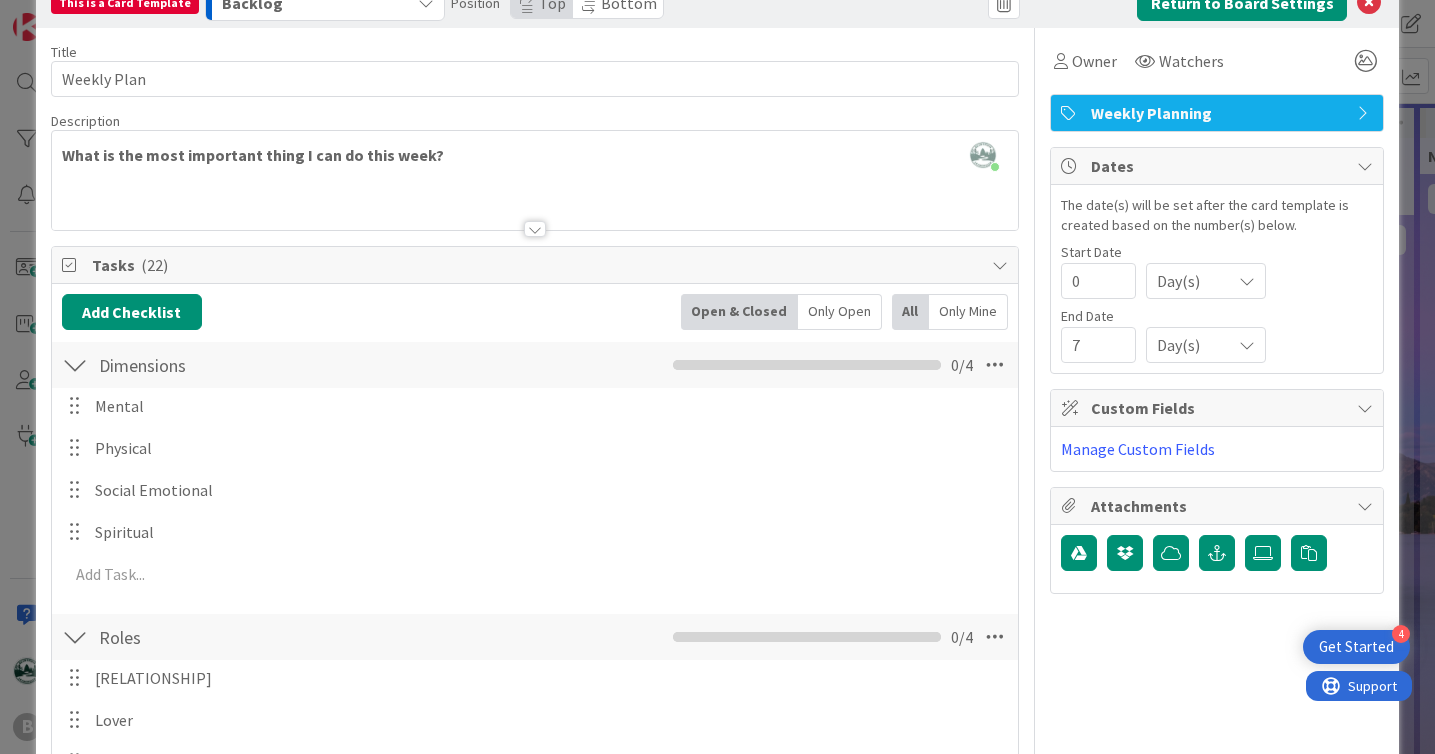 scroll, scrollTop: 0, scrollLeft: 0, axis: both 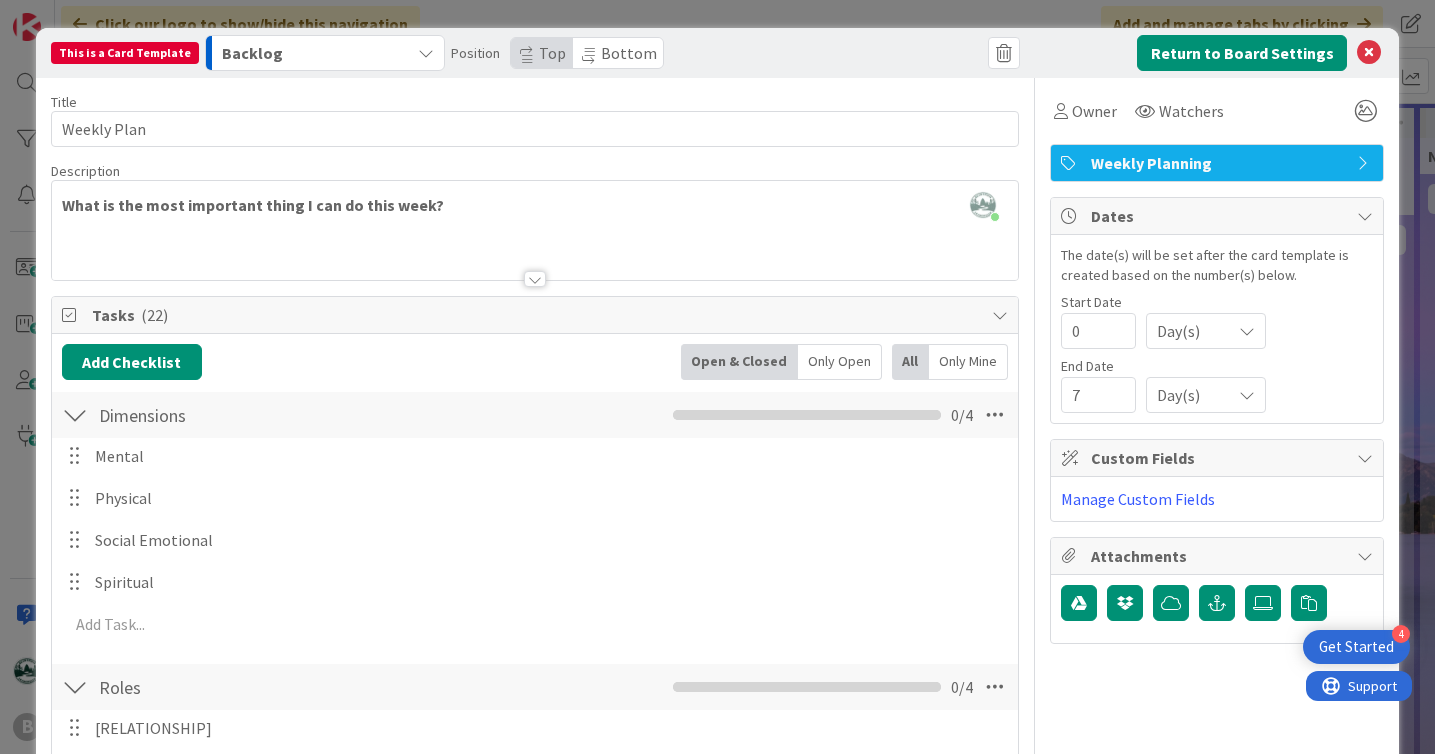 click on "Backlog" at bounding box center (313, 53) 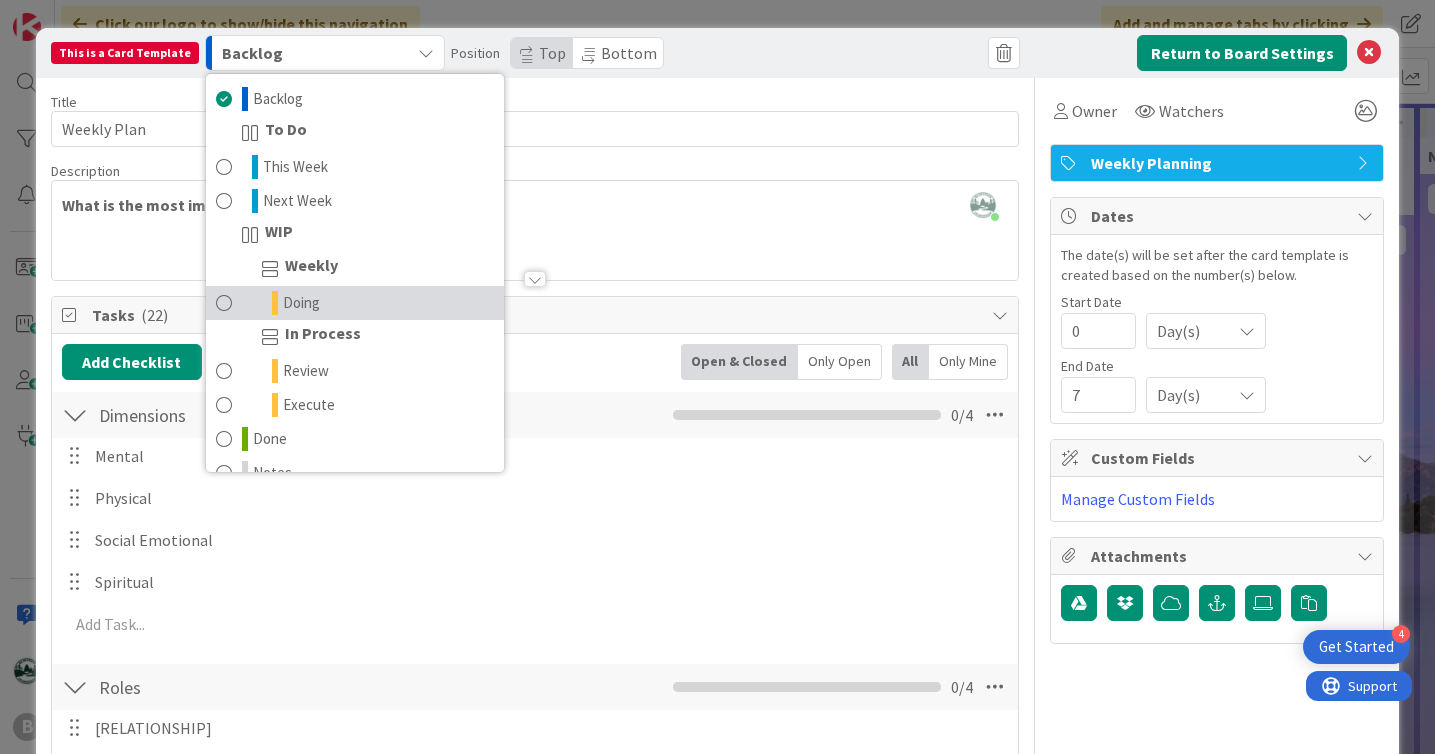 click at bounding box center (224, 303) 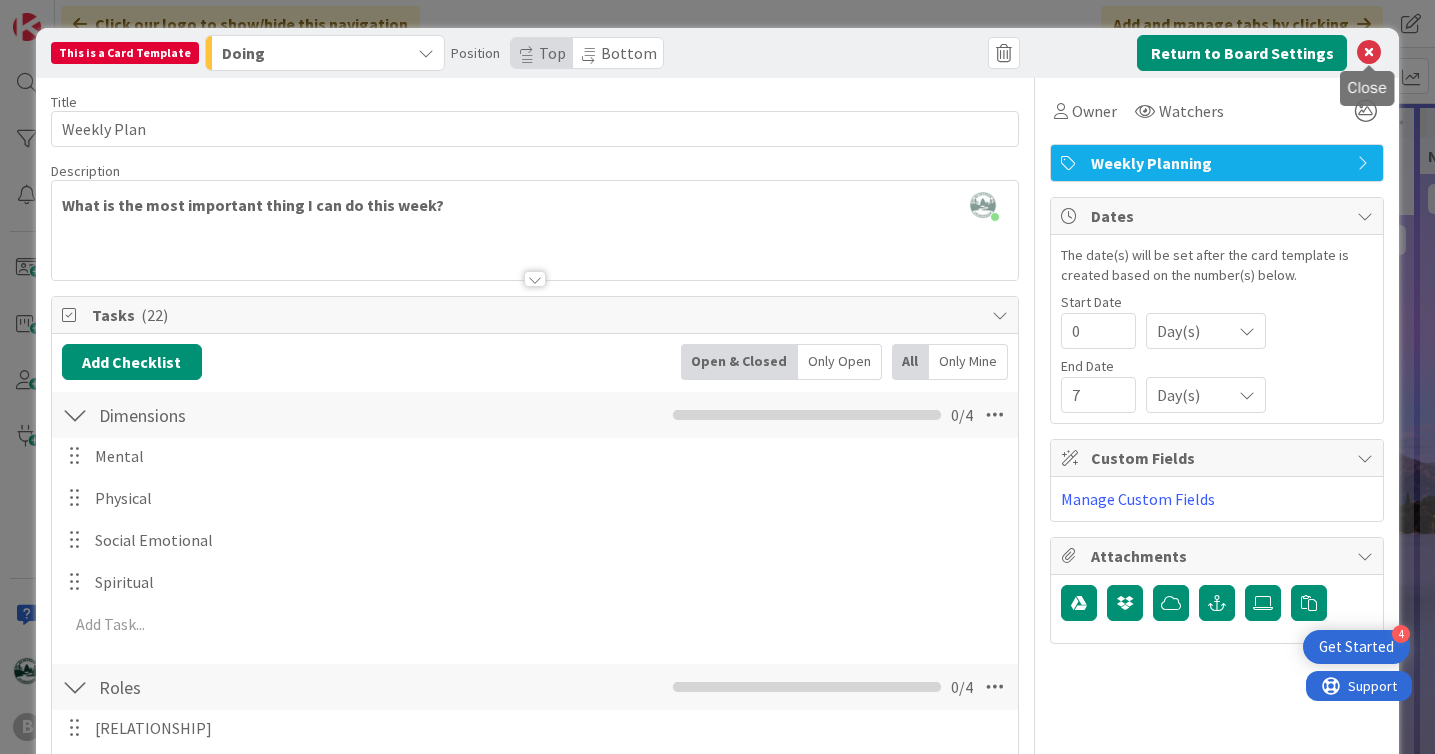 click at bounding box center (1369, 53) 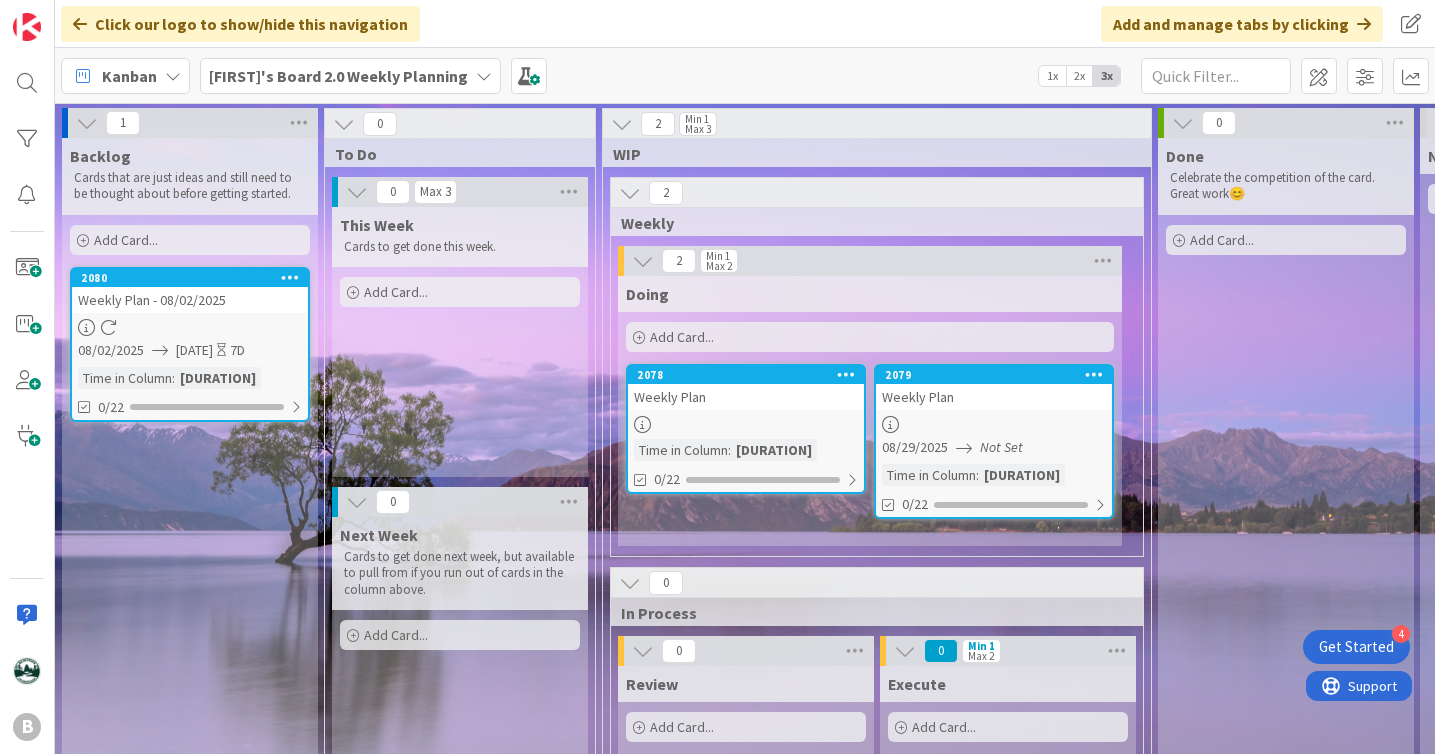click on "Add Card..." at bounding box center (190, 240) 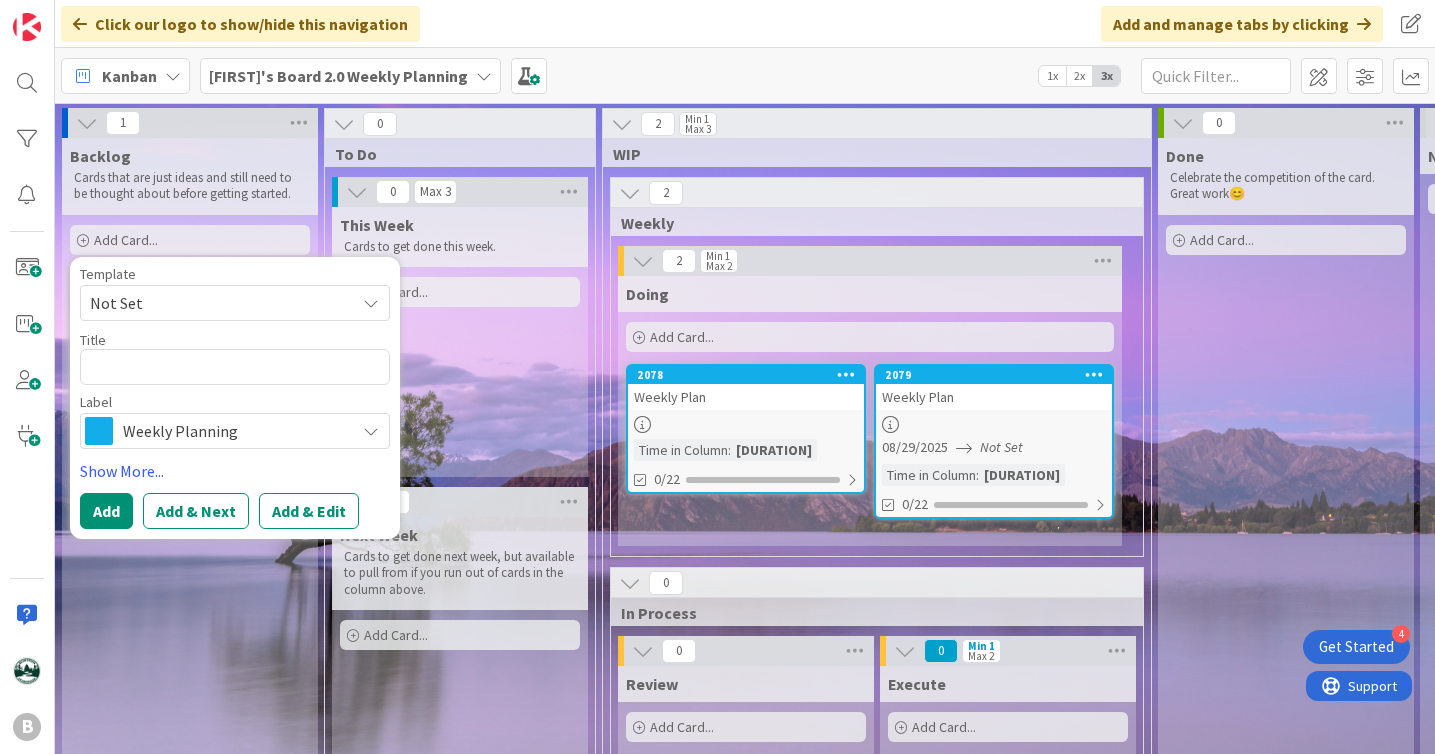 type on "x" 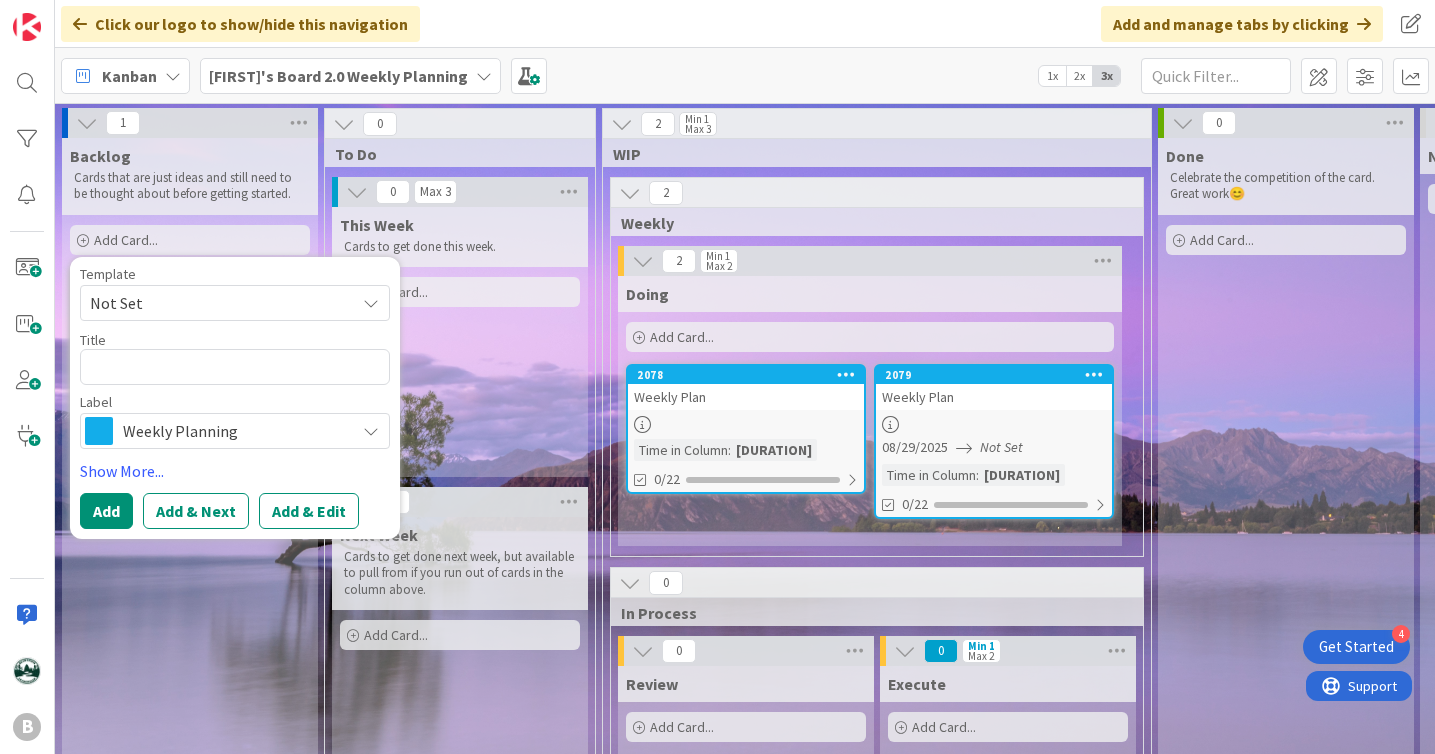 type on "c" 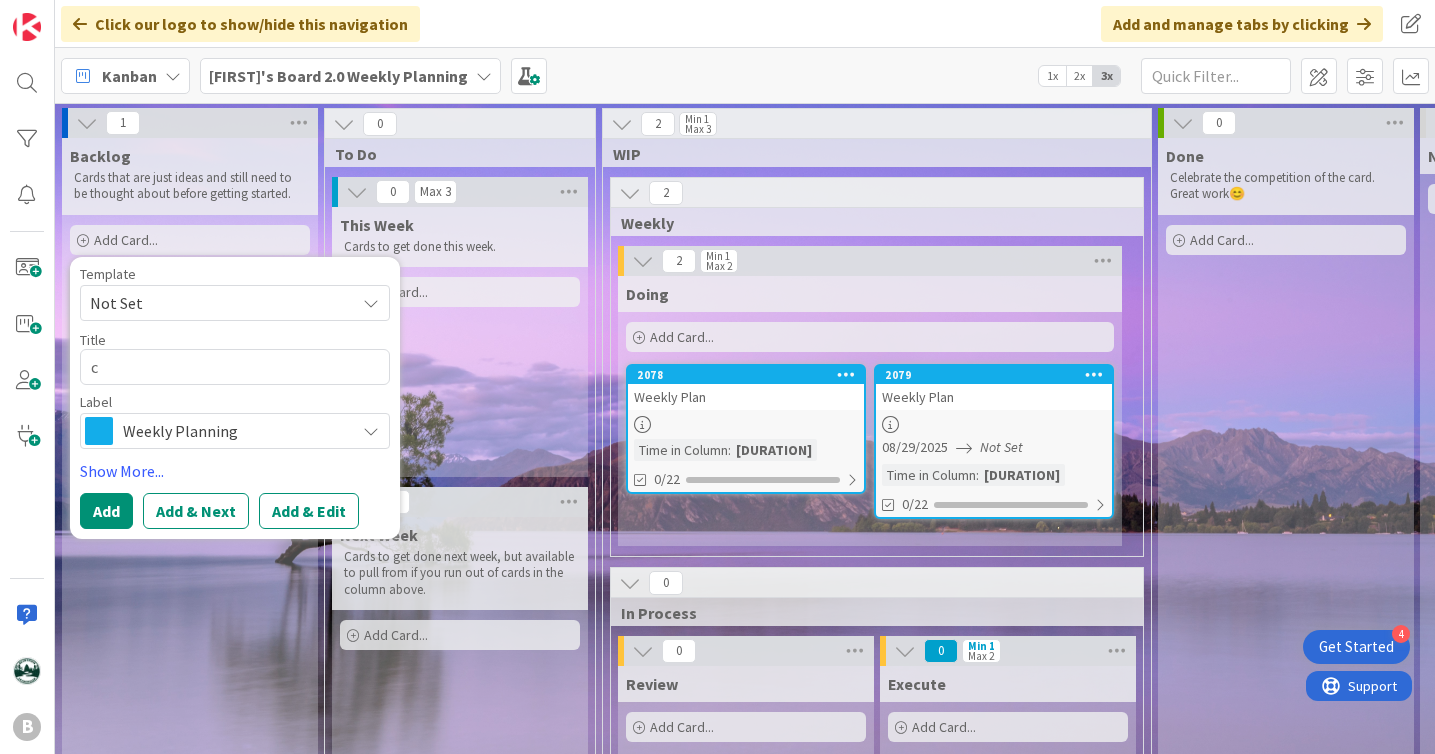 type 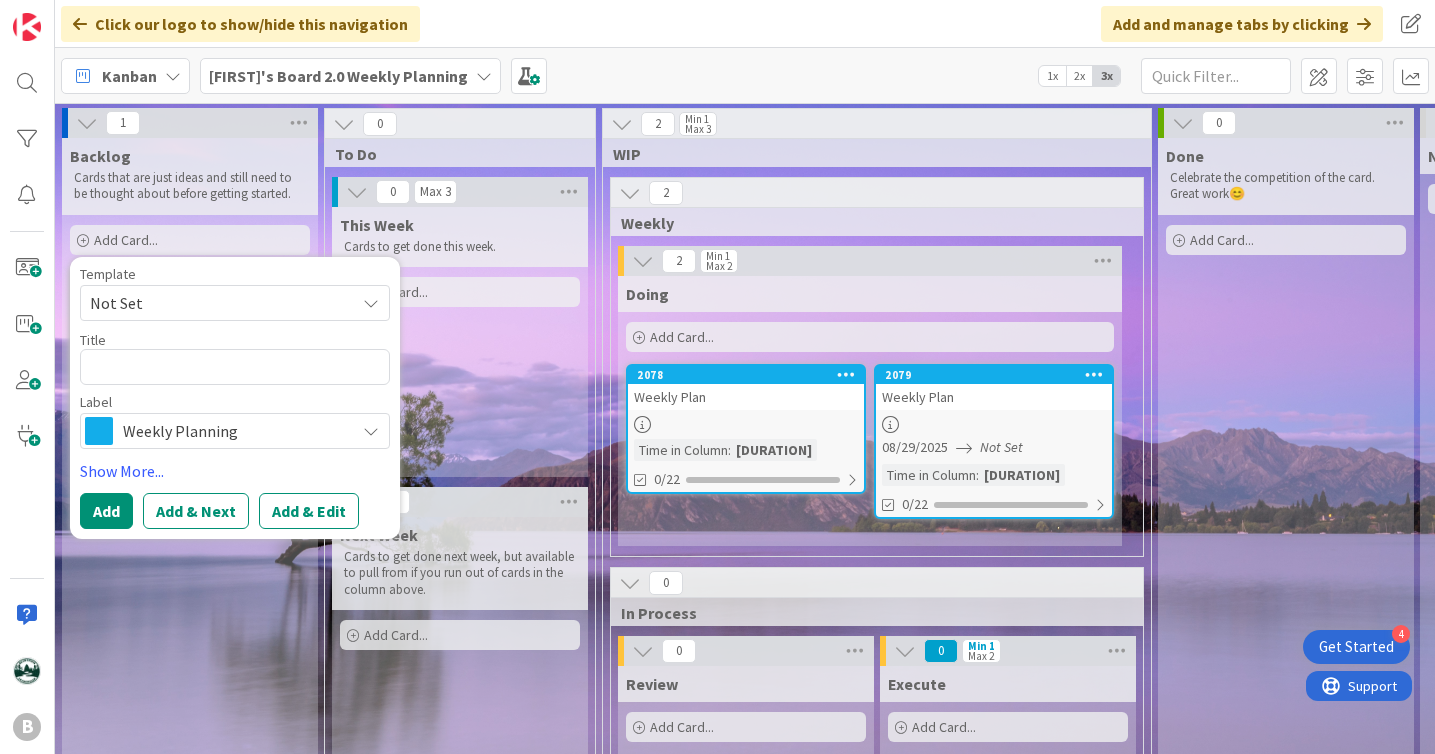 type on "x" 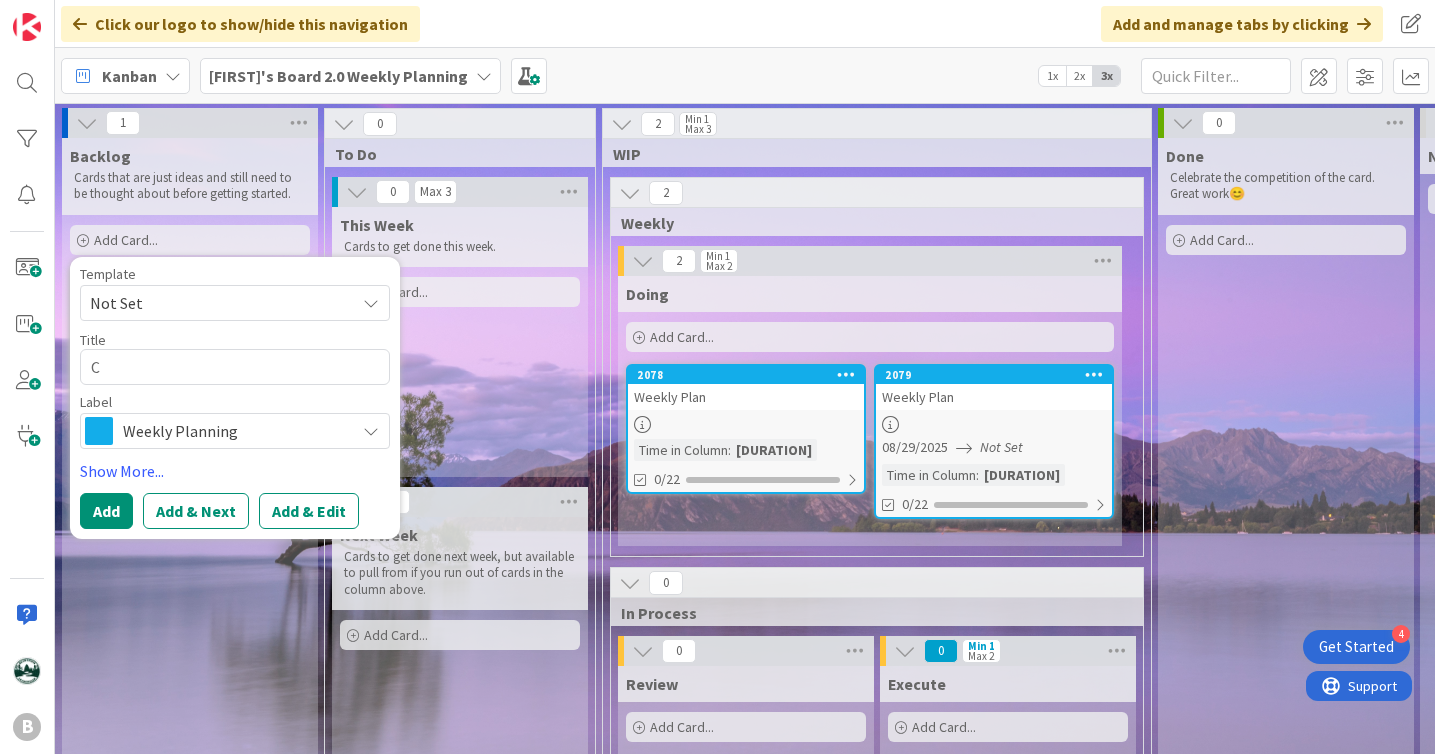 type on "x" 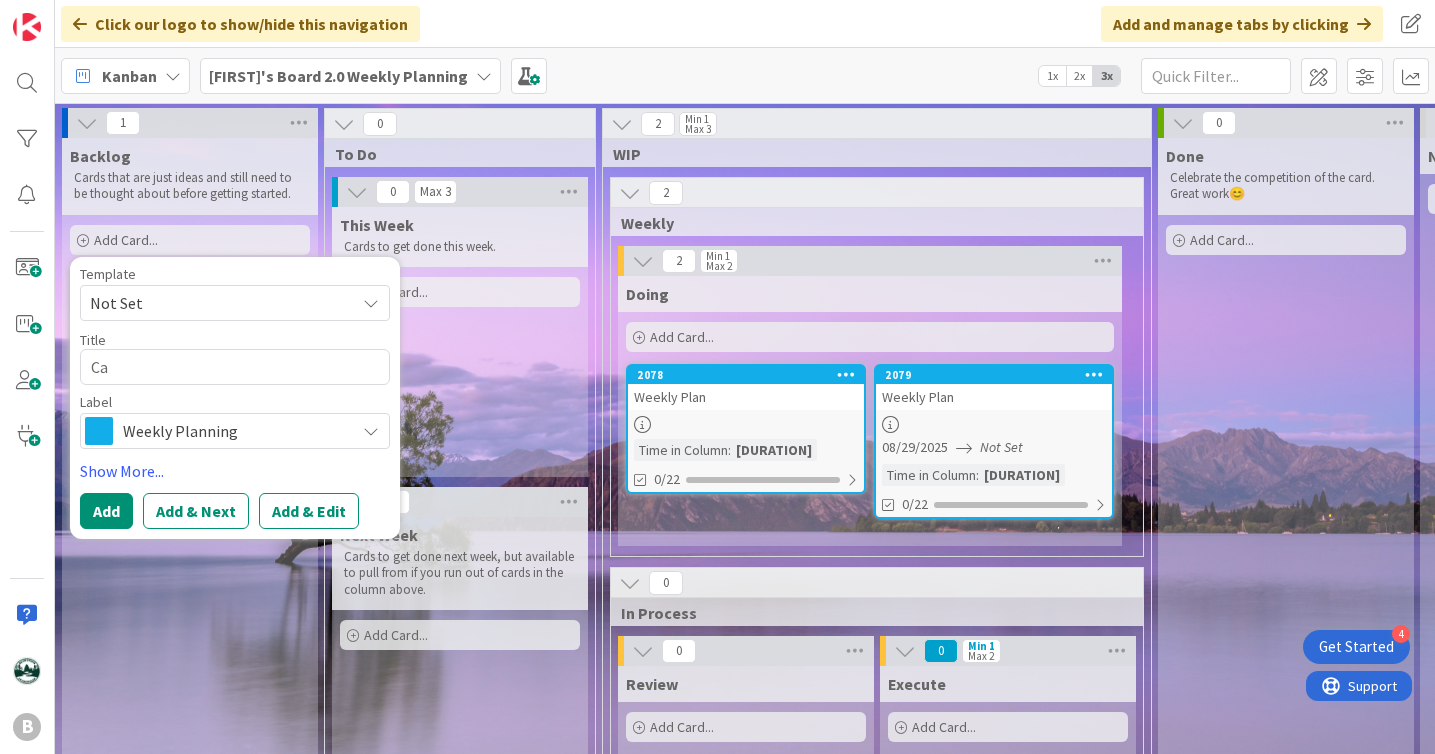 type on "x" 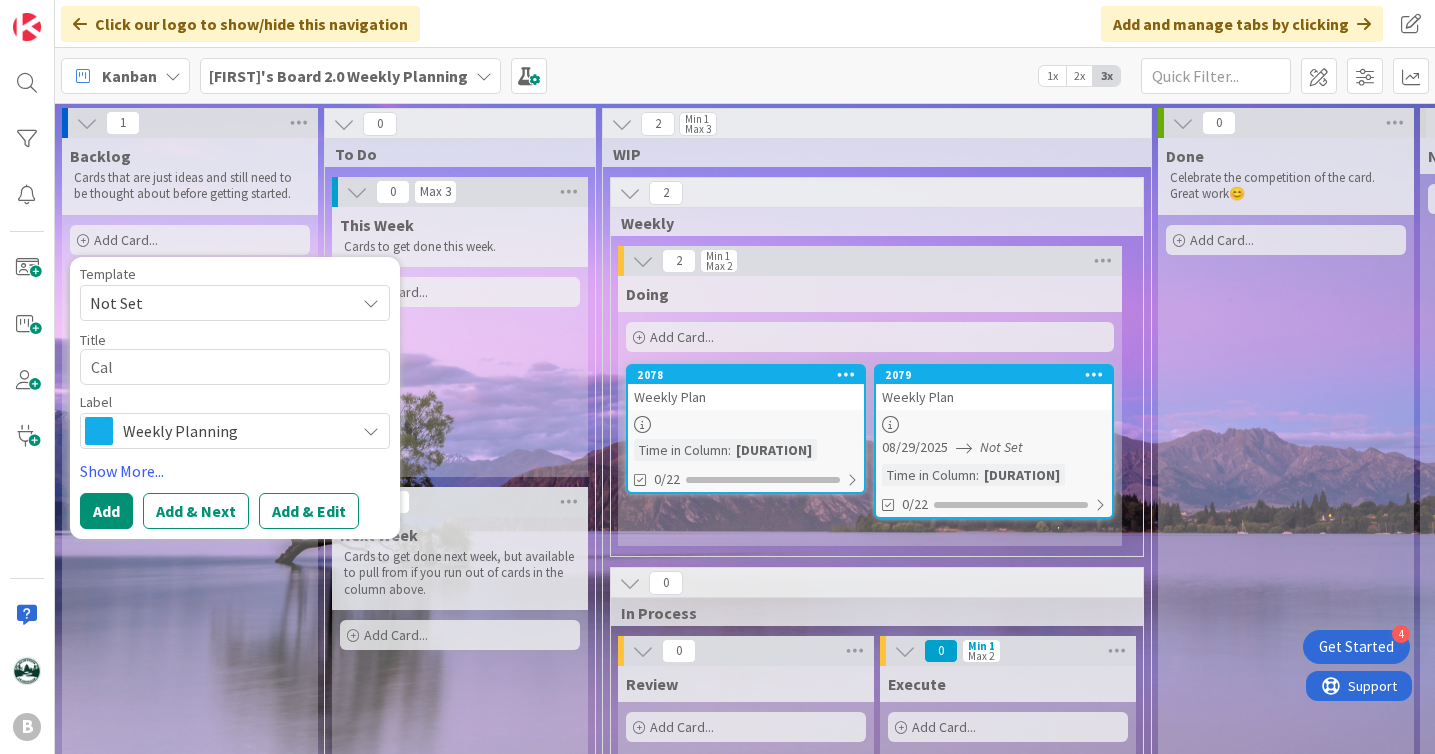 type on "x" 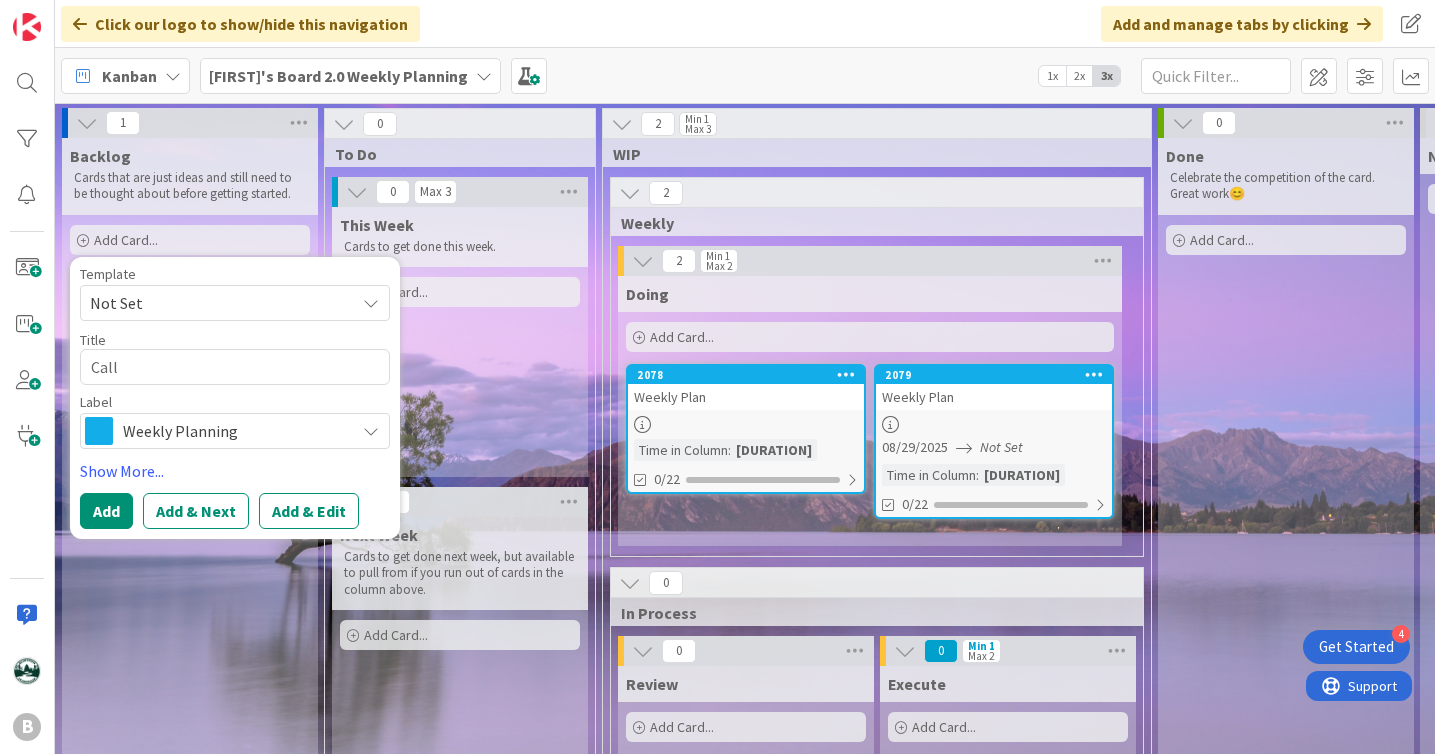 type on "x" 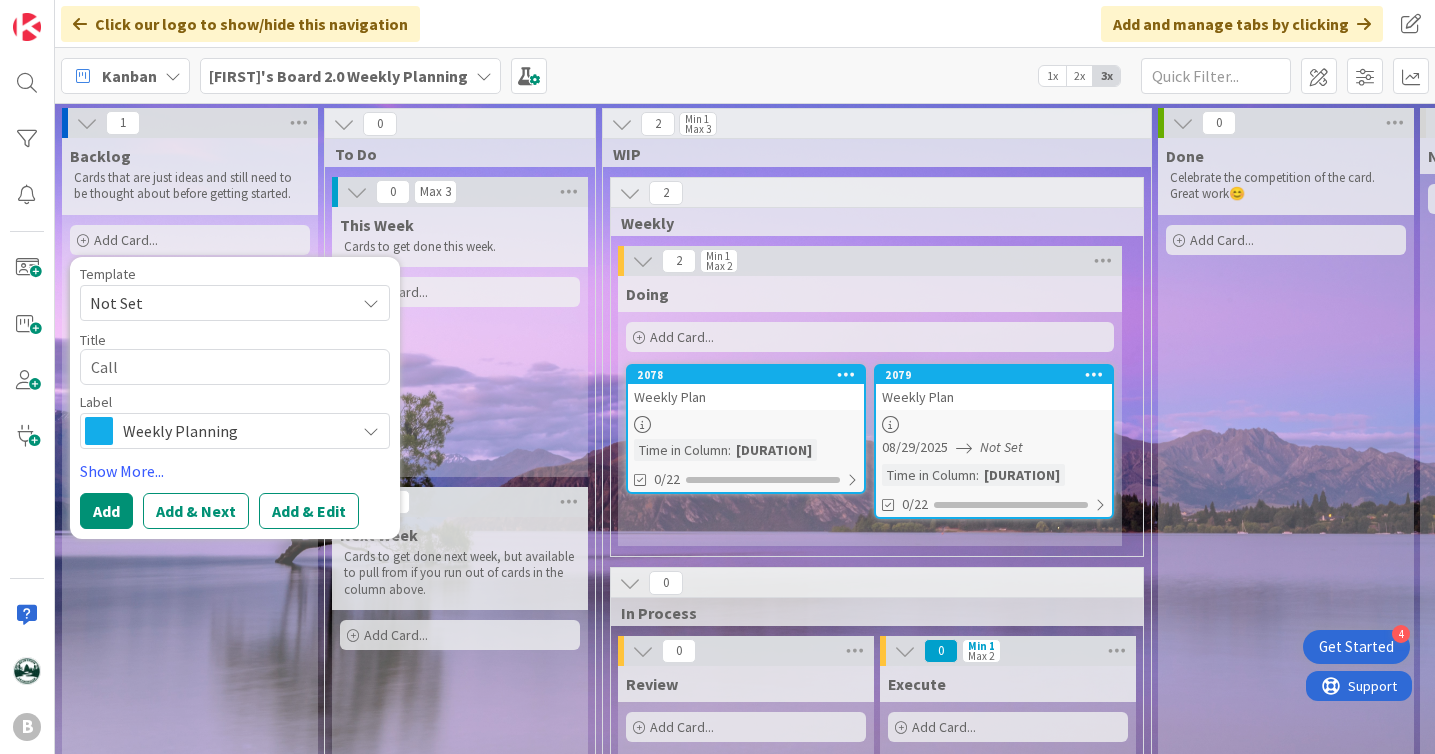 type on "x" 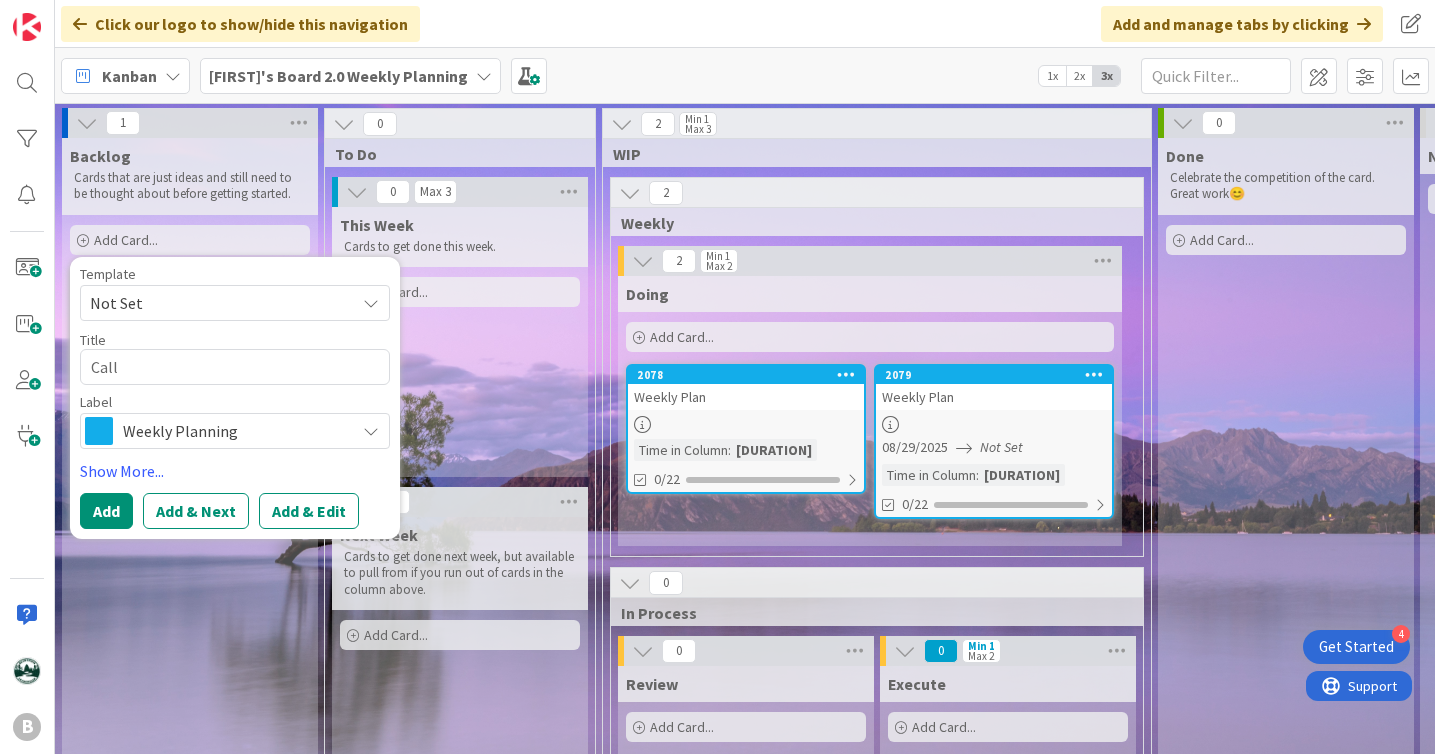 type on "Call M" 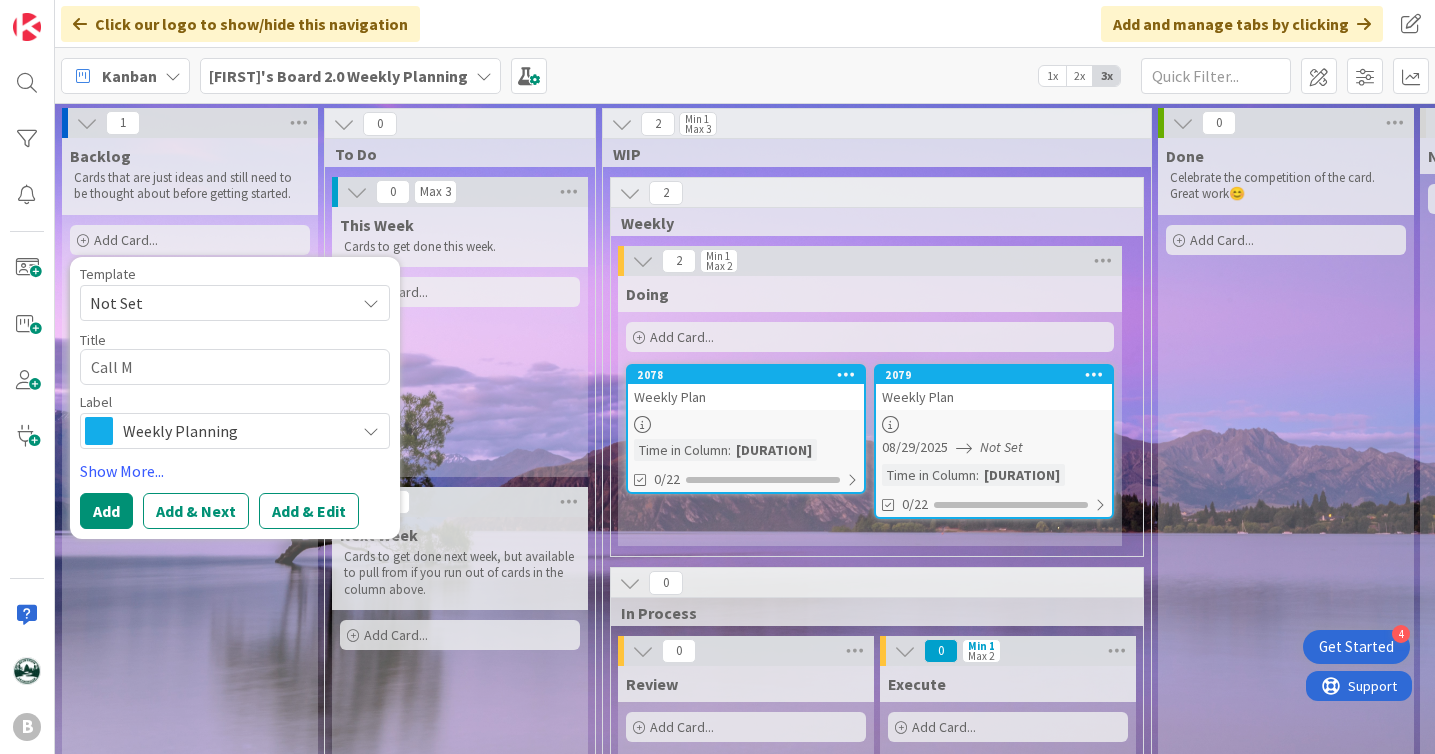 type on "x" 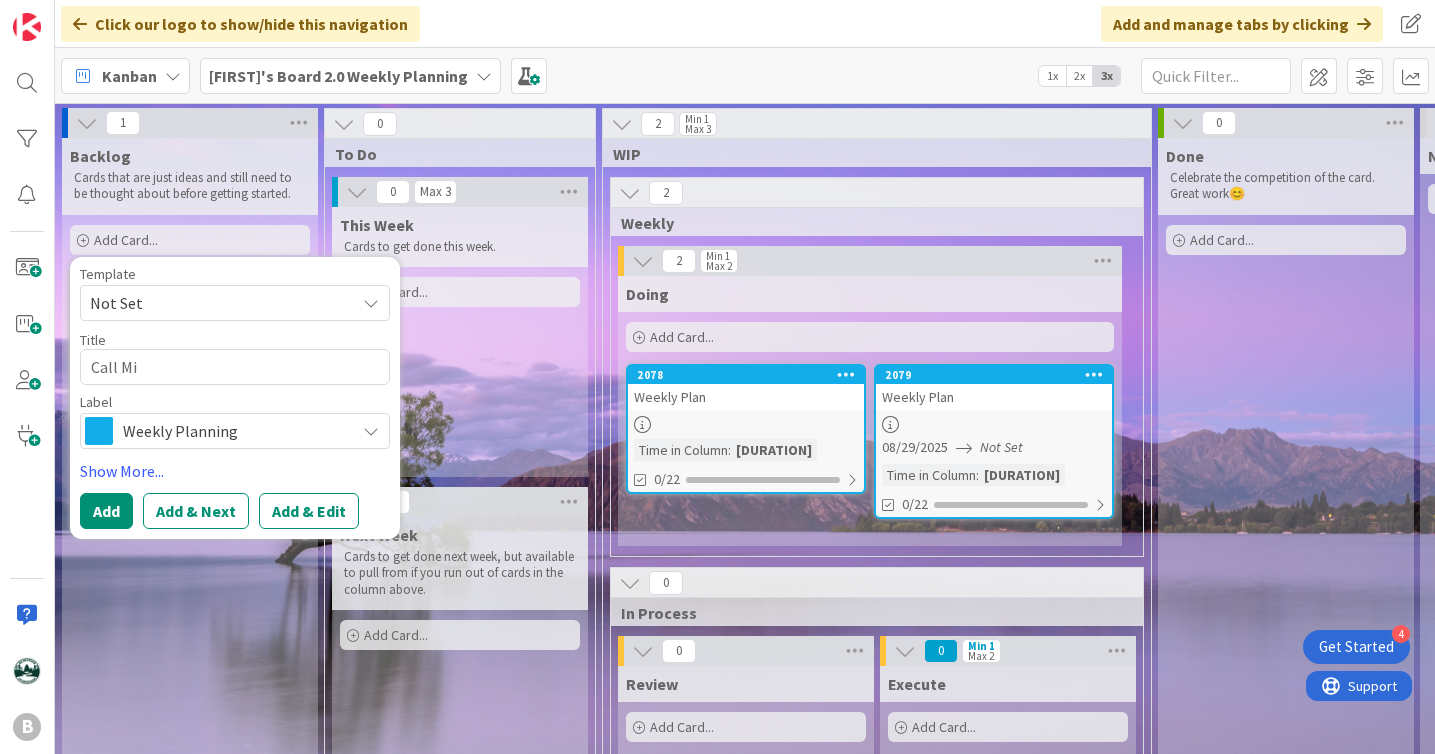 type on "x" 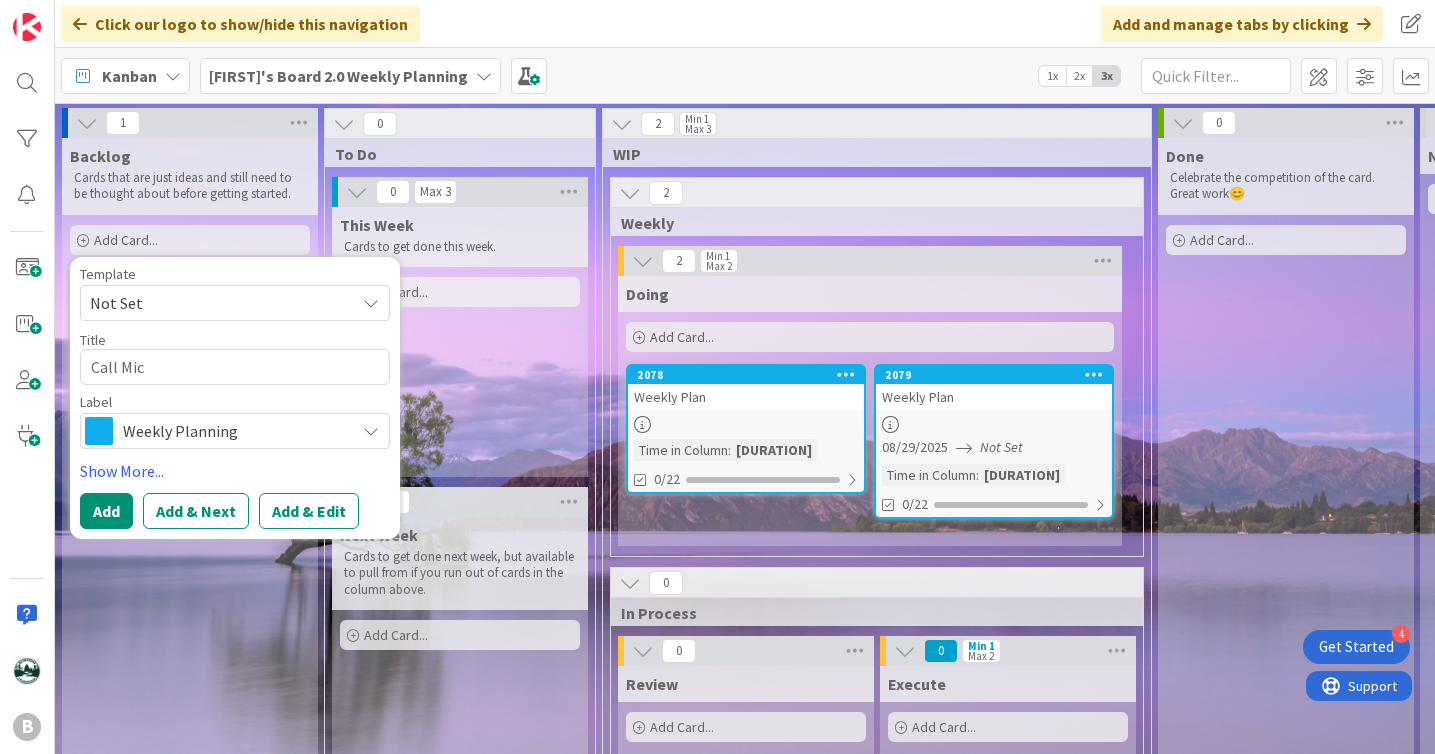 type on "x" 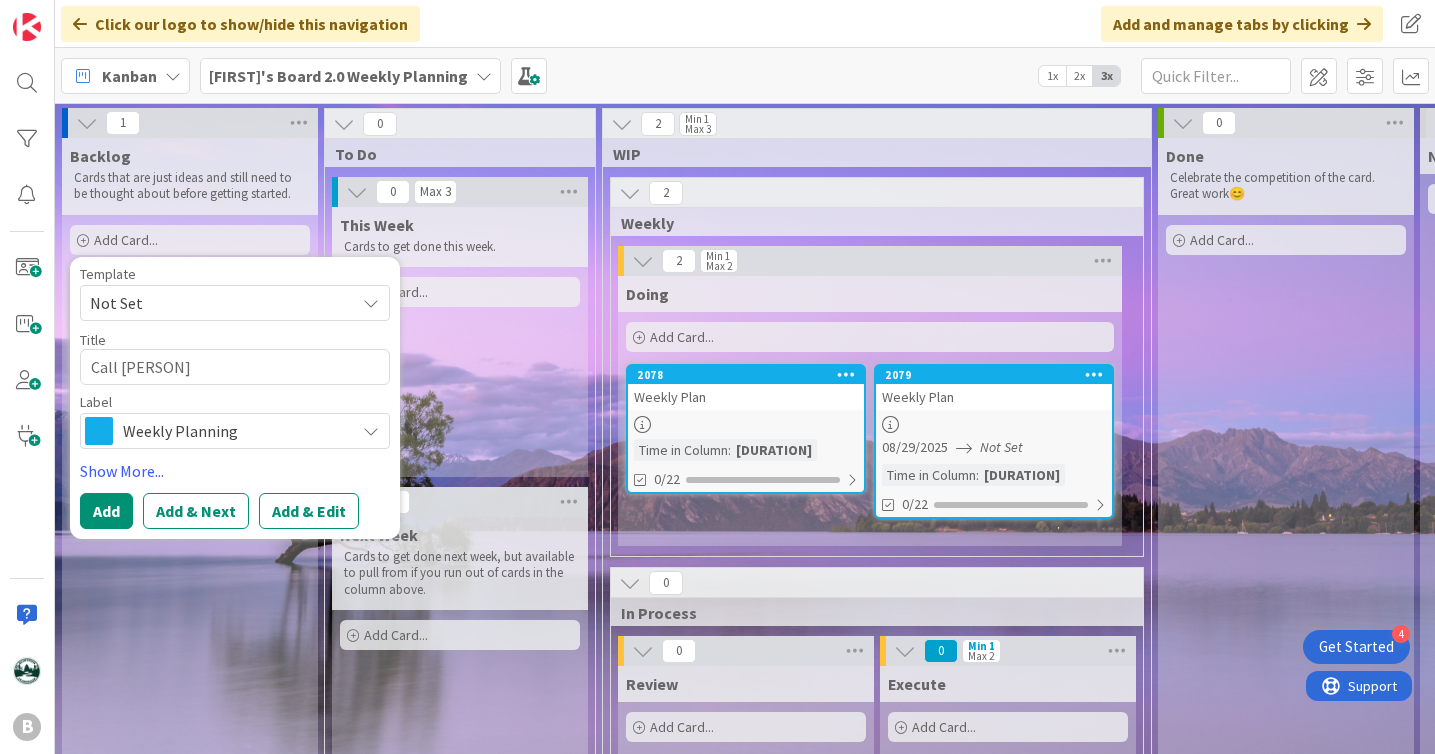 type on "x" 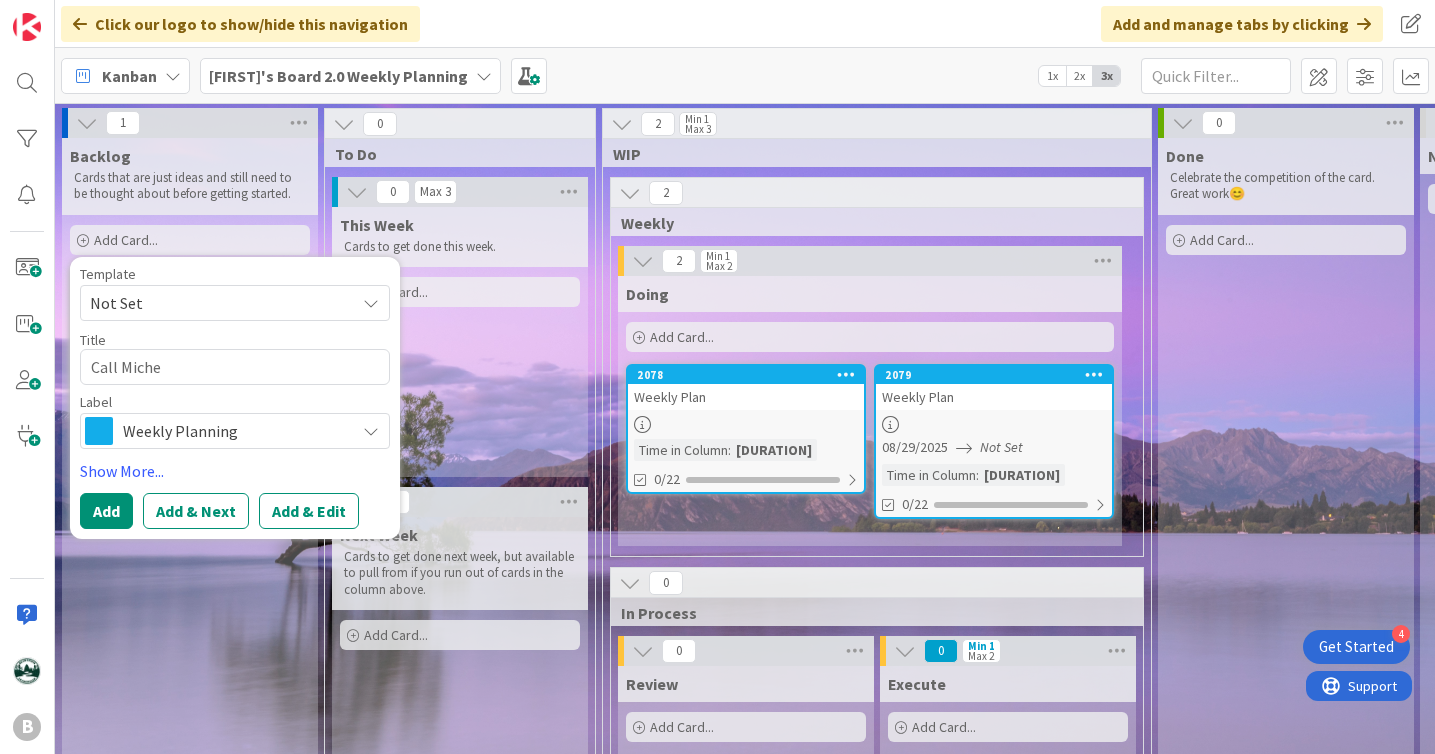 type on "x" 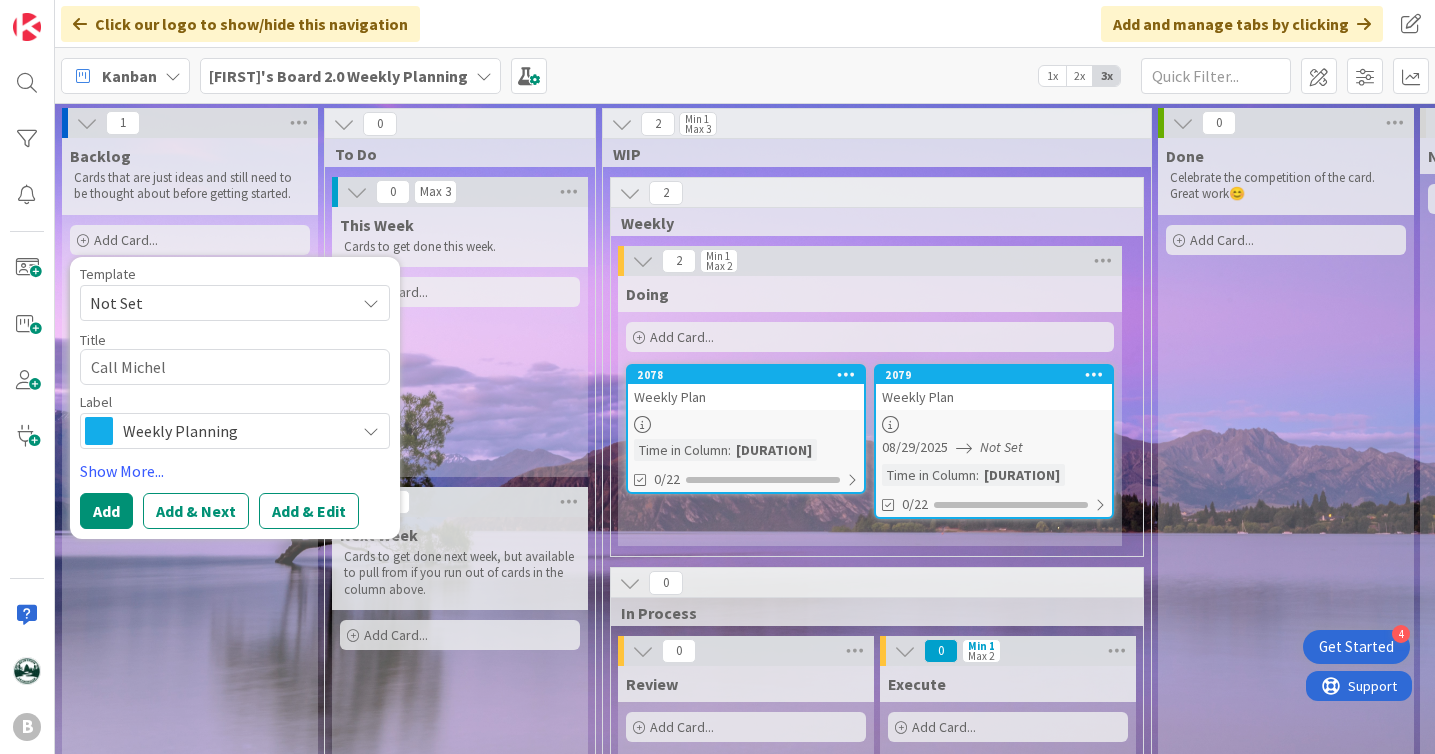 type on "x" 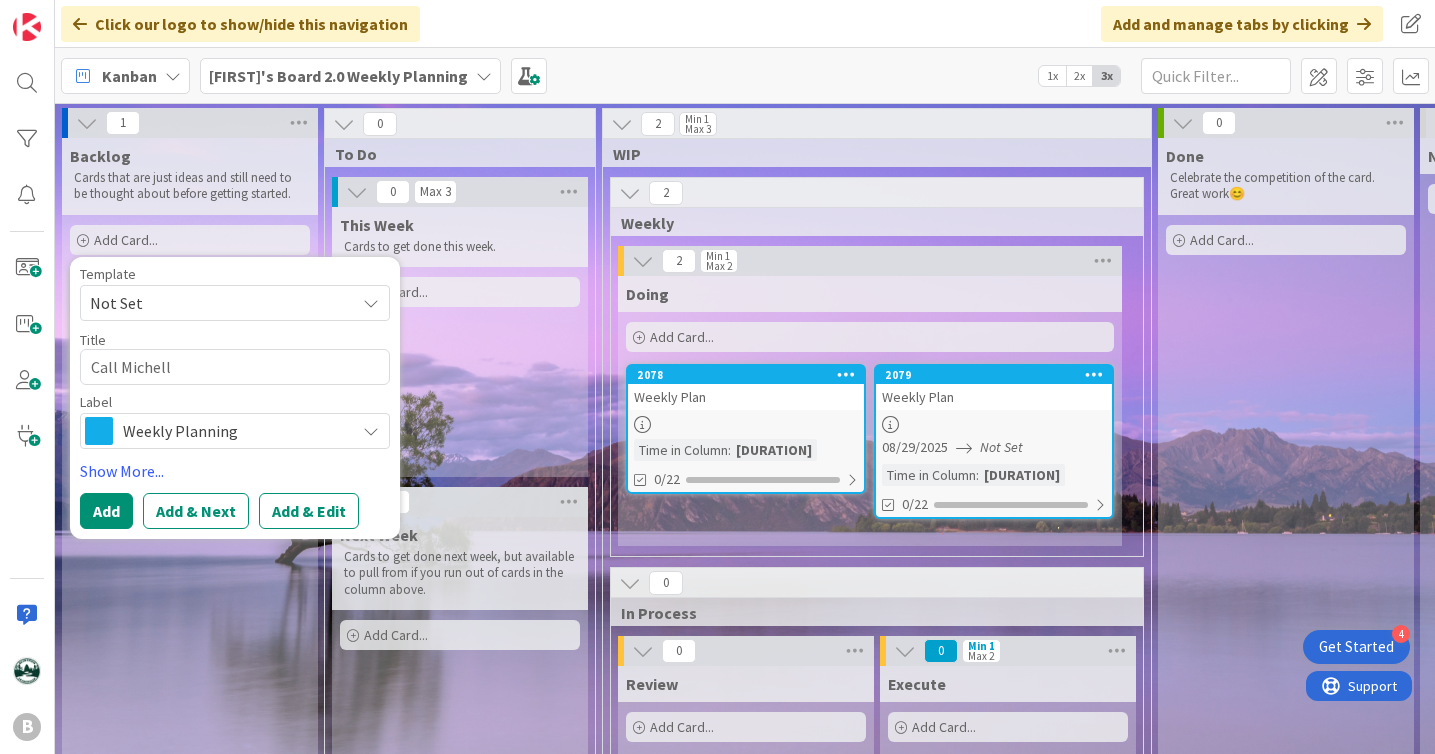 type on "x" 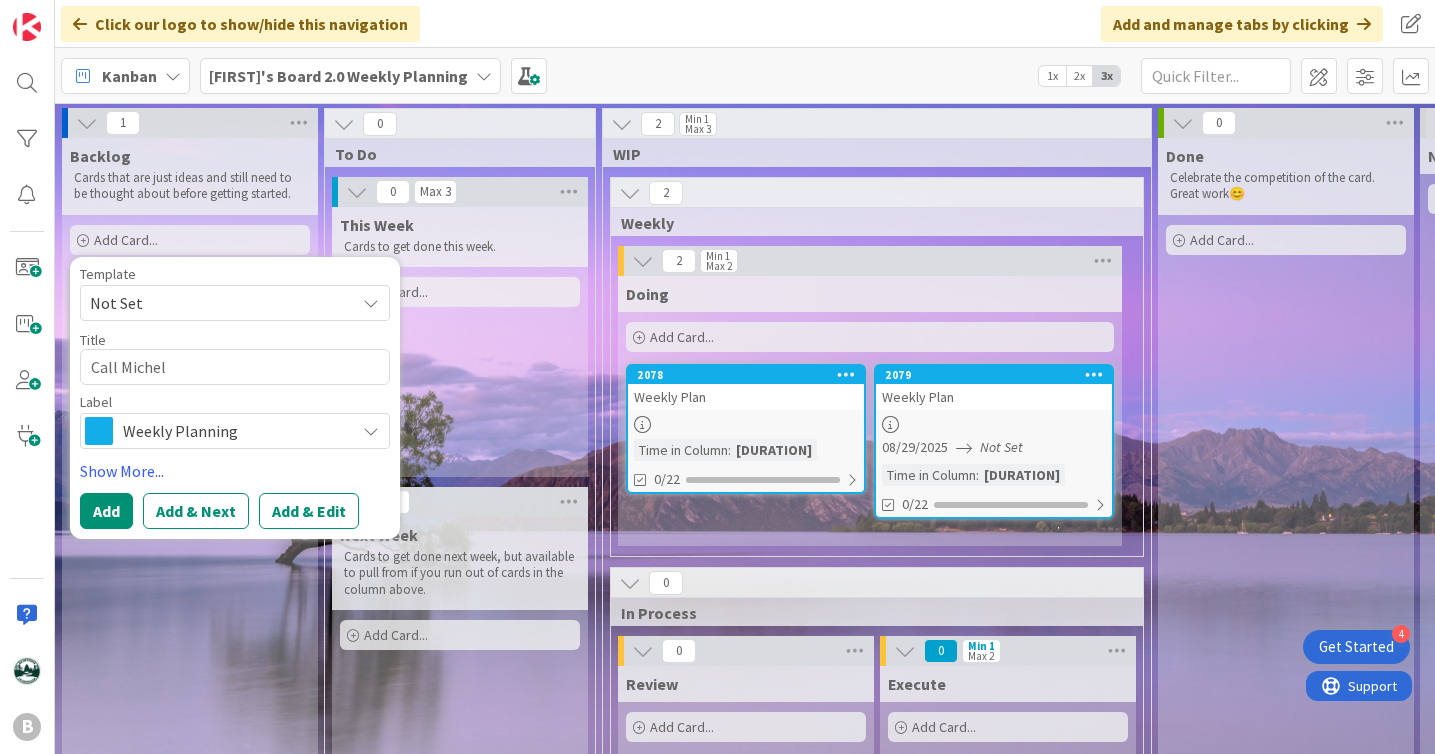 type on "x" 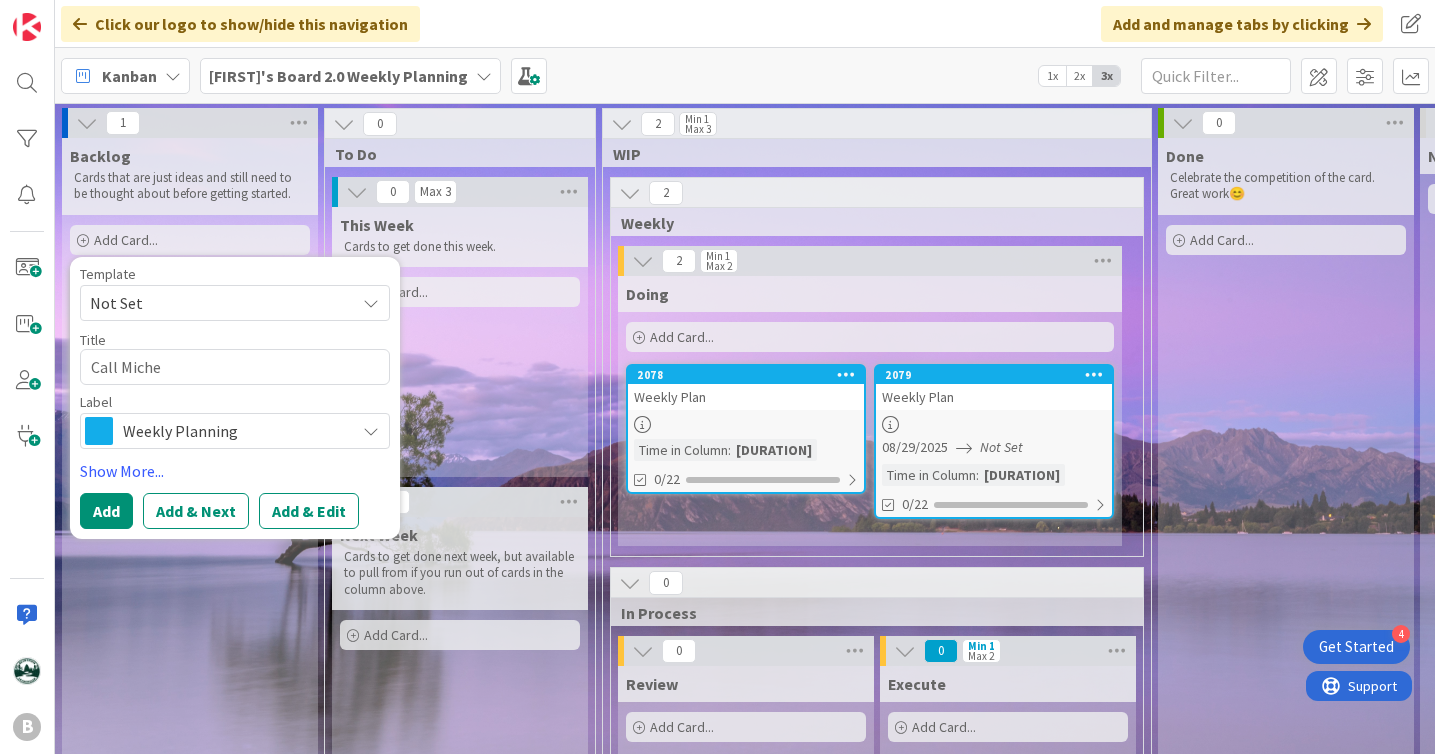 type on "x" 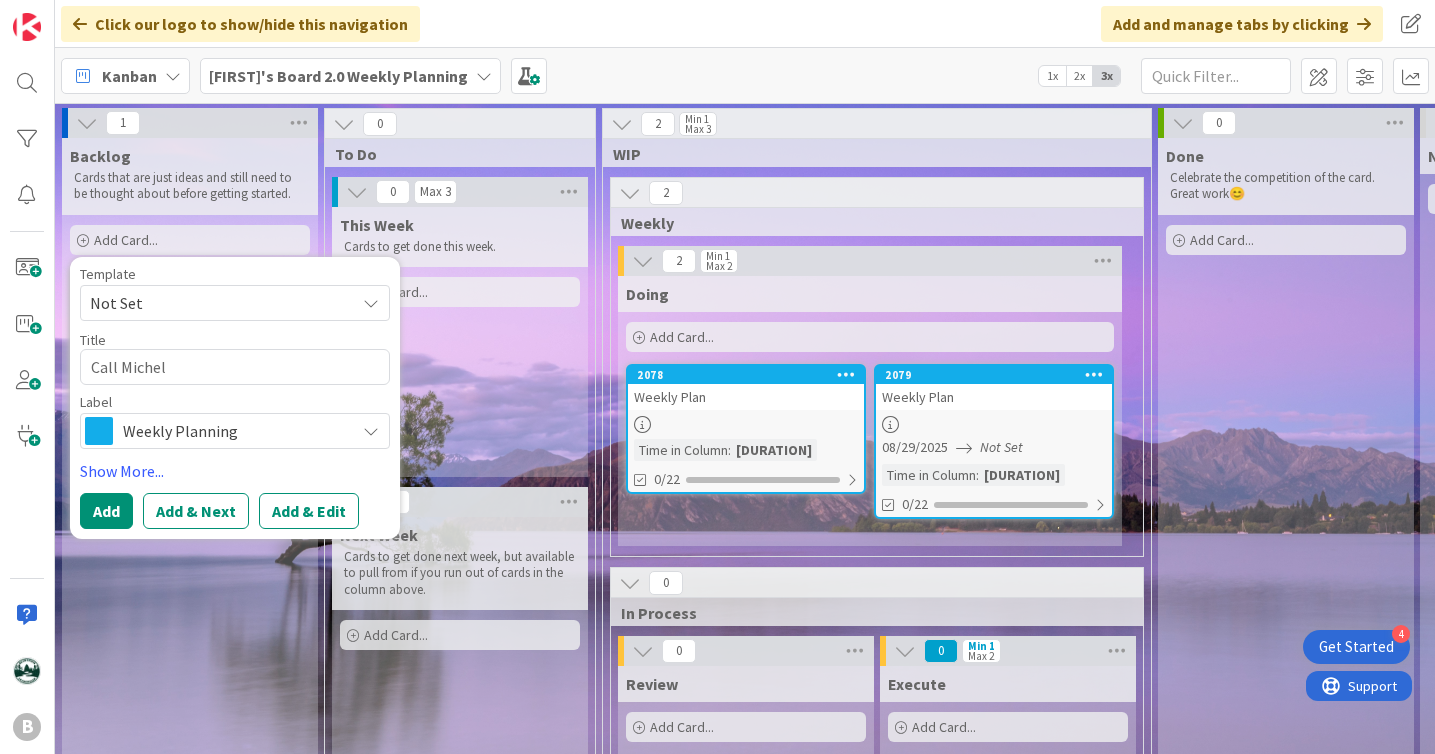 type on "x" 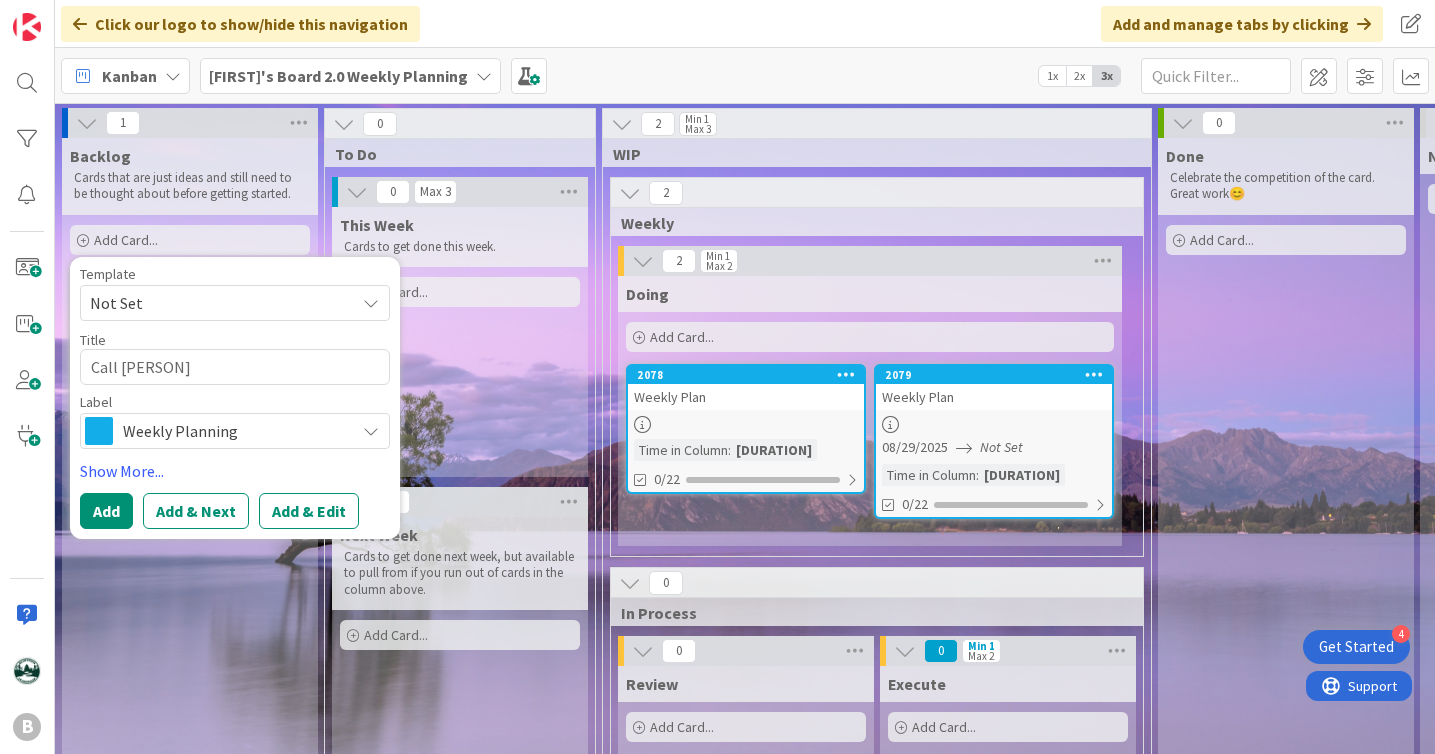 type on "x" 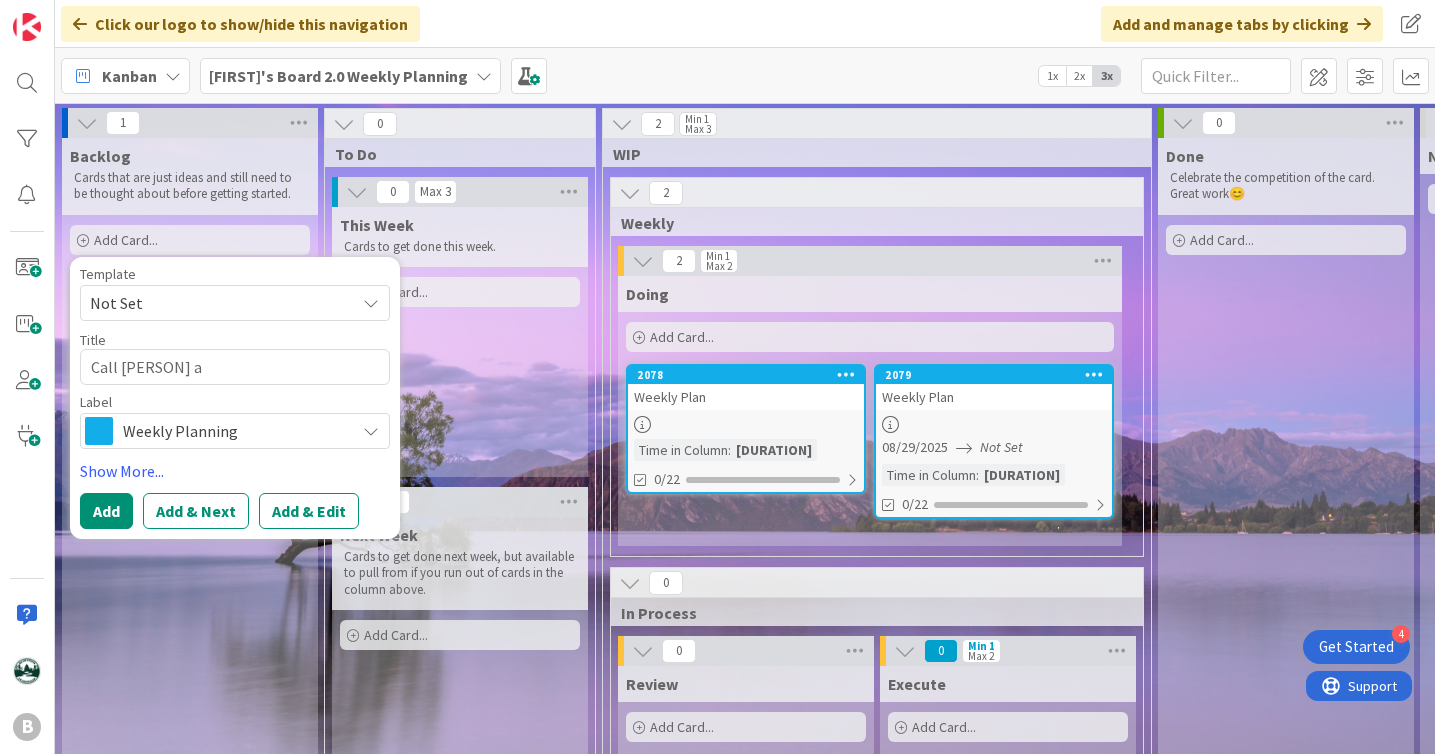 type on "x" 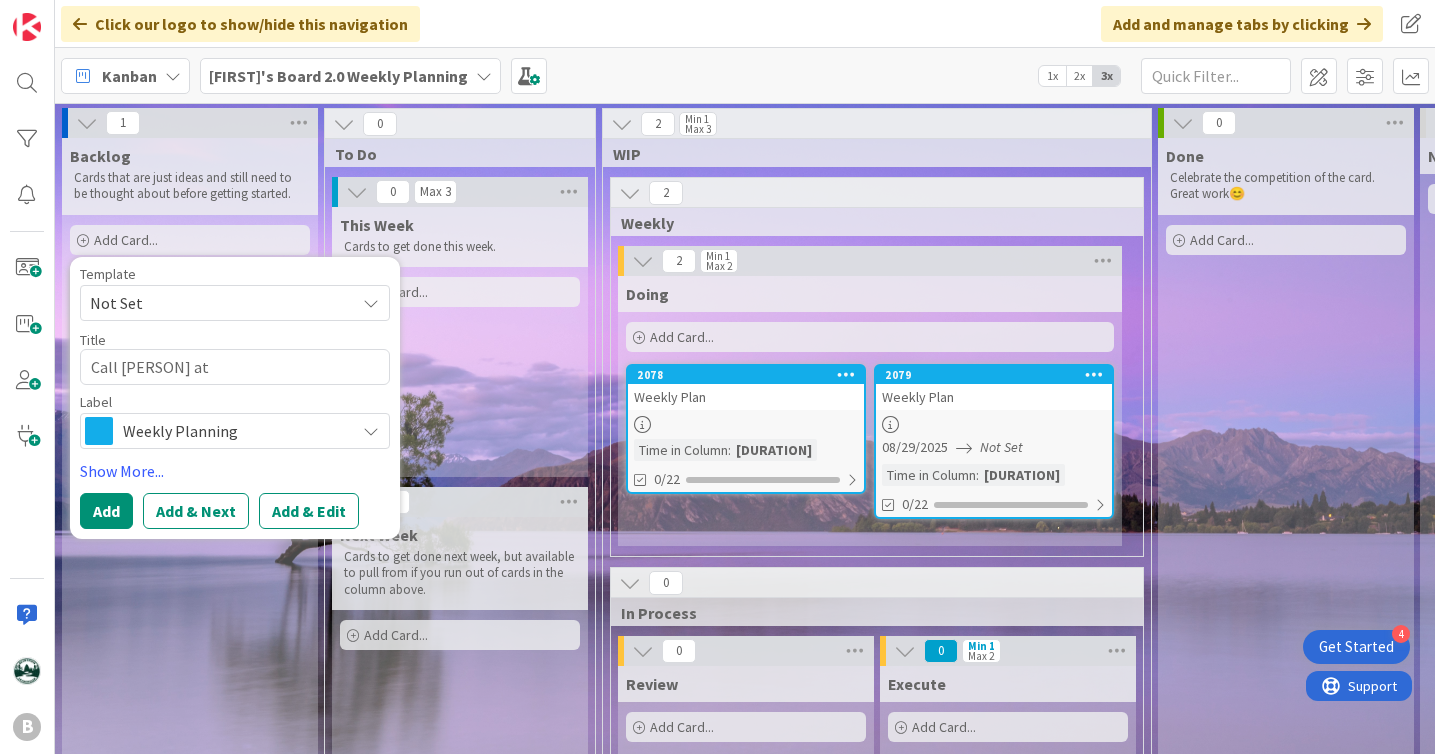 type on "x" 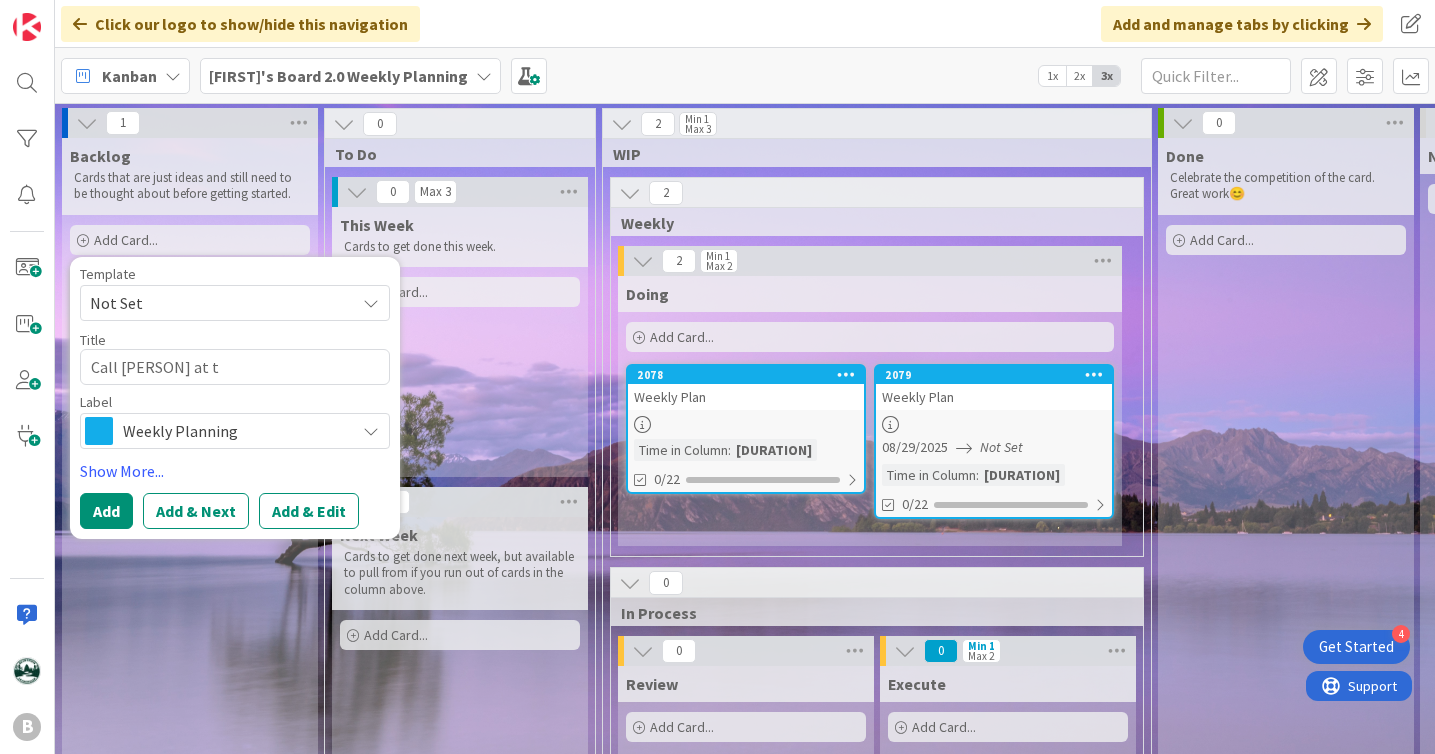 type on "x" 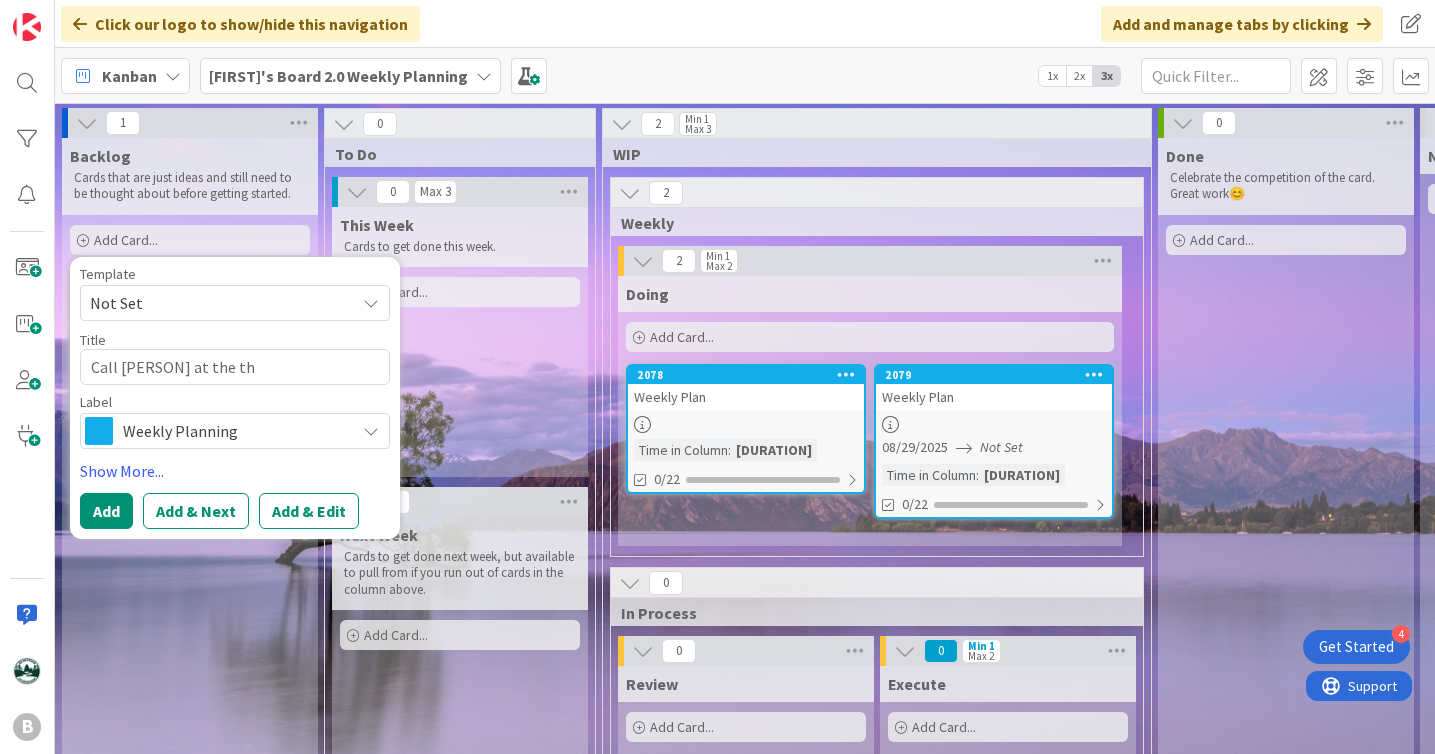 type on "x" 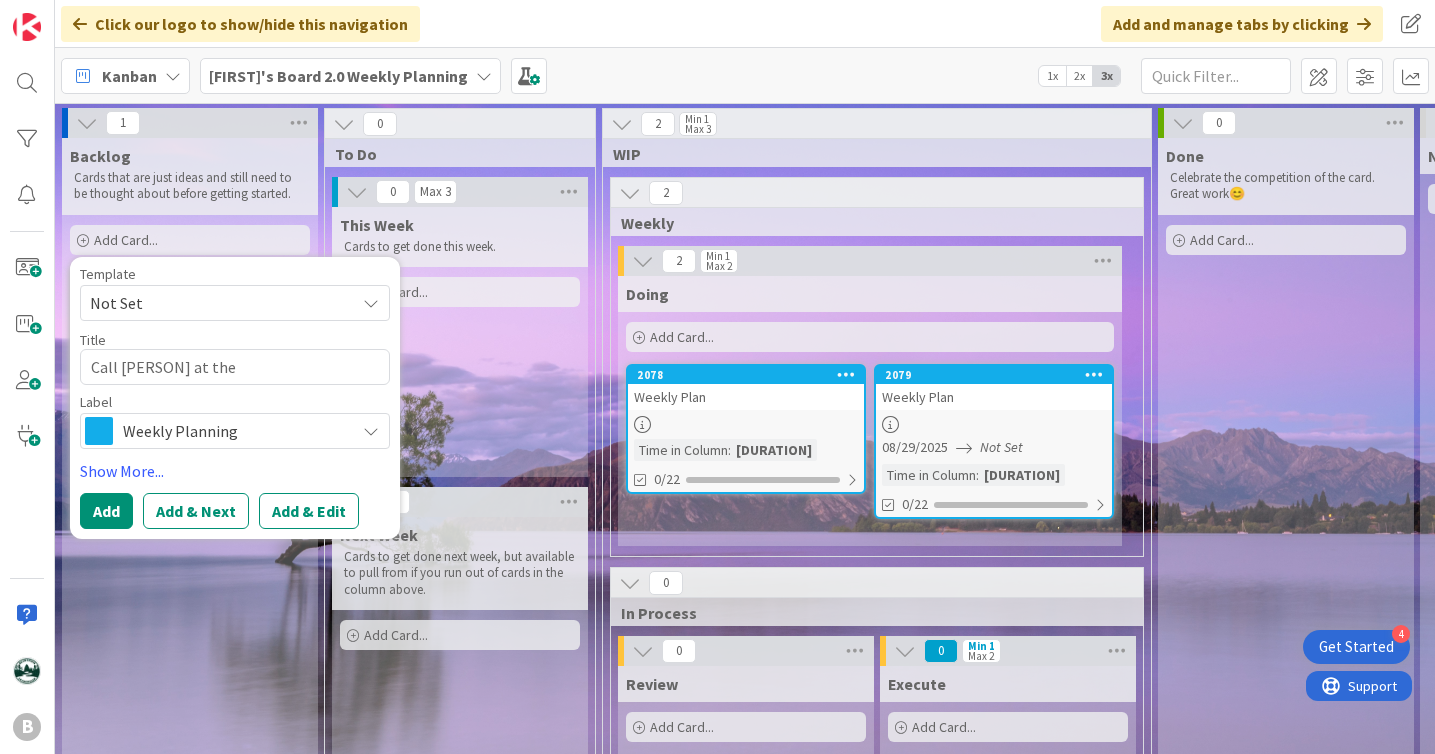 type on "Call [PERSON] at the" 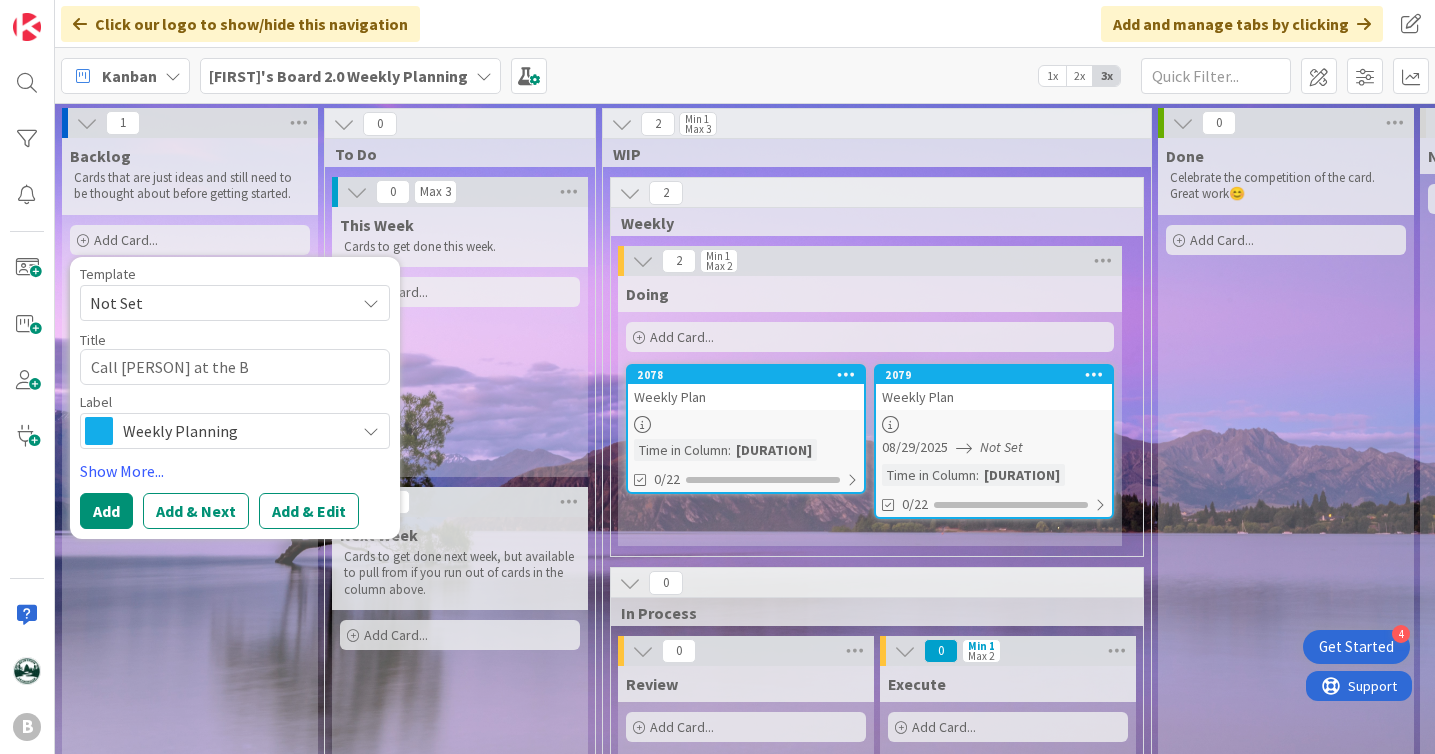 type on "Call [PERSON] at the Ba" 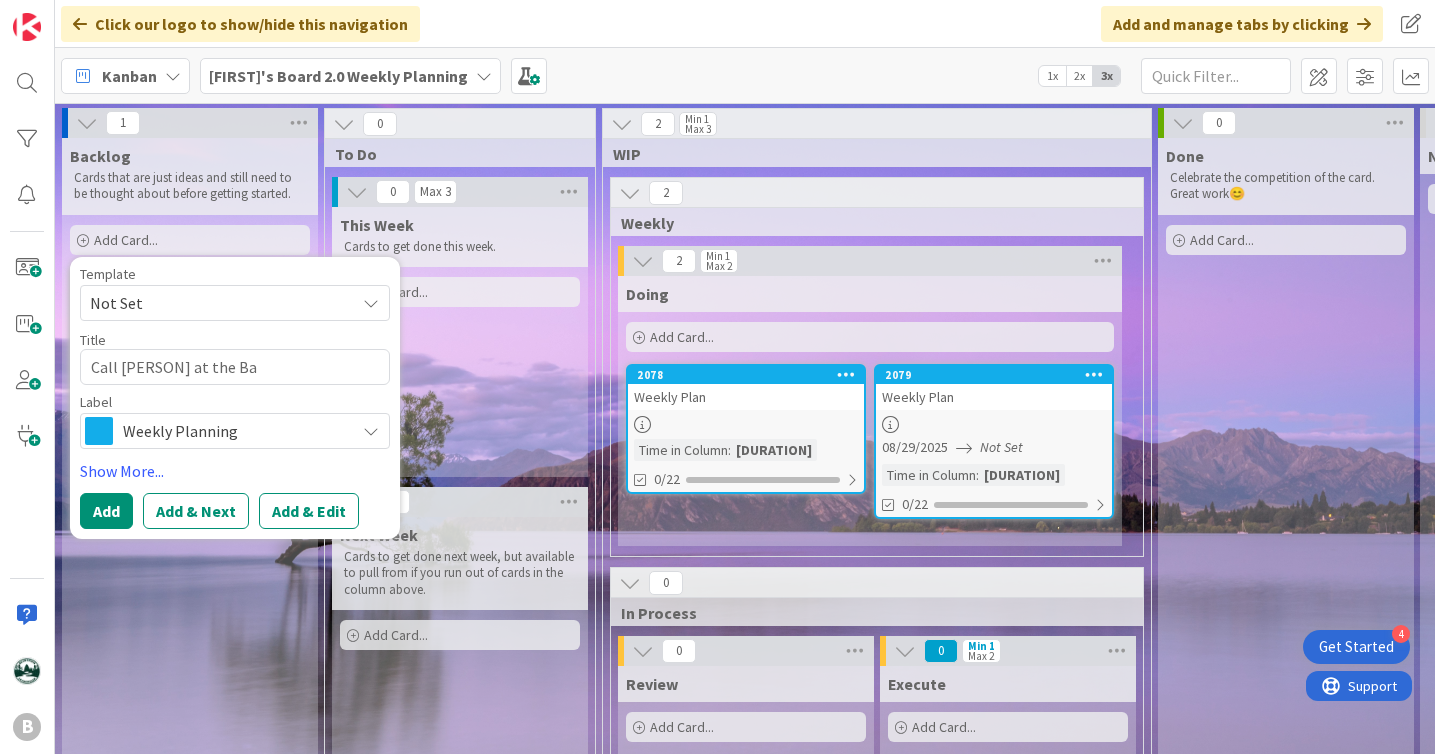 type on "x" 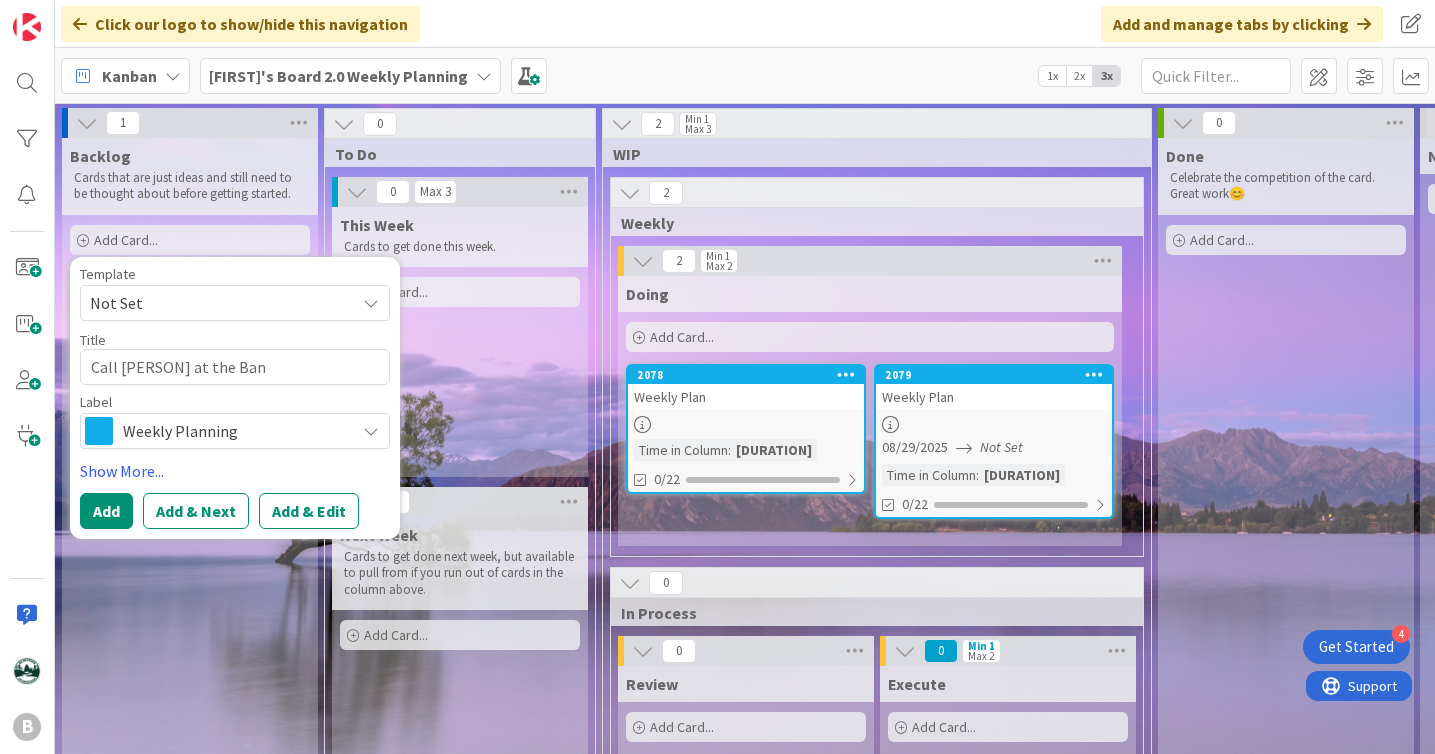 type on "x" 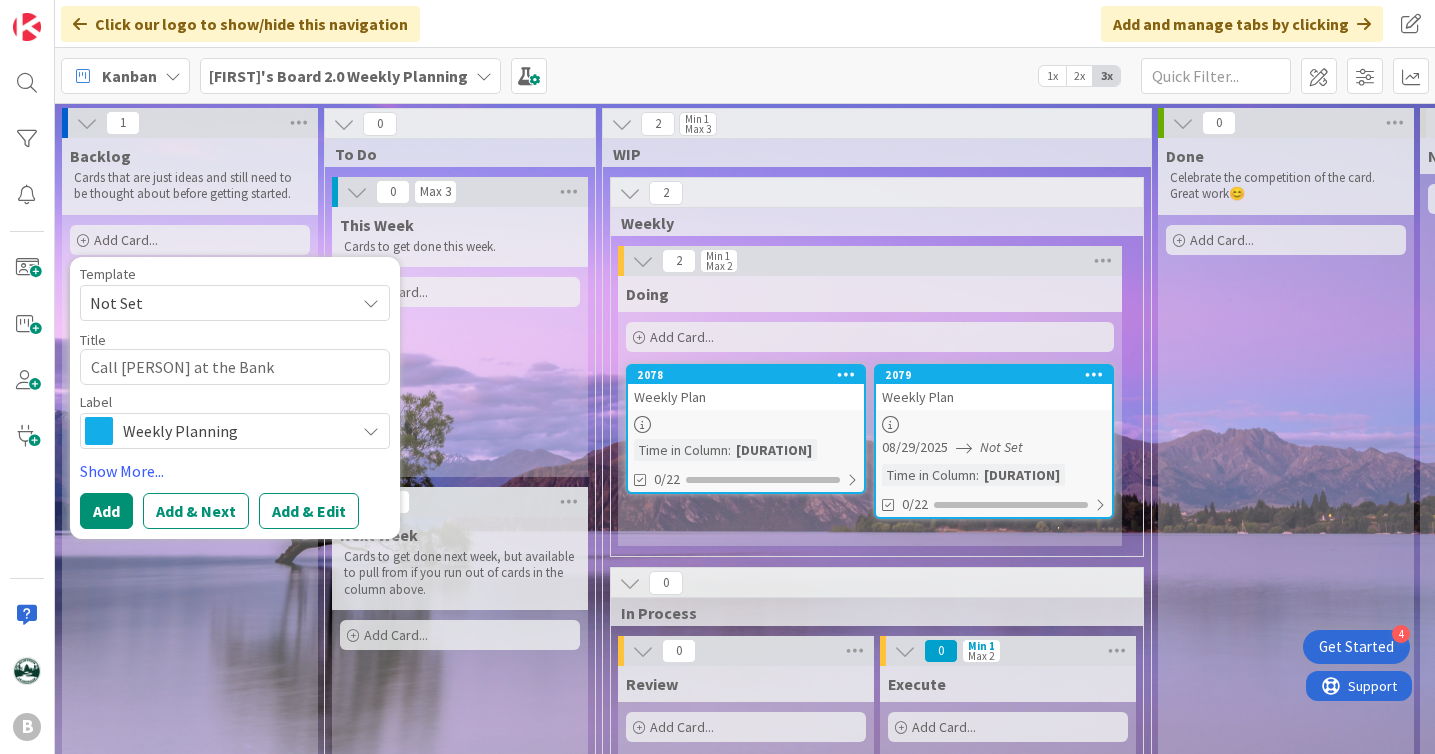 type on "Call [PERSON] at the Bank" 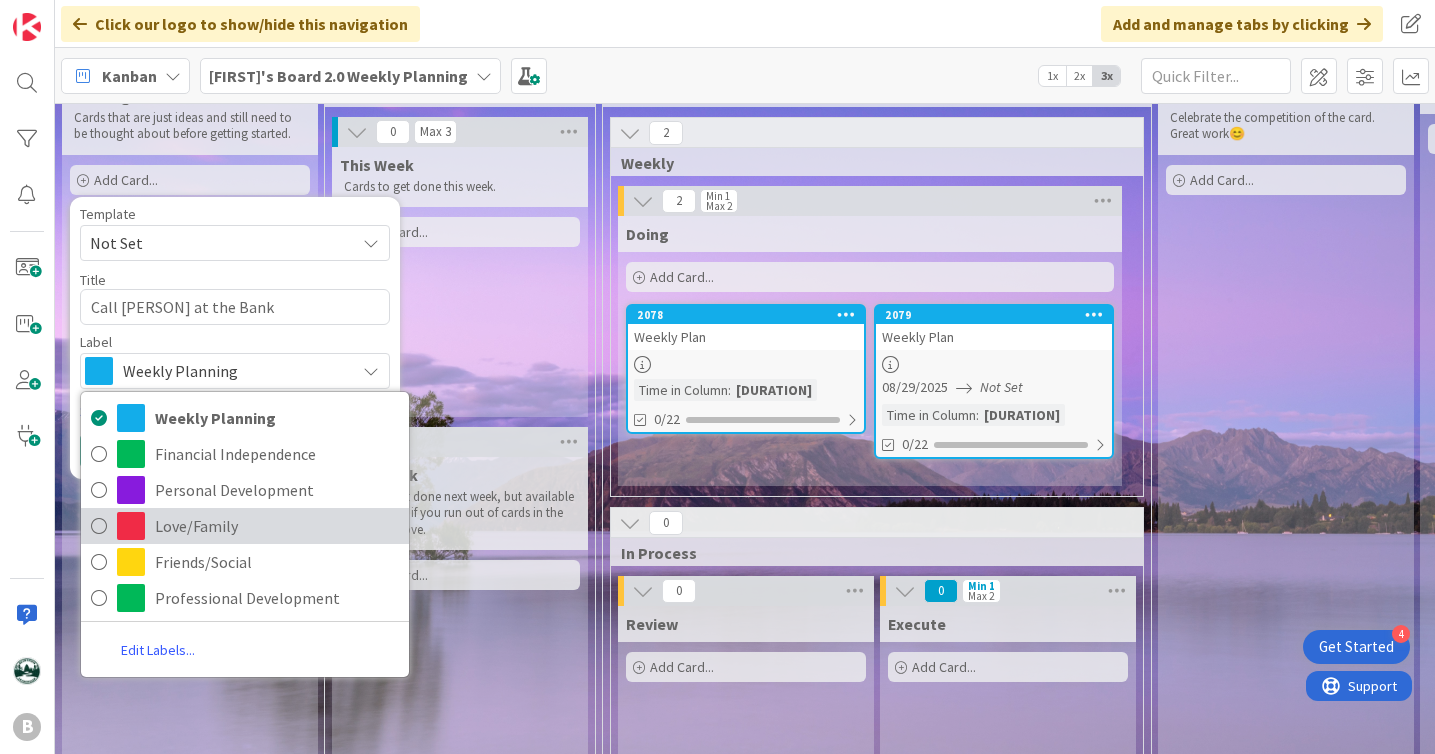 scroll, scrollTop: 62, scrollLeft: 0, axis: vertical 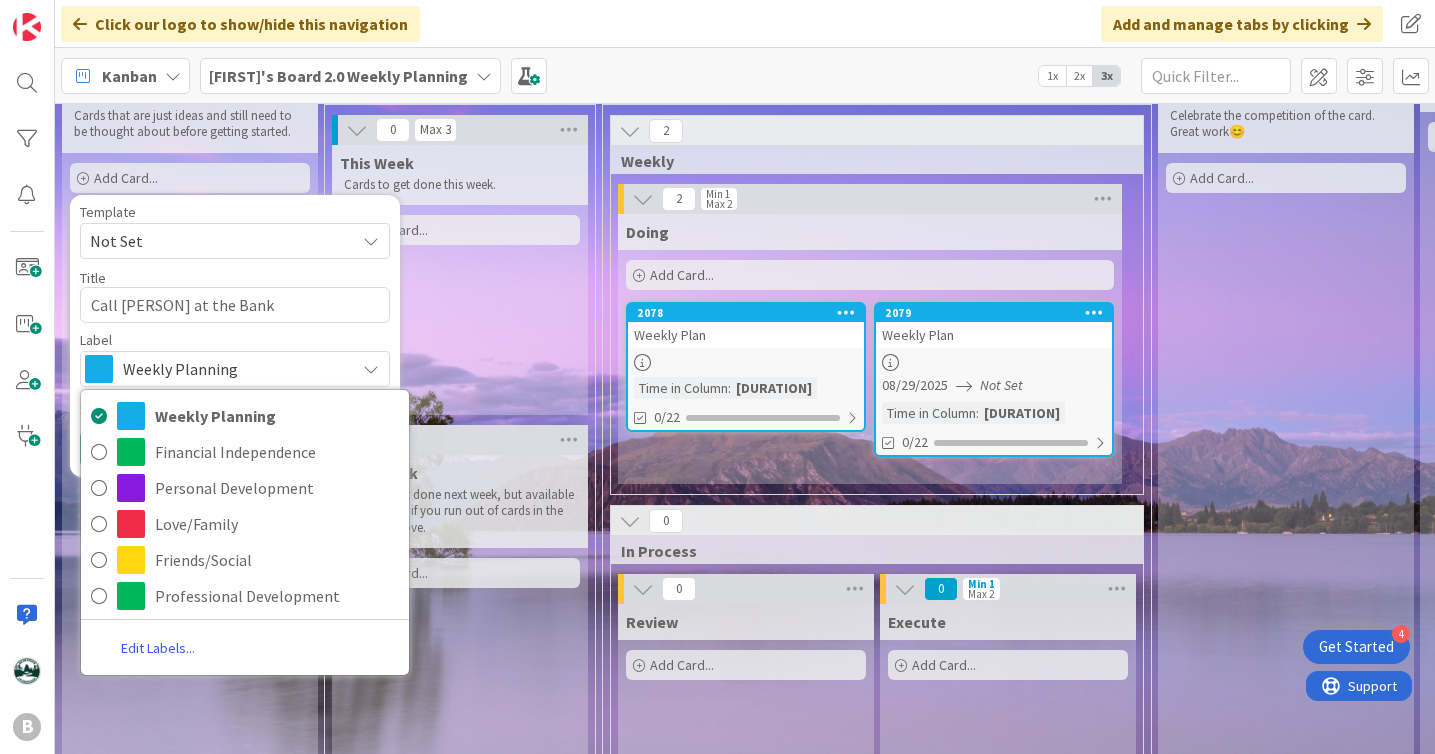 click on "Edit Labels..." at bounding box center [158, 649] 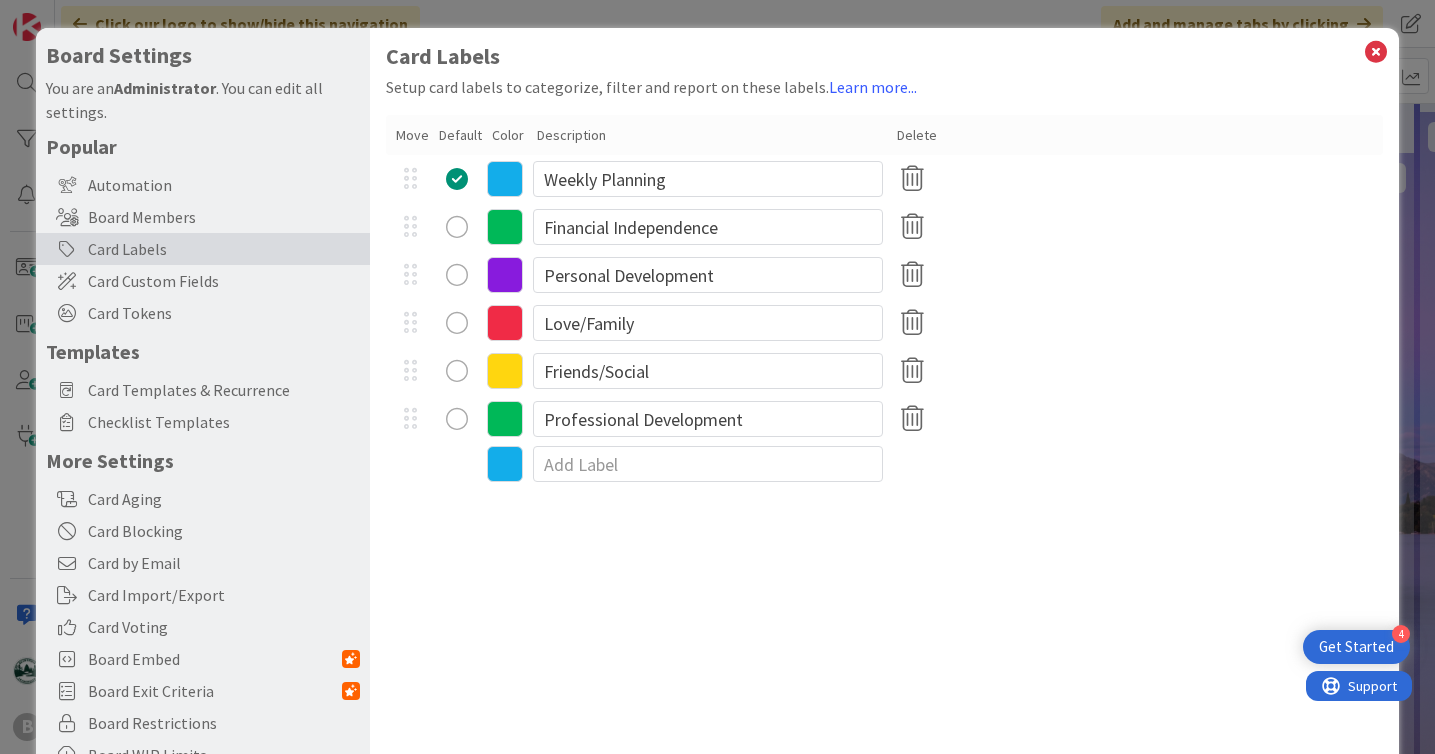 type on "x" 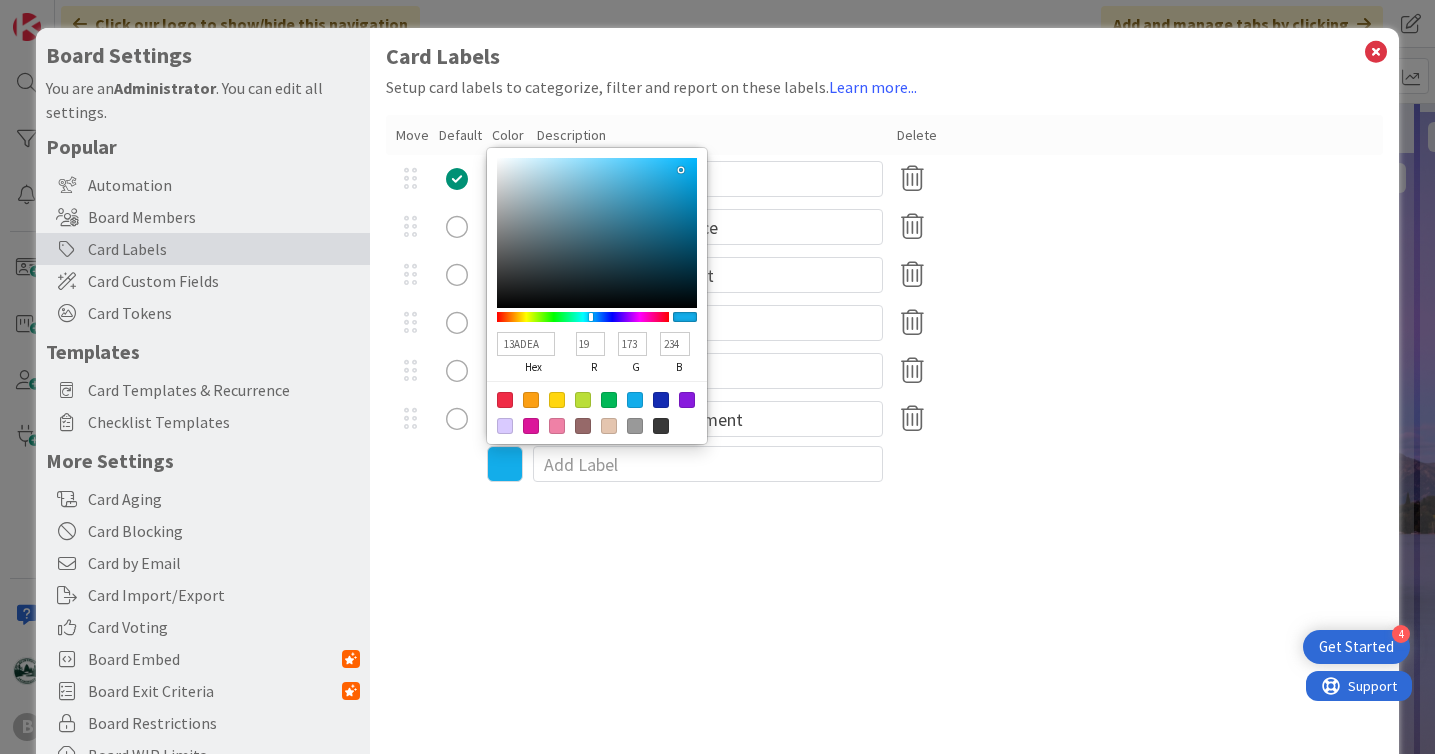 click at bounding box center (557, 426) 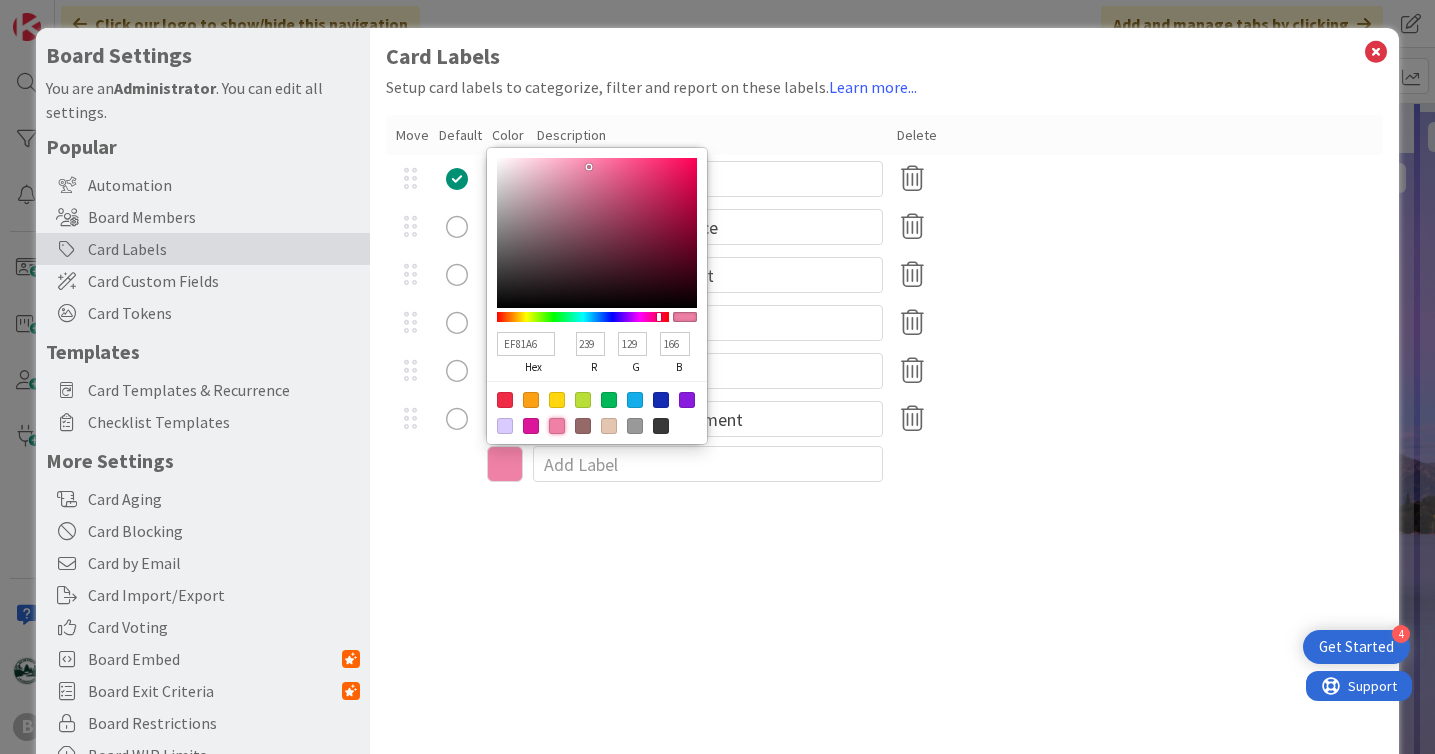 type on "A73D61" 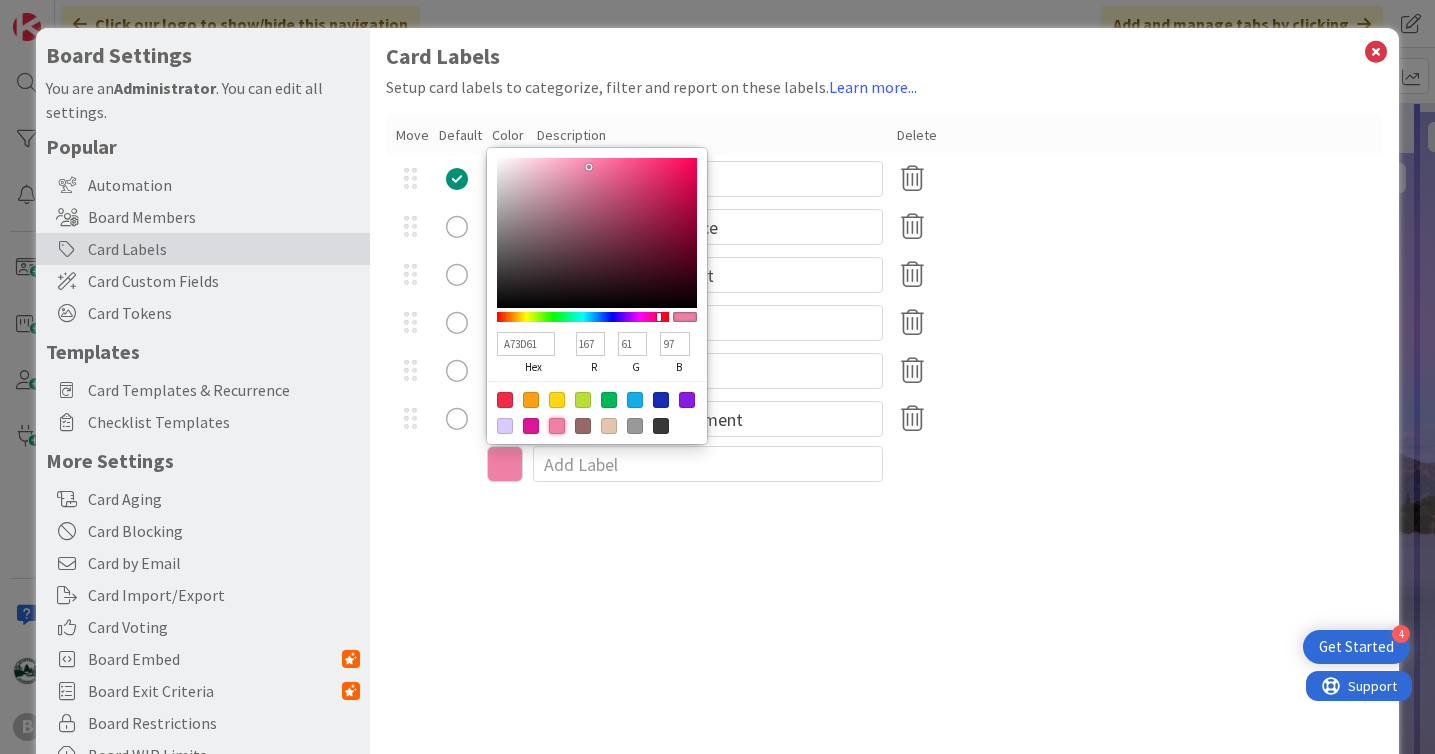 click at bounding box center (597, 233) 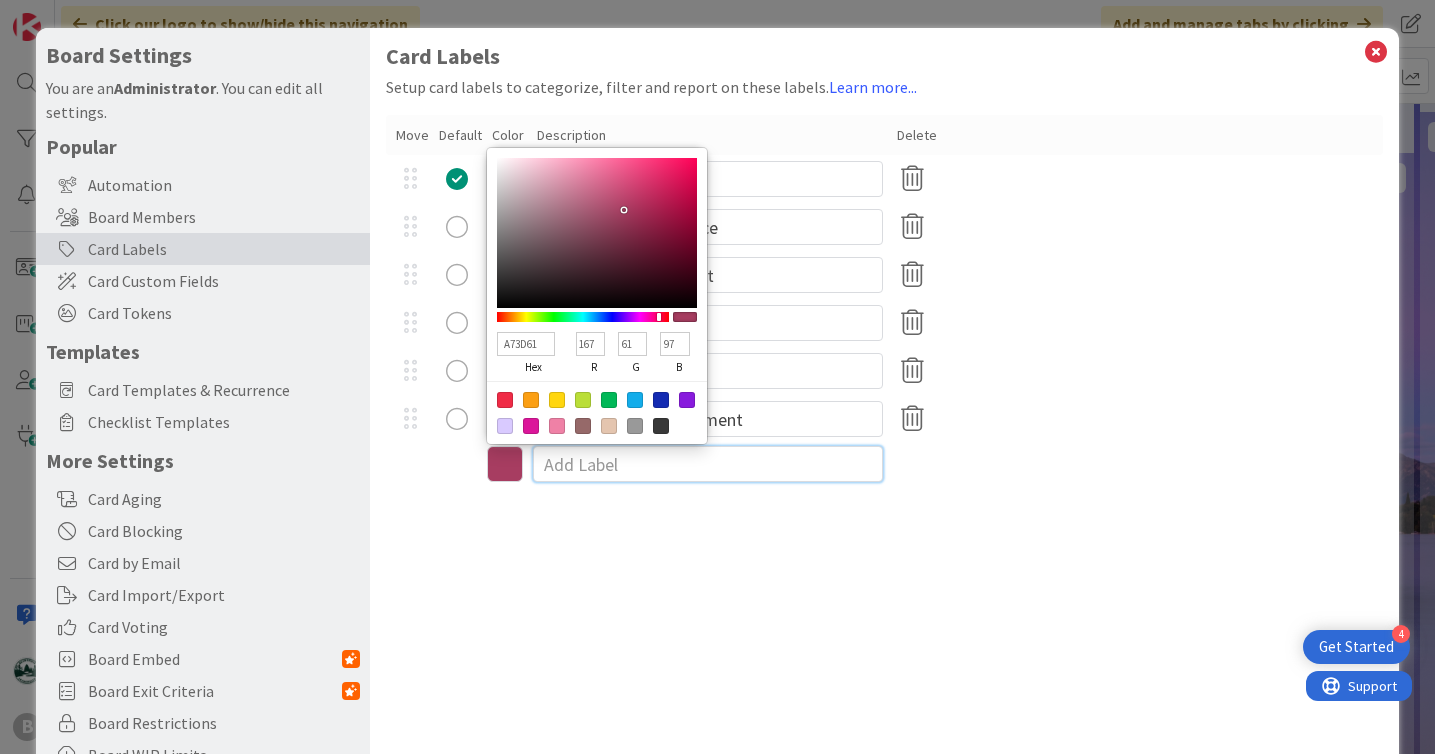 click at bounding box center [708, 464] 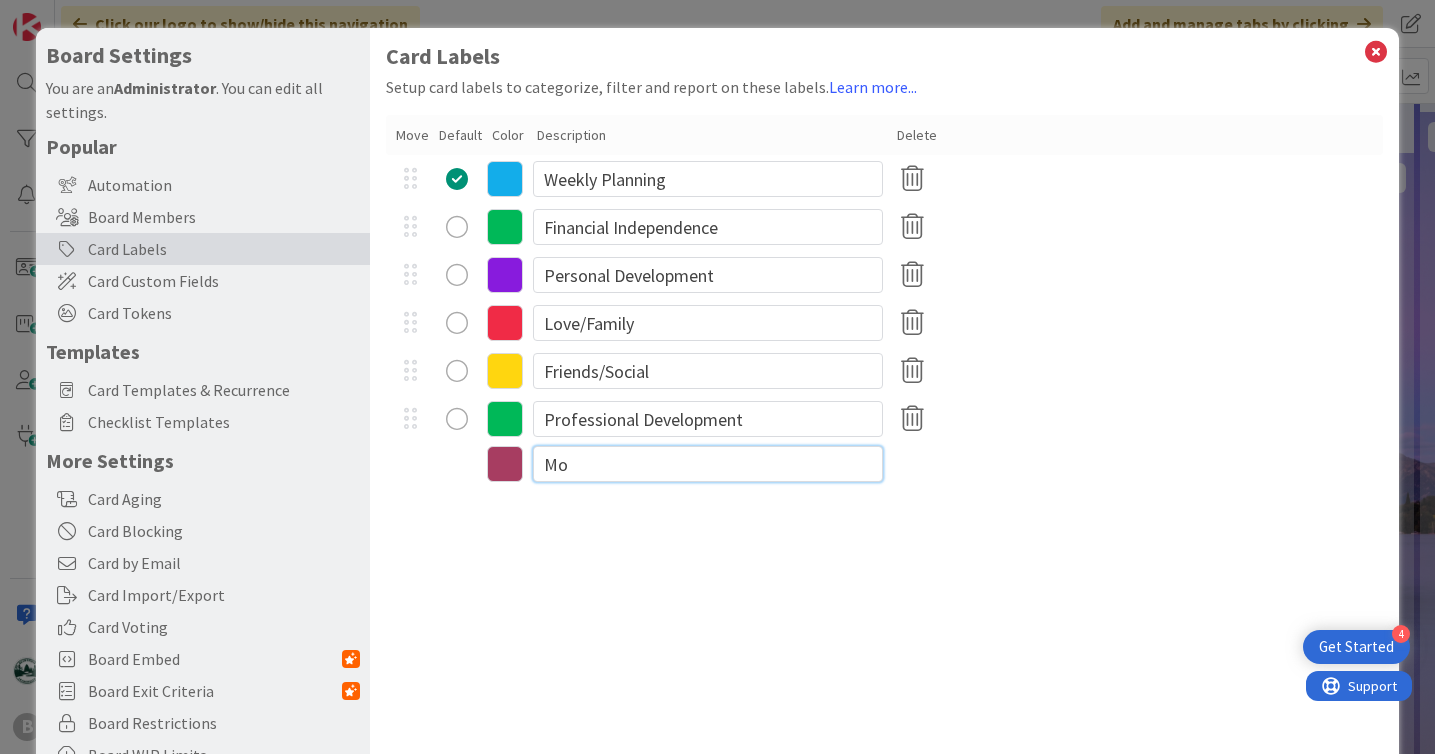 type on "M" 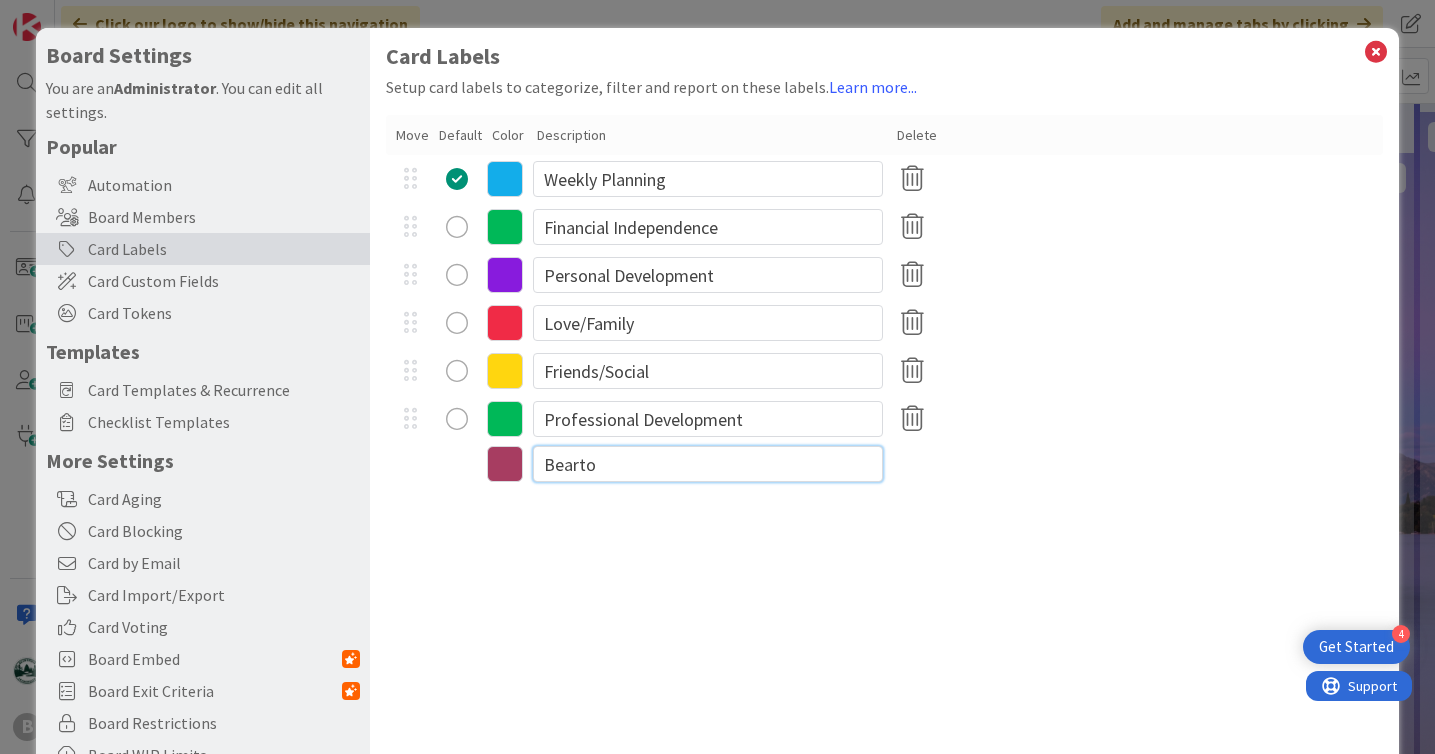 type on "Beartown" 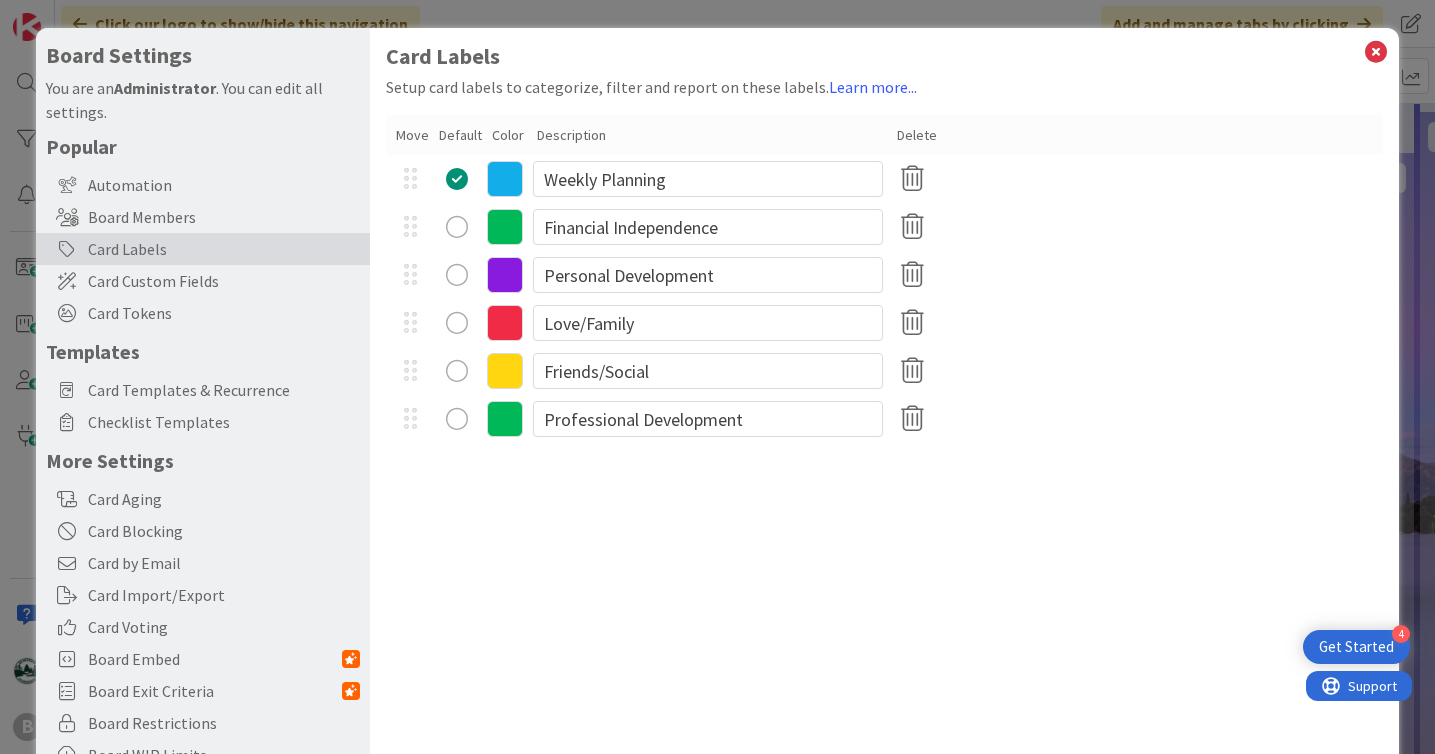 type on "x" 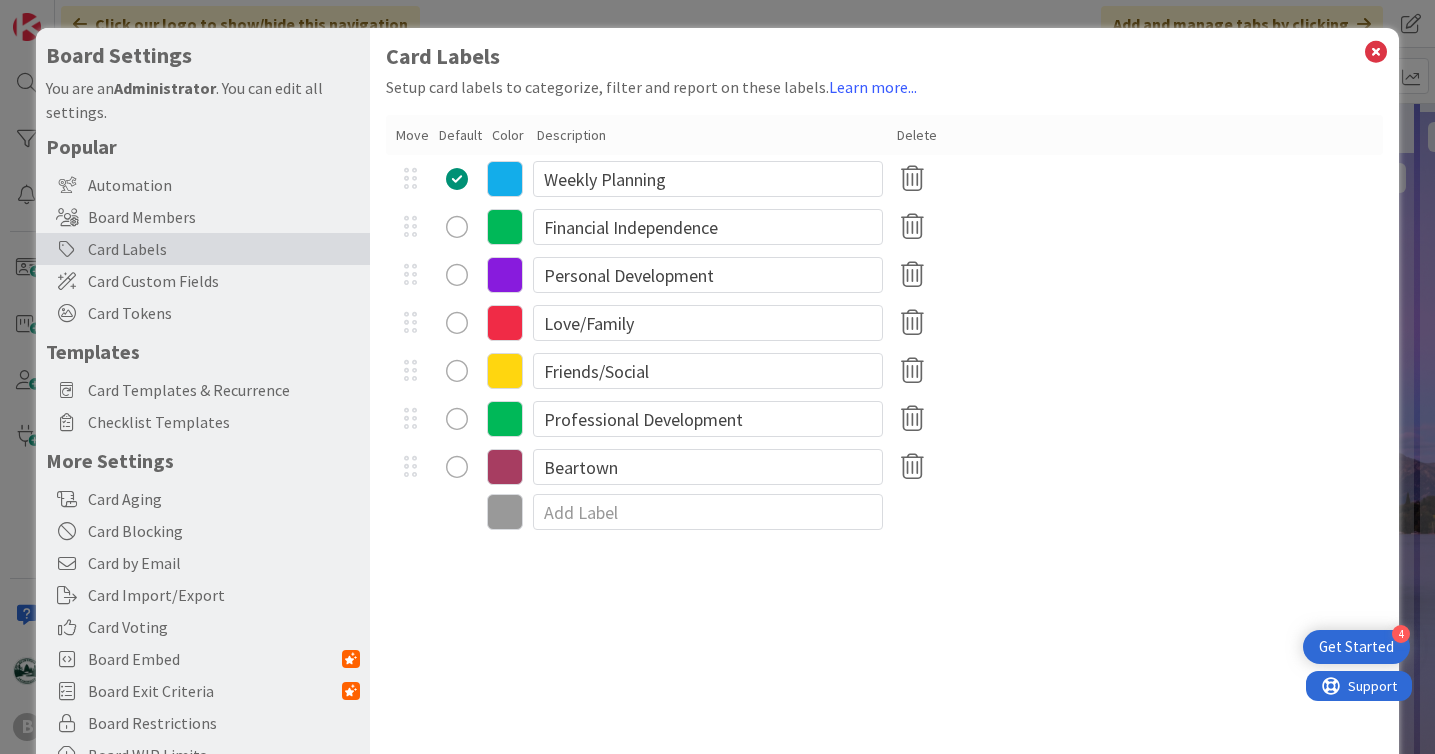 click at bounding box center (505, 512) 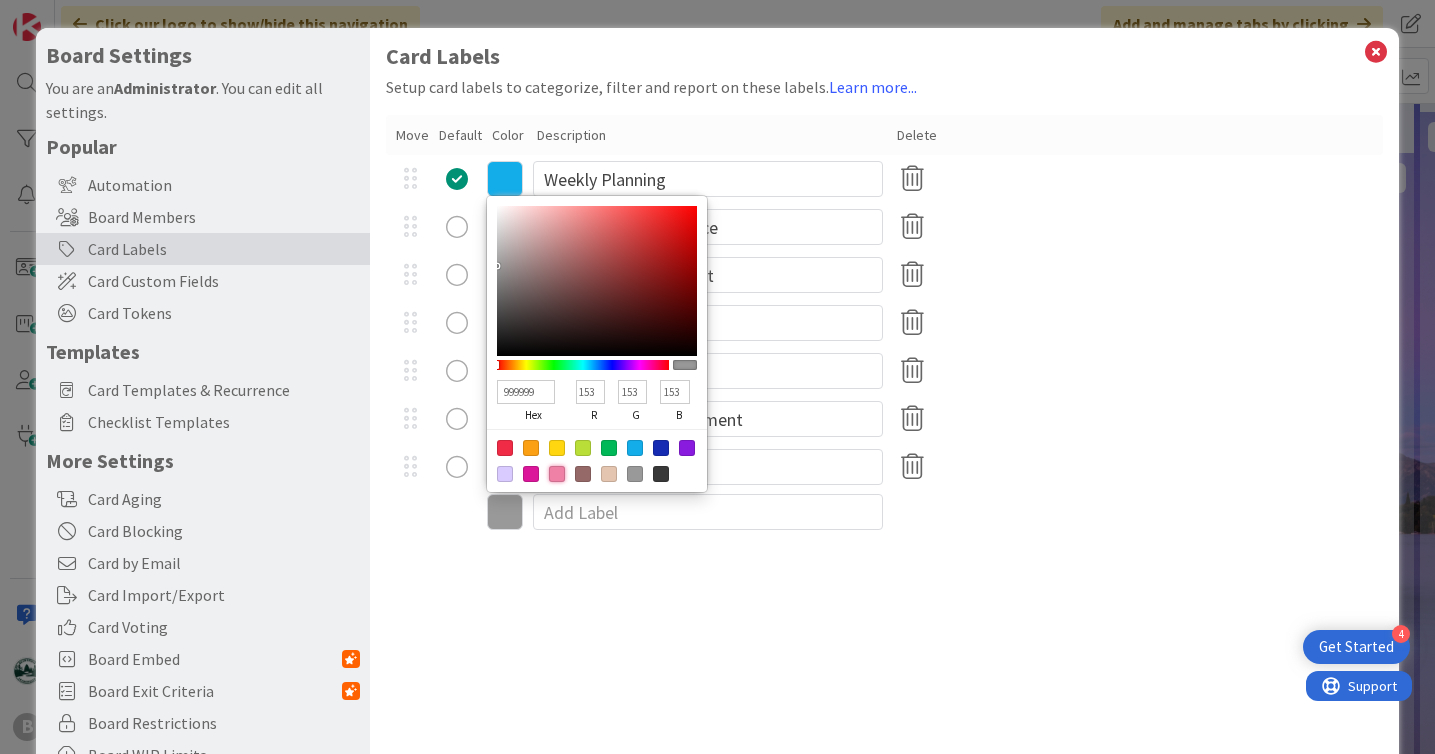 click at bounding box center (557, 474) 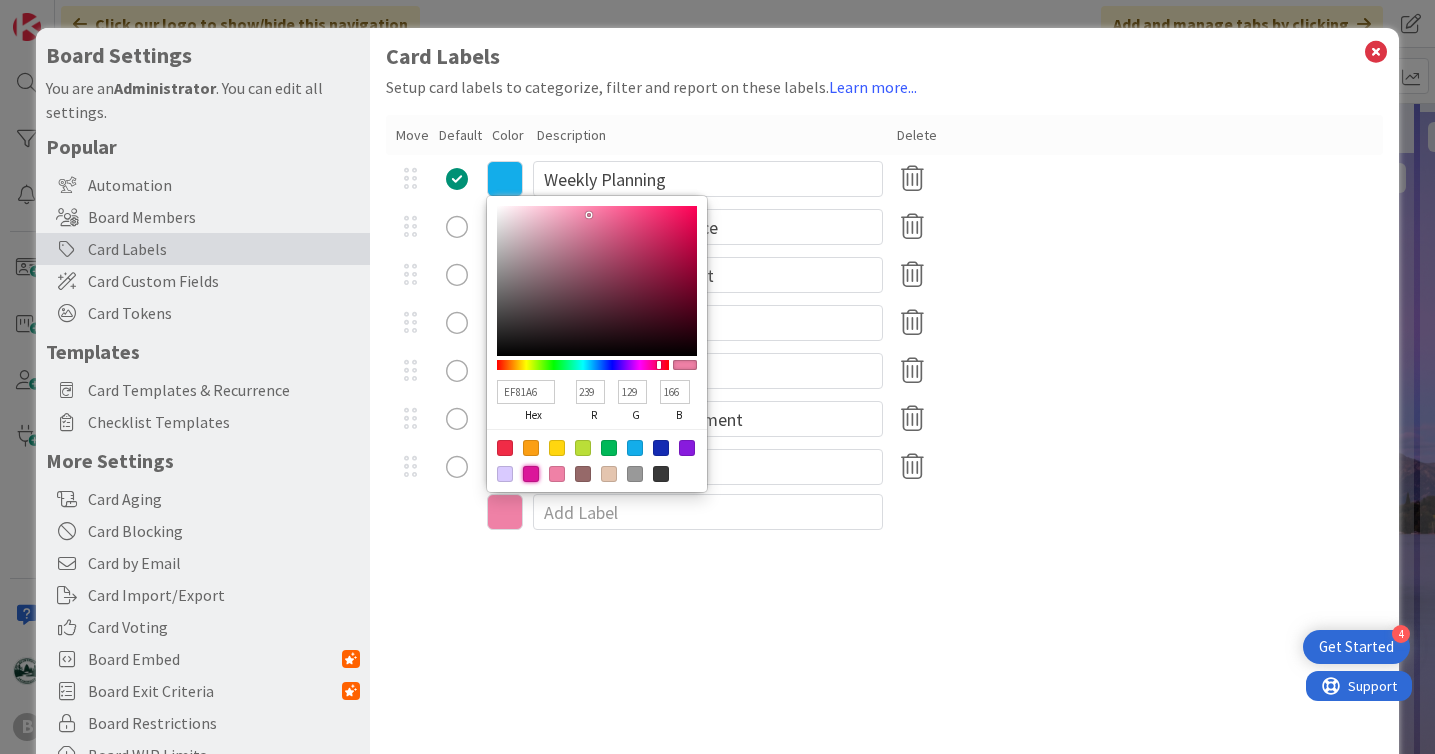 click at bounding box center [531, 474] 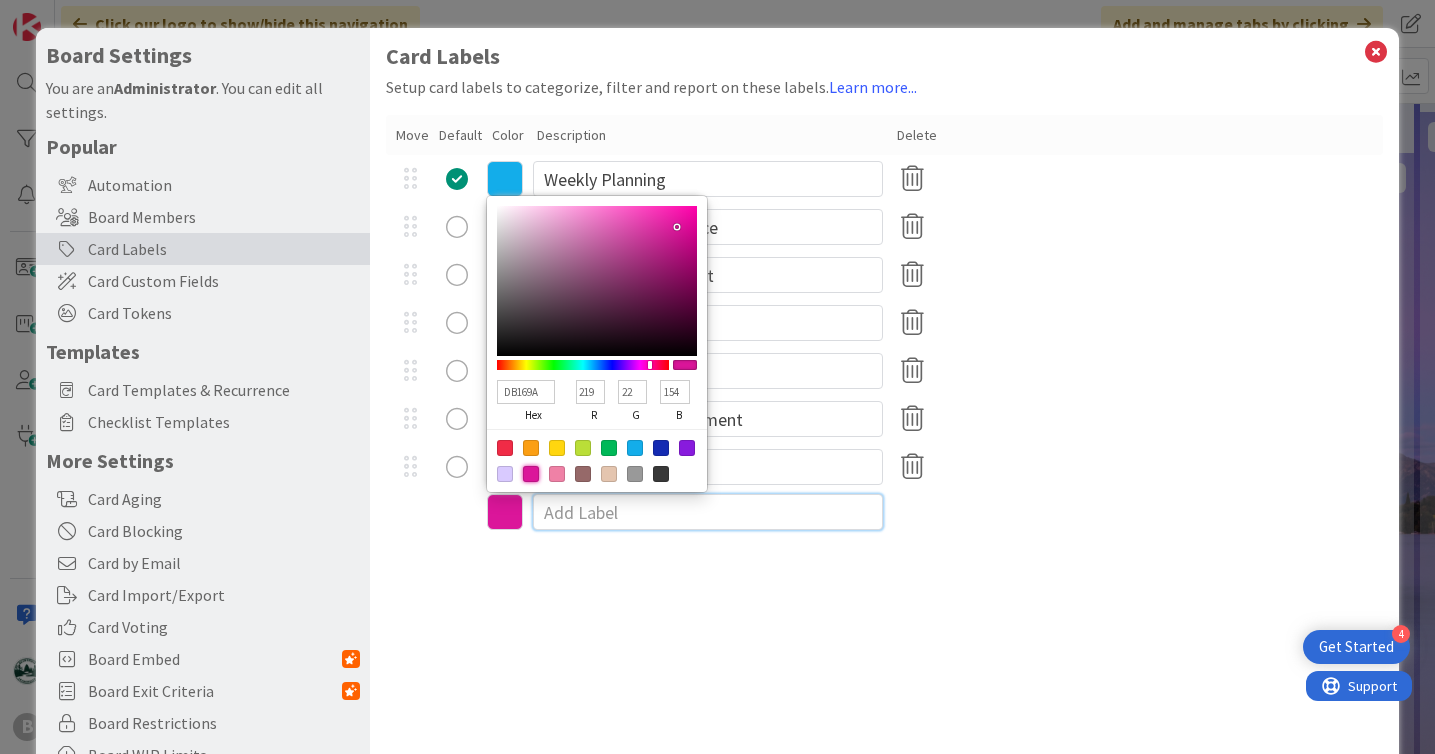 click at bounding box center (708, 512) 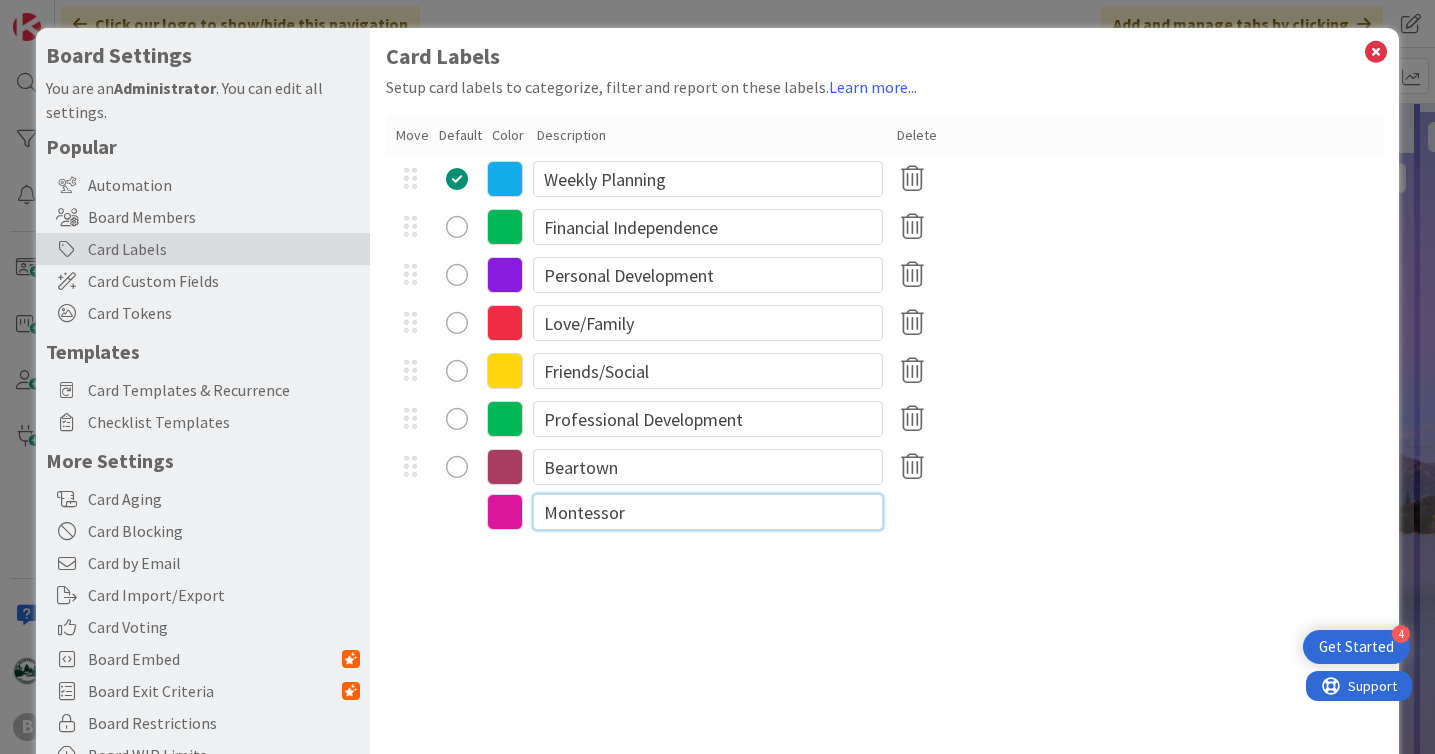 type on "Montessori" 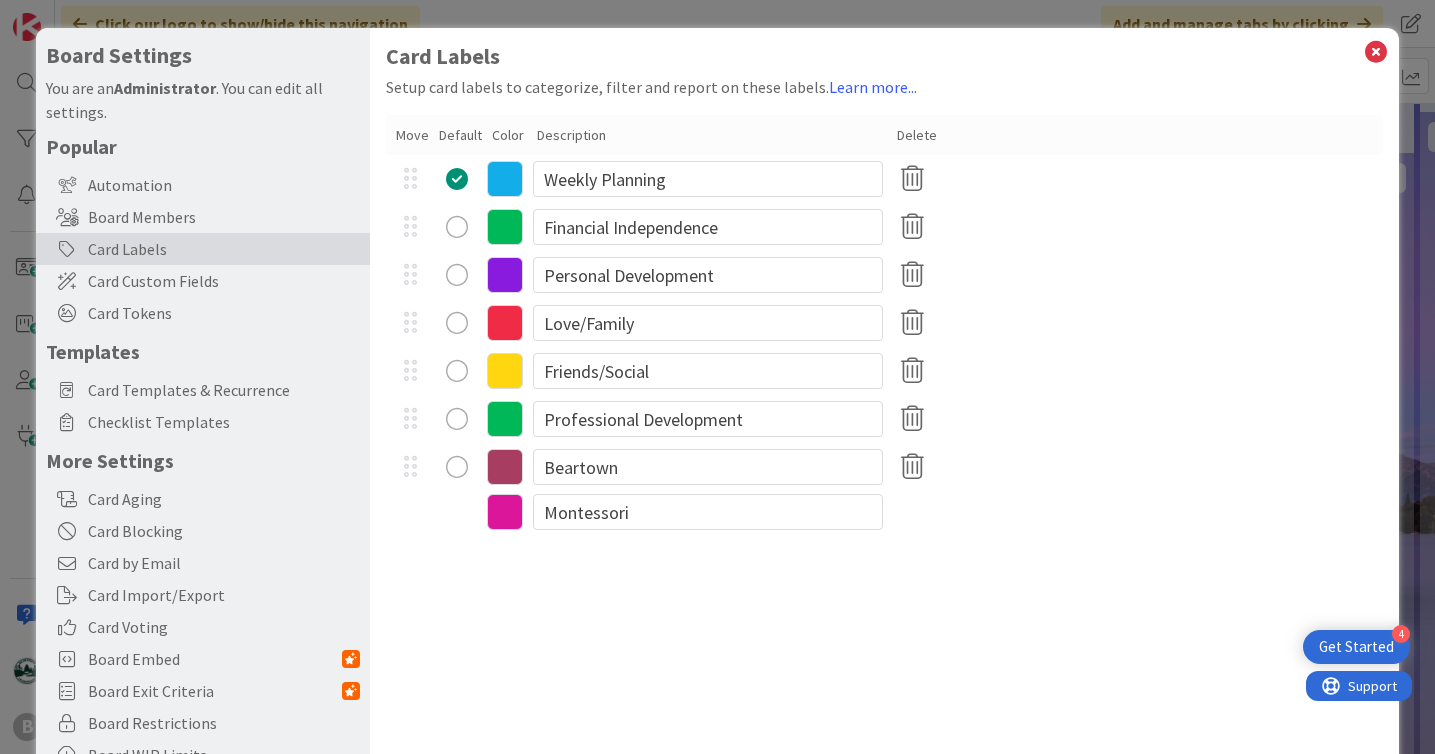 click on "Card Labels Setup card labels to categorize, filter and report on these labels.  Learn more... Move Default Color Description Delete Weekly Planning Financial Independence Personal Development Love/Family Friends/Social Professional Development Beartown DB169A hex 219 r 22 g 154 b 100 a Montessori" at bounding box center (884, 412) 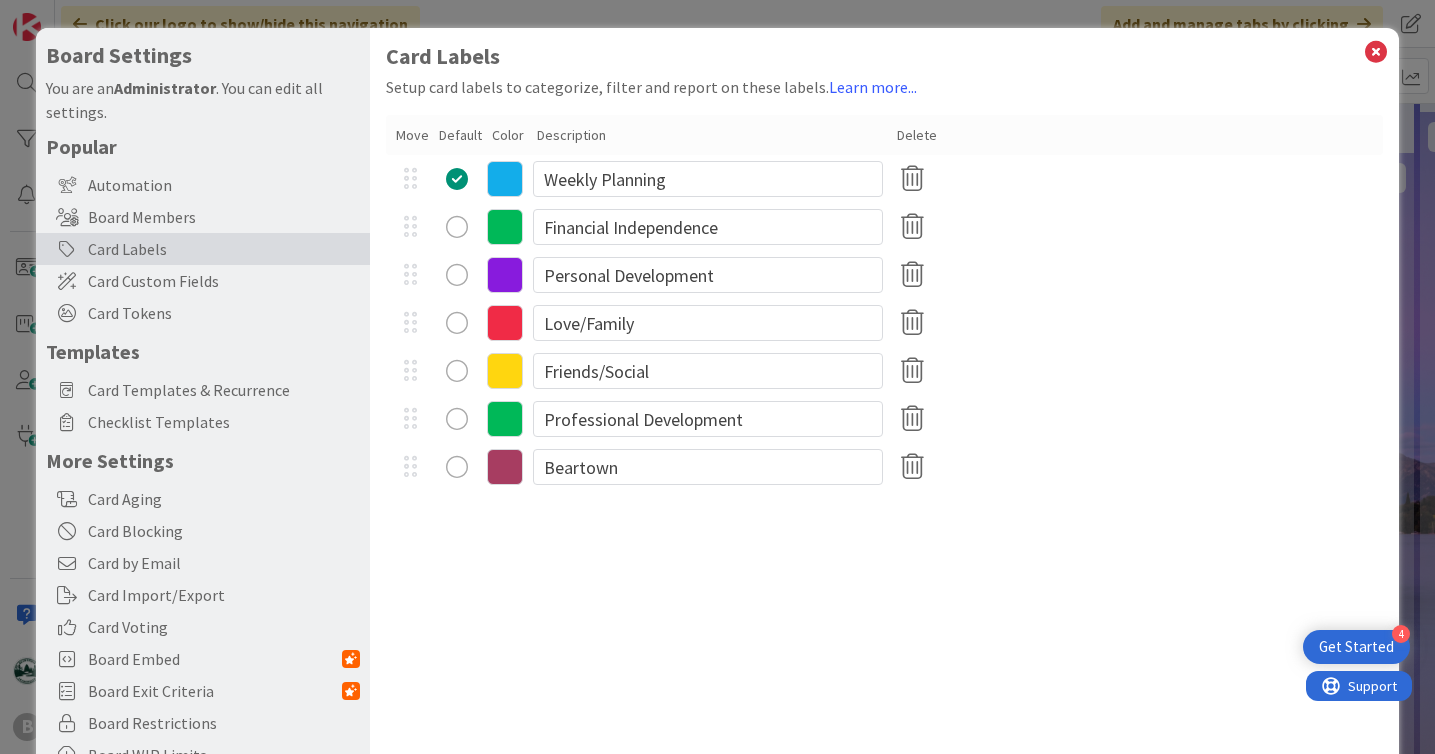 type on "x" 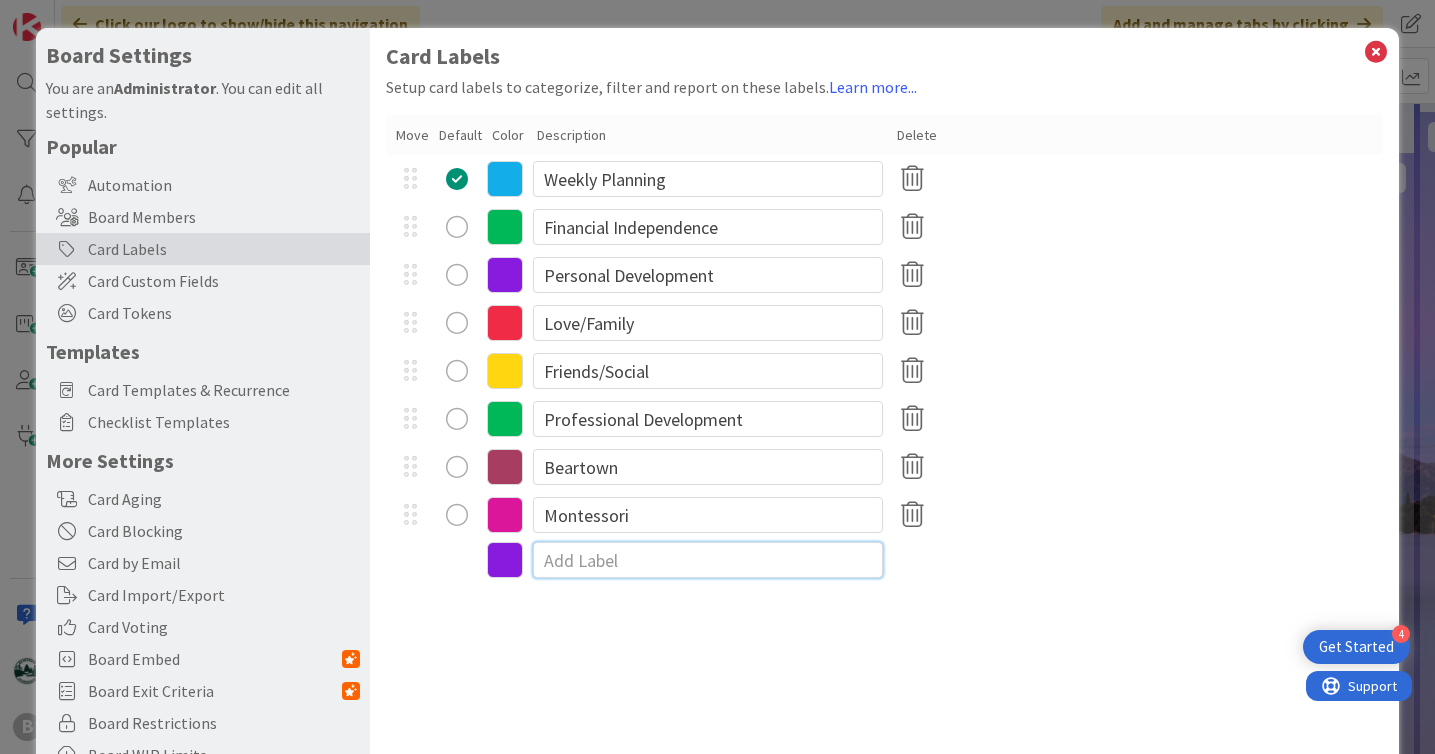 click at bounding box center (708, 560) 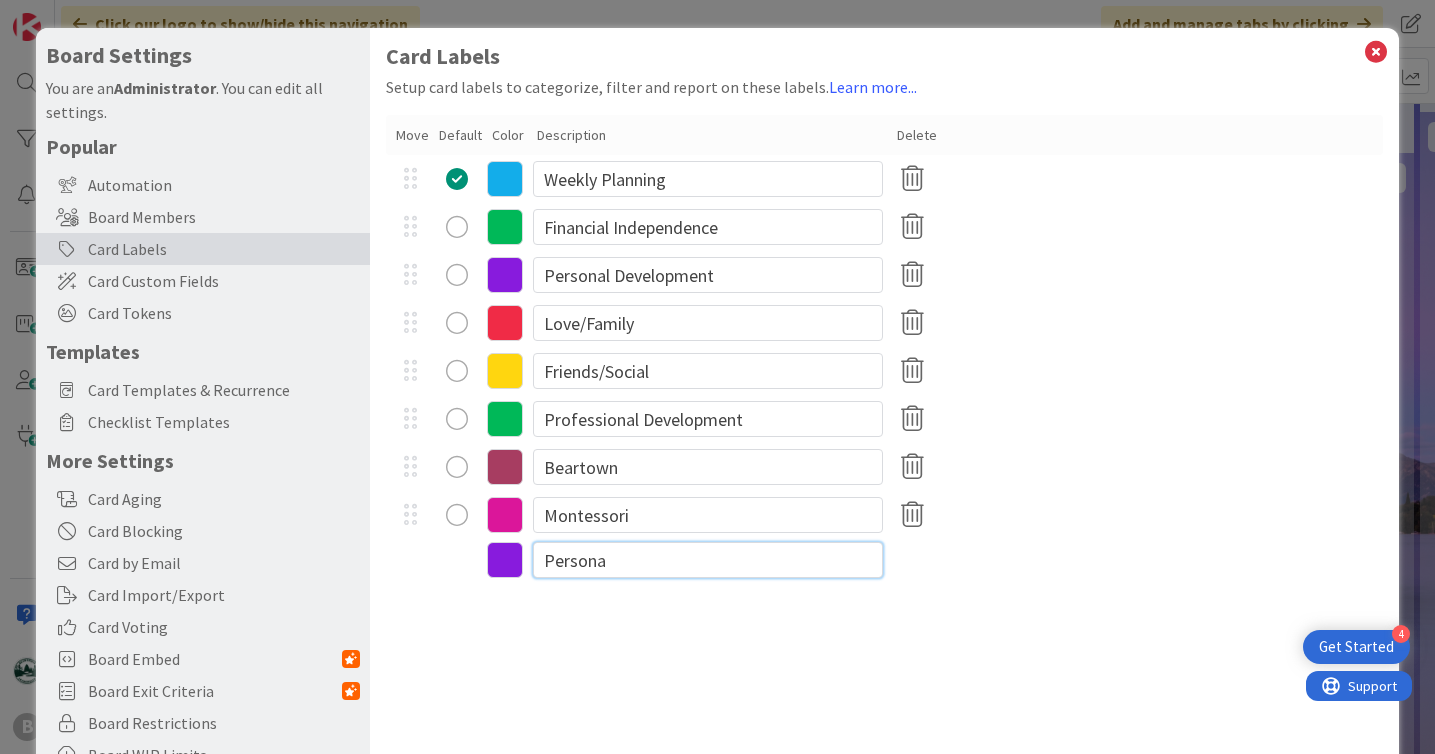 type on "Personal" 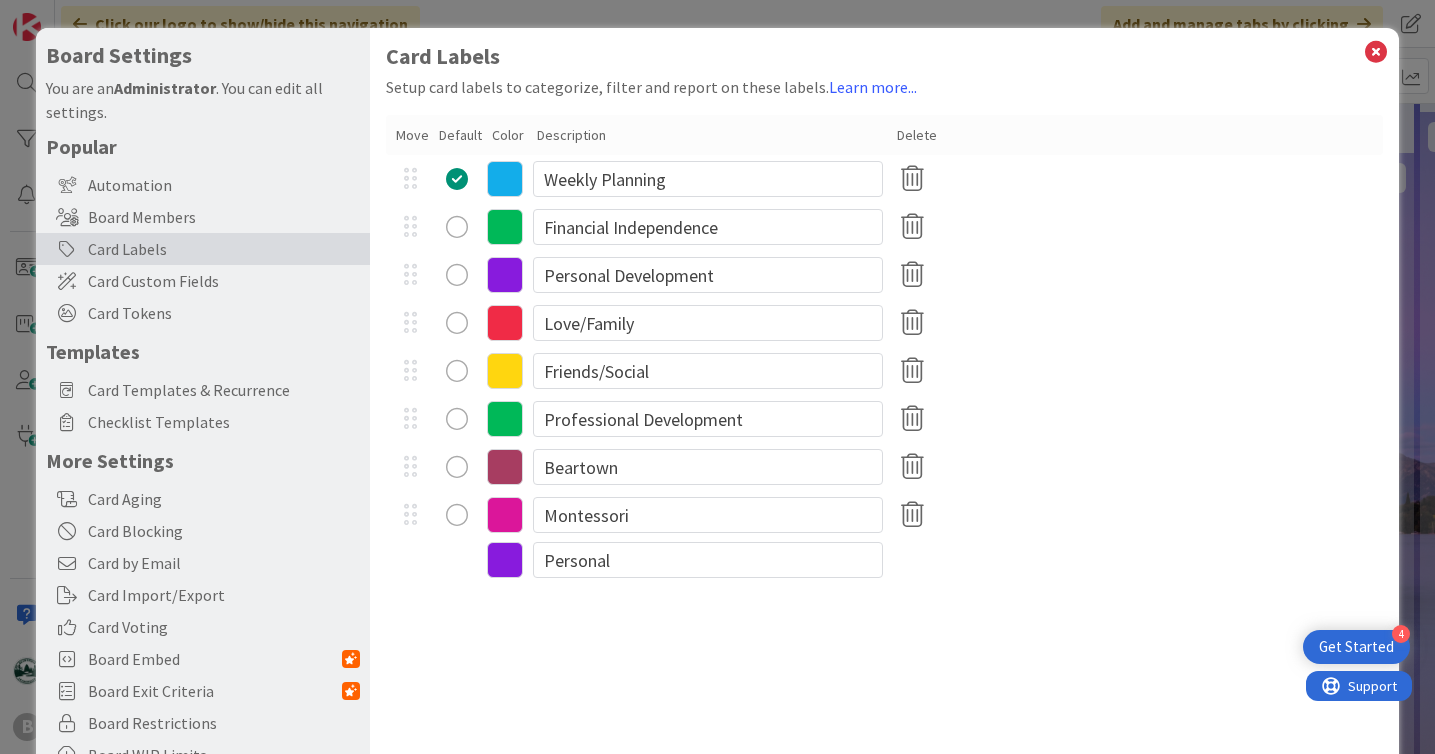 type on "x" 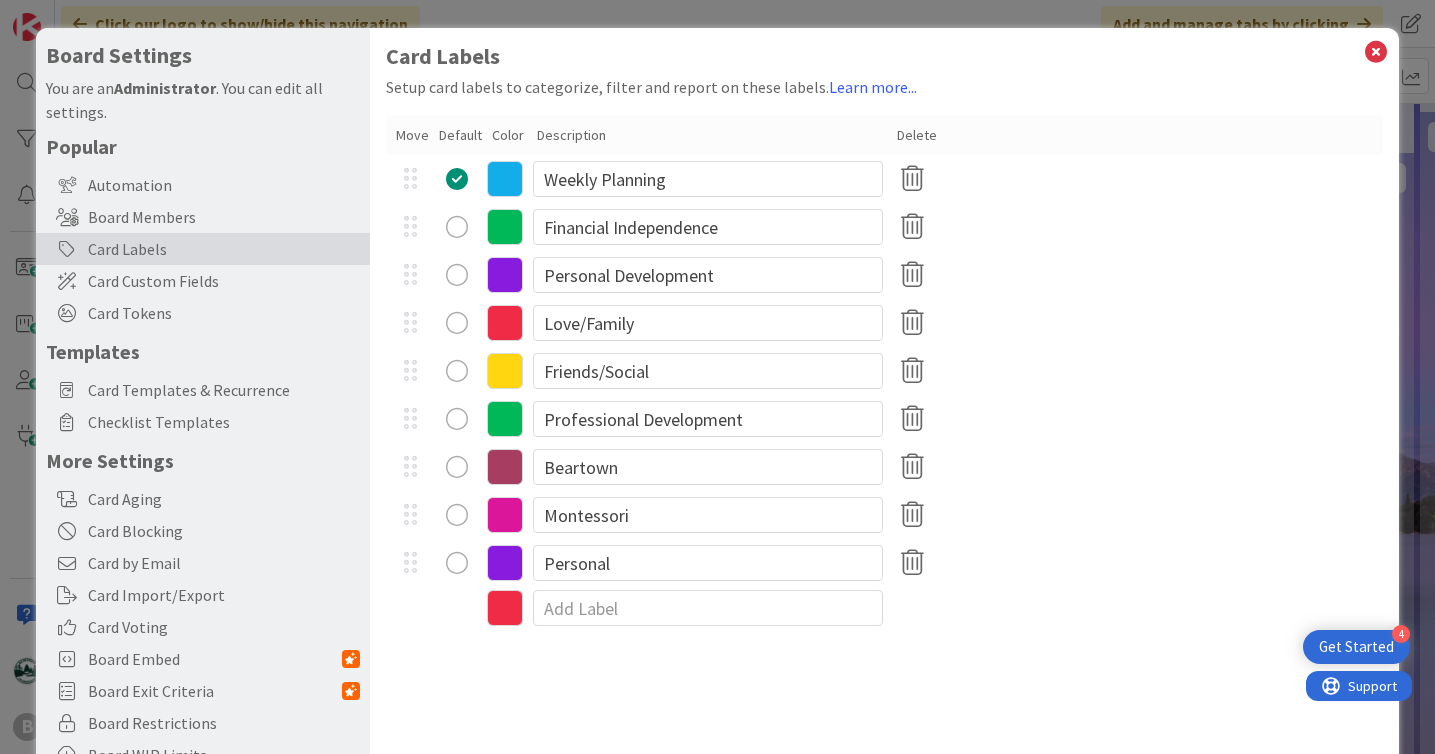 click at bounding box center [505, 563] 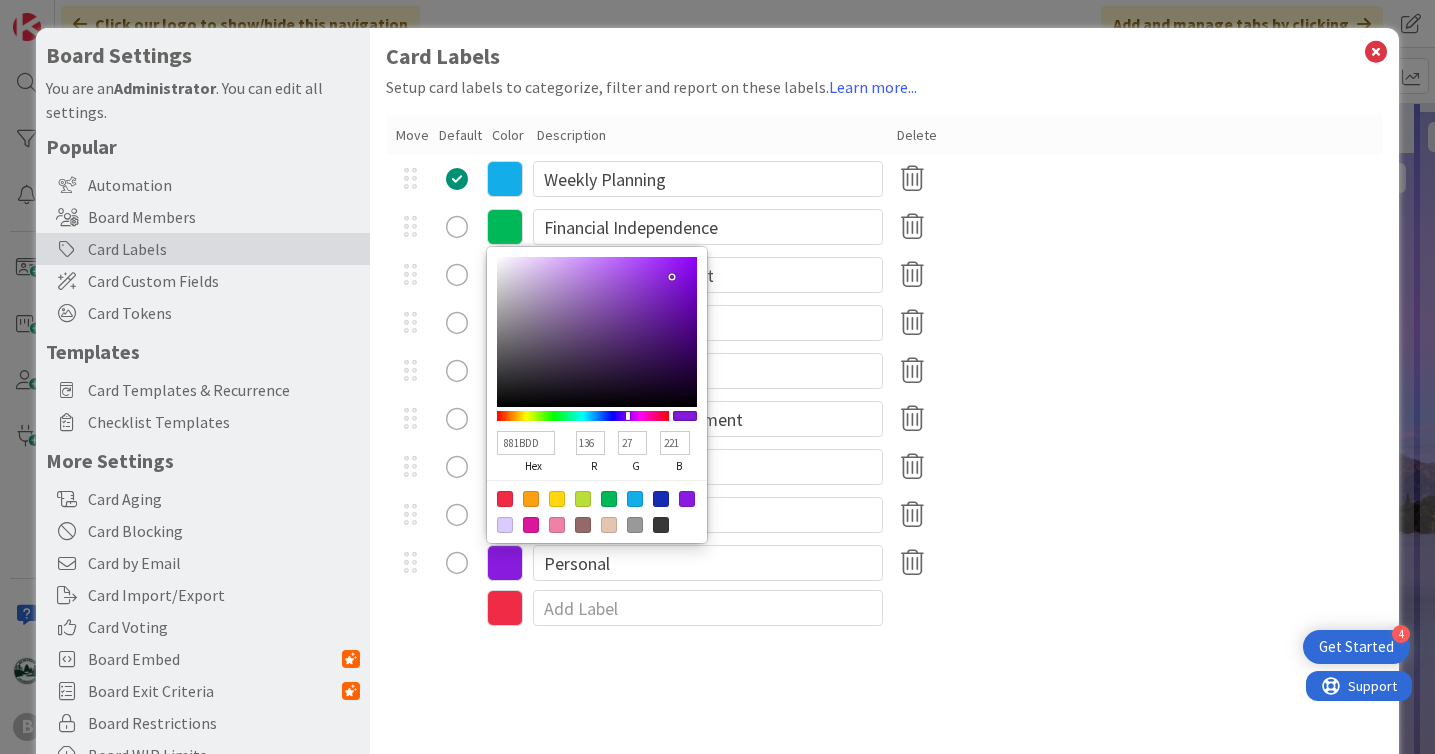 type on "D7C3E6" 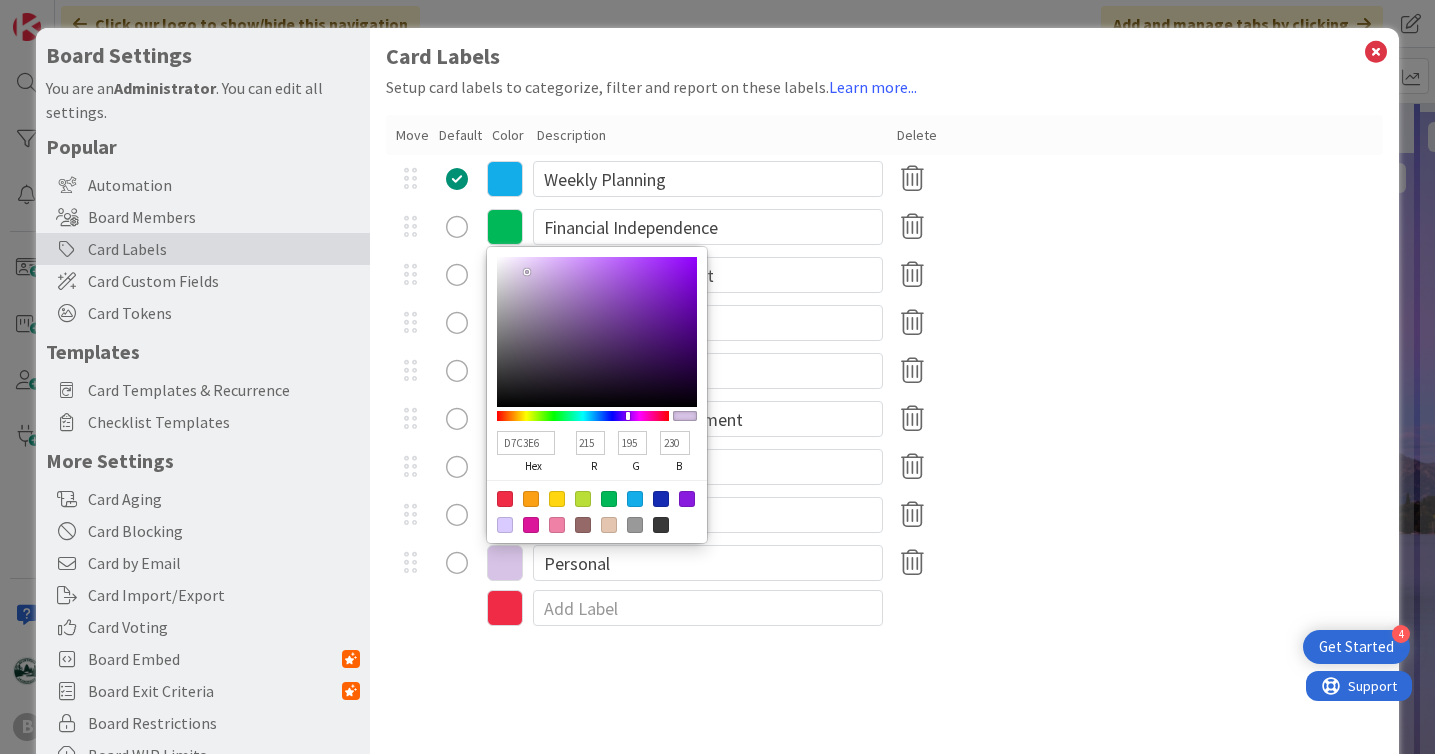 click at bounding box center (597, 332) 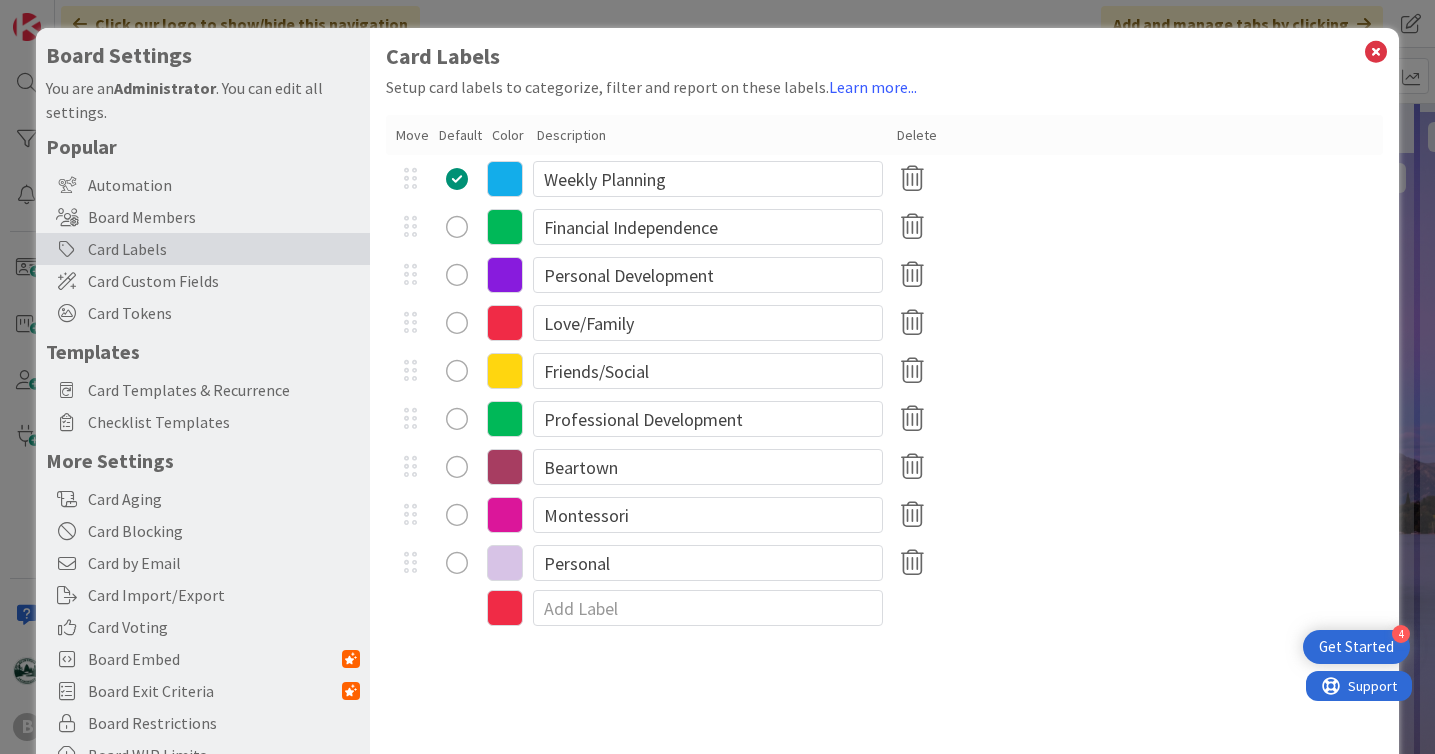 click at bounding box center [457, 563] 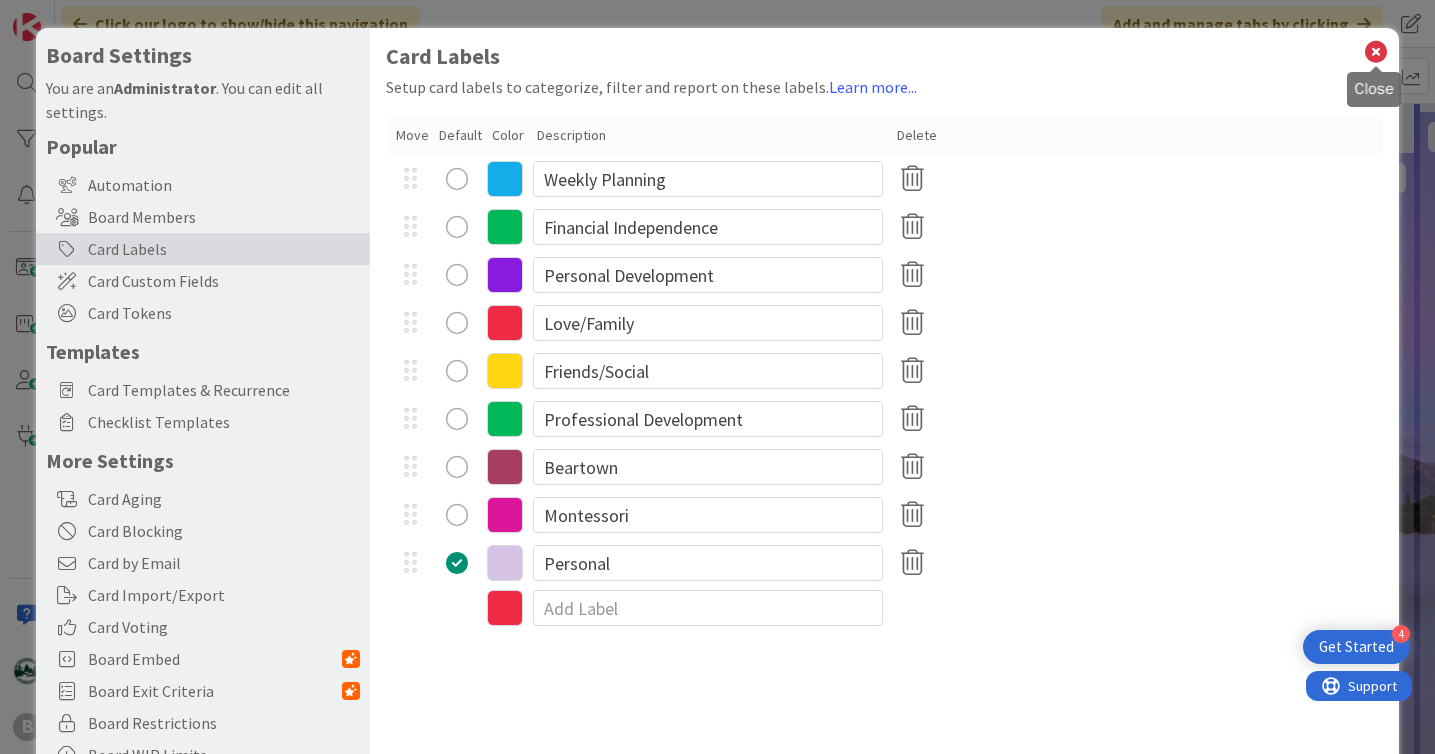 click at bounding box center (1376, 52) 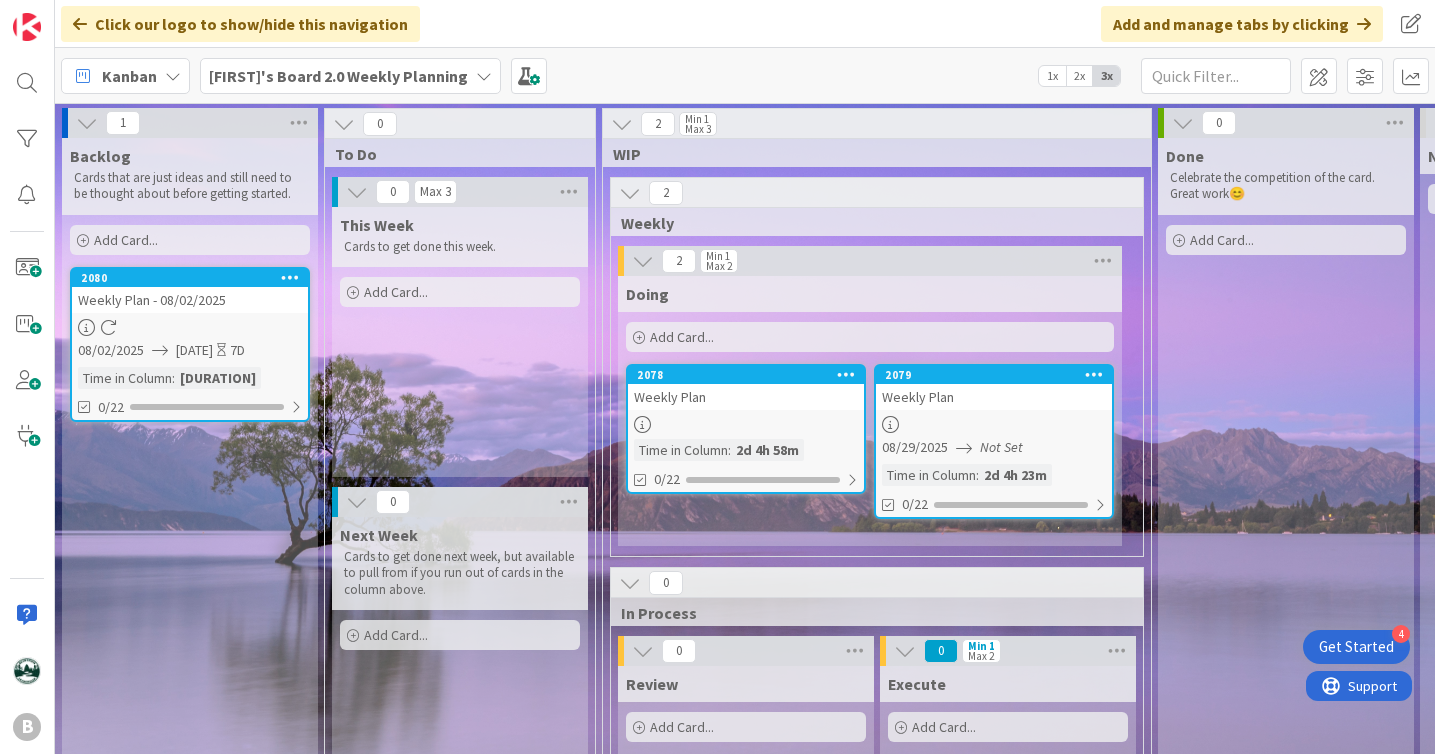 scroll, scrollTop: 2, scrollLeft: 0, axis: vertical 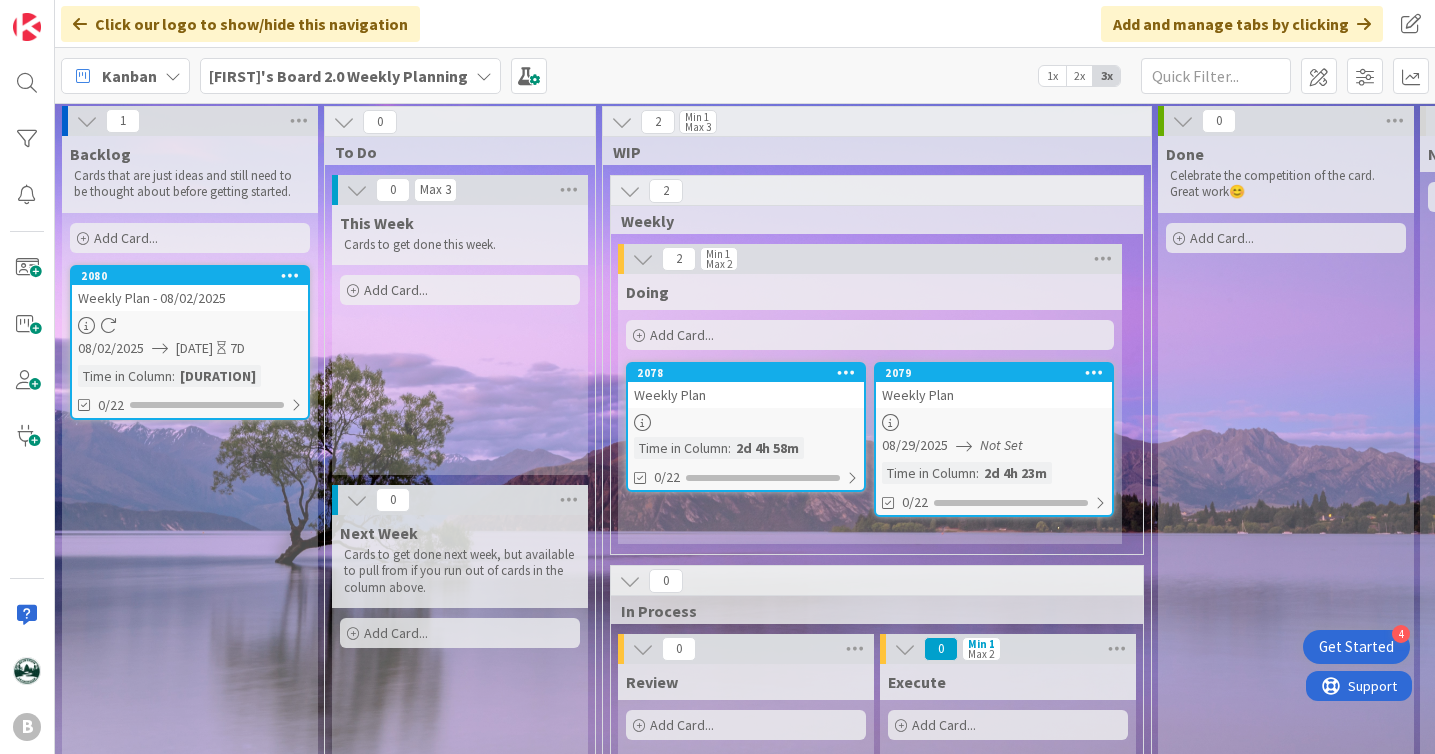 click on "Add Card..." at bounding box center [190, 238] 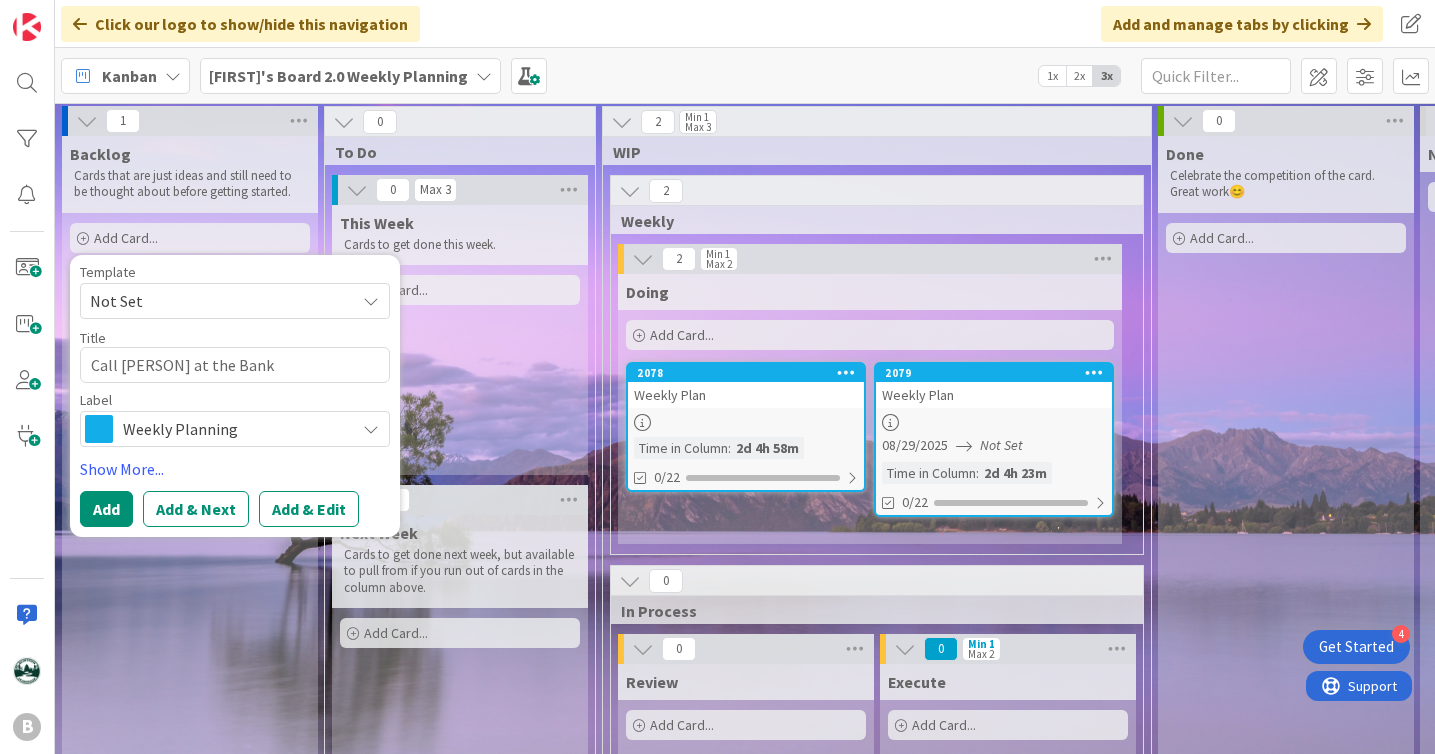 click on "Weekly Planning" at bounding box center [234, 429] 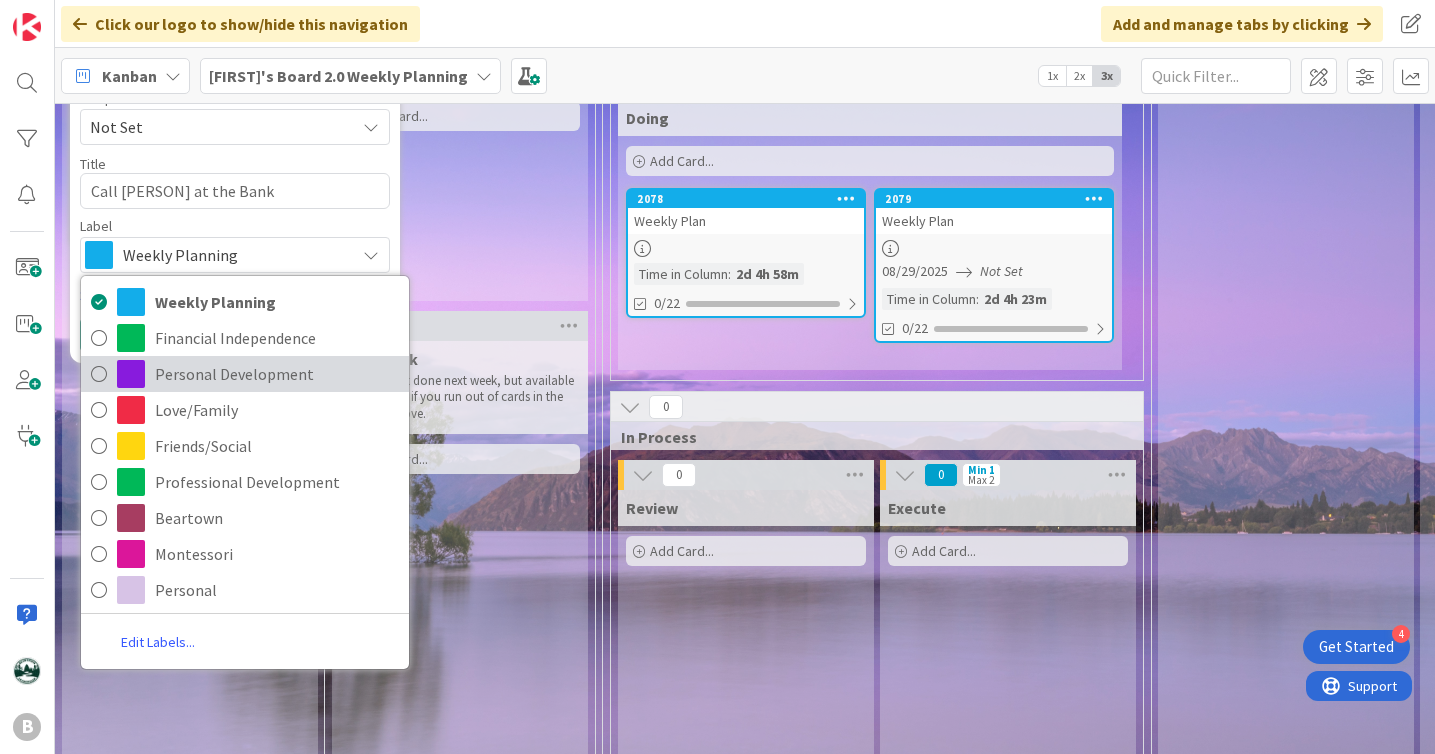 scroll, scrollTop: 214, scrollLeft: 0, axis: vertical 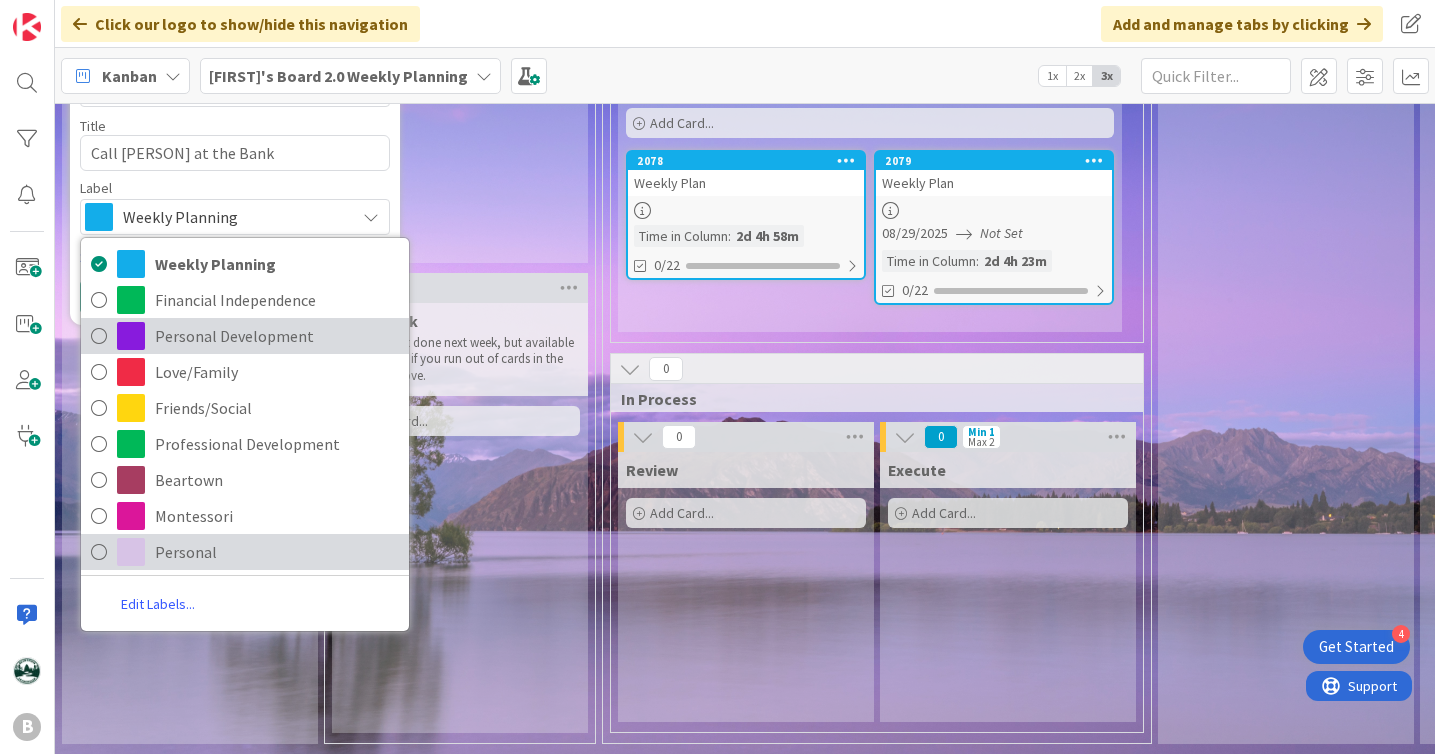 click on "Personal" at bounding box center [277, 552] 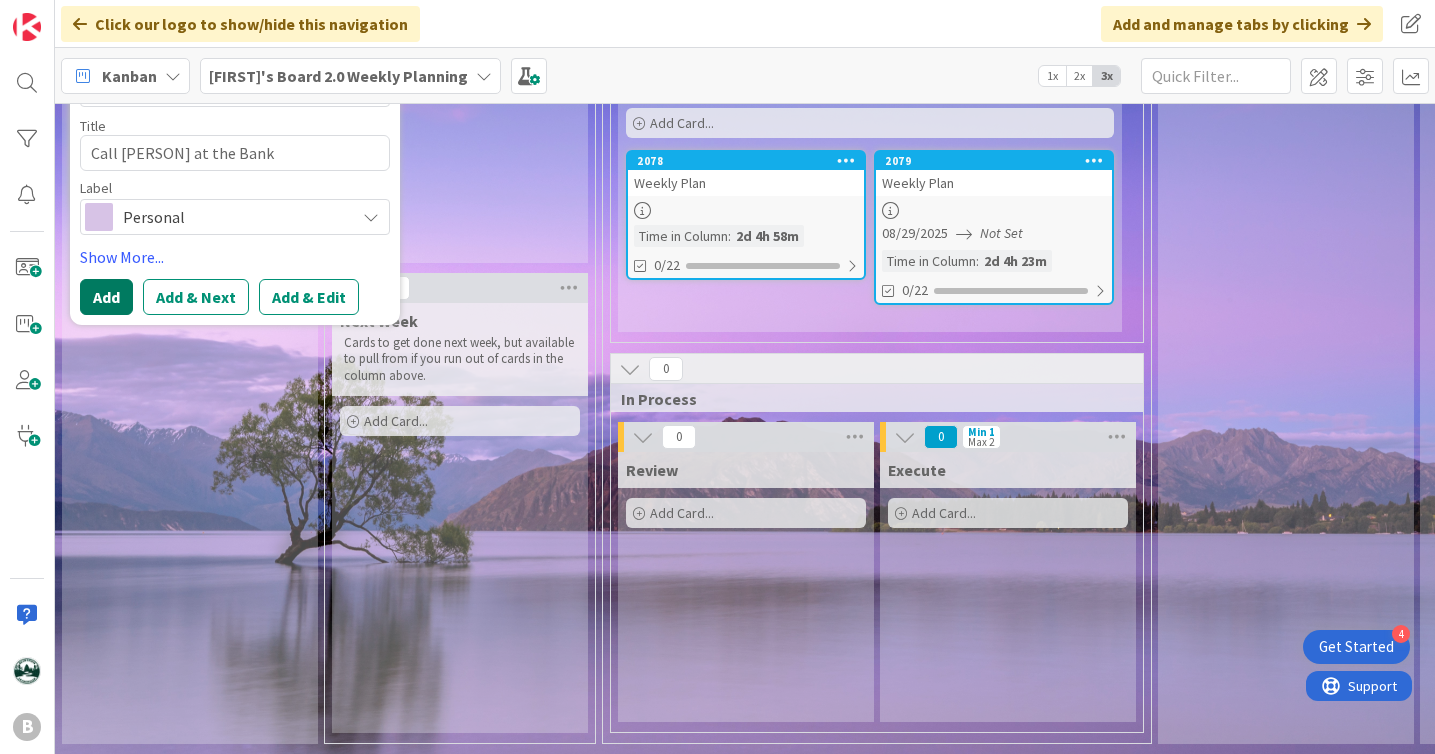 click on "Add" at bounding box center (106, 297) 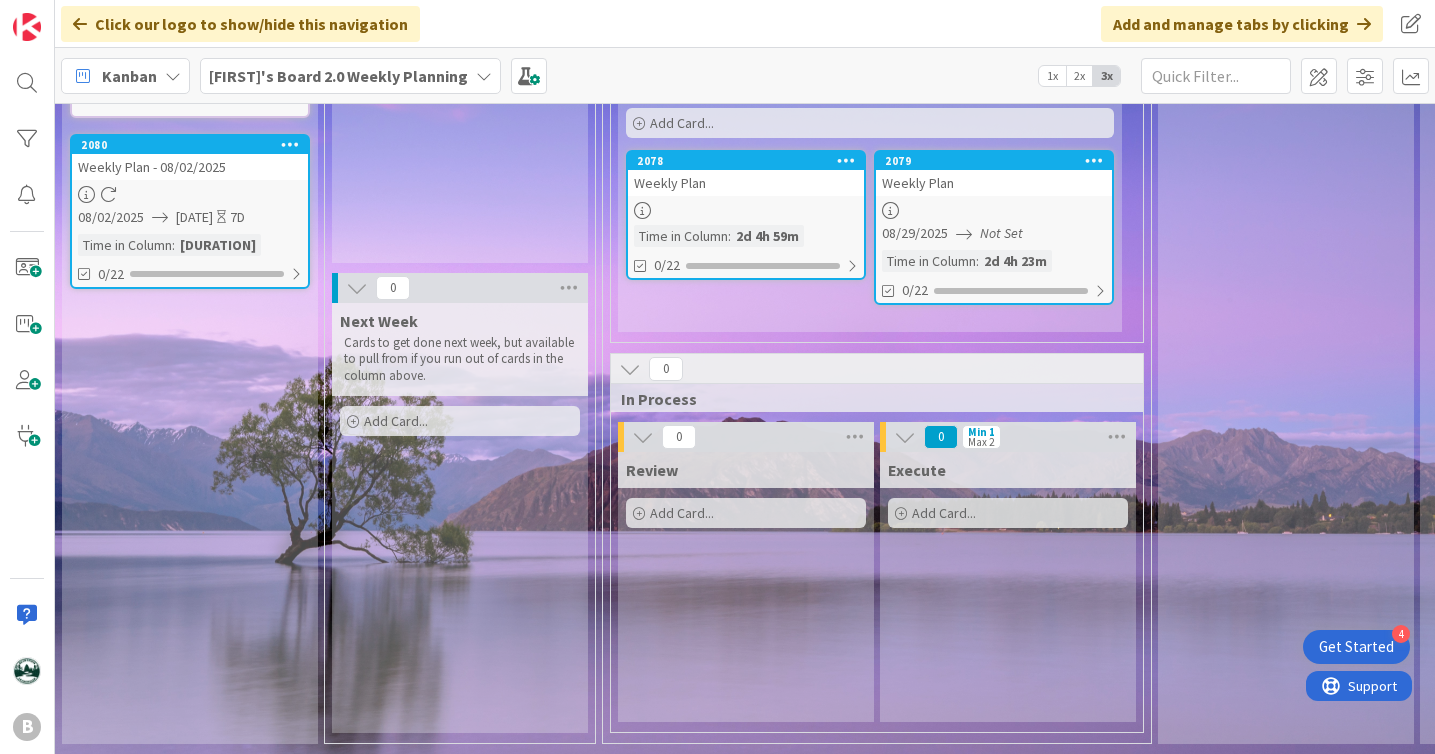 scroll, scrollTop: 0, scrollLeft: 0, axis: both 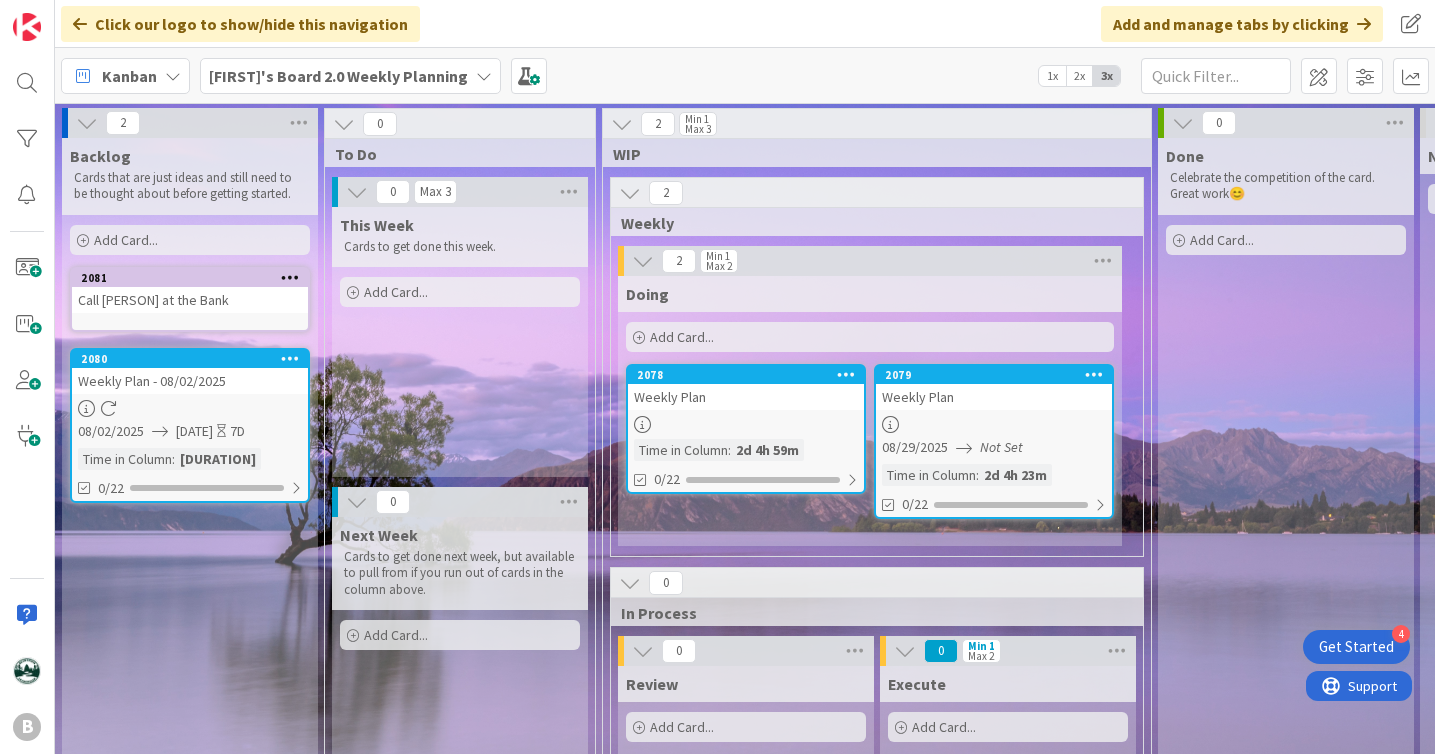 click on "Backlog Cards that are just ideas and still need to be thought about before getting started. Add Card... Template Not Set Title 0 / 128 Label Personal Weekly Planning Financial Independence Personal Development Love/Family Friends/Social Professional Development Beartown Montessori Personal Edit Labels... Show More... Add Add & Next Add & Edit 2081 Call [PERSON] at the Bank 2080 Weekly Plan - [DATE] [DATE] [DATE] 7D Time in Column : [DURATION] 0/22" at bounding box center (190, 548) 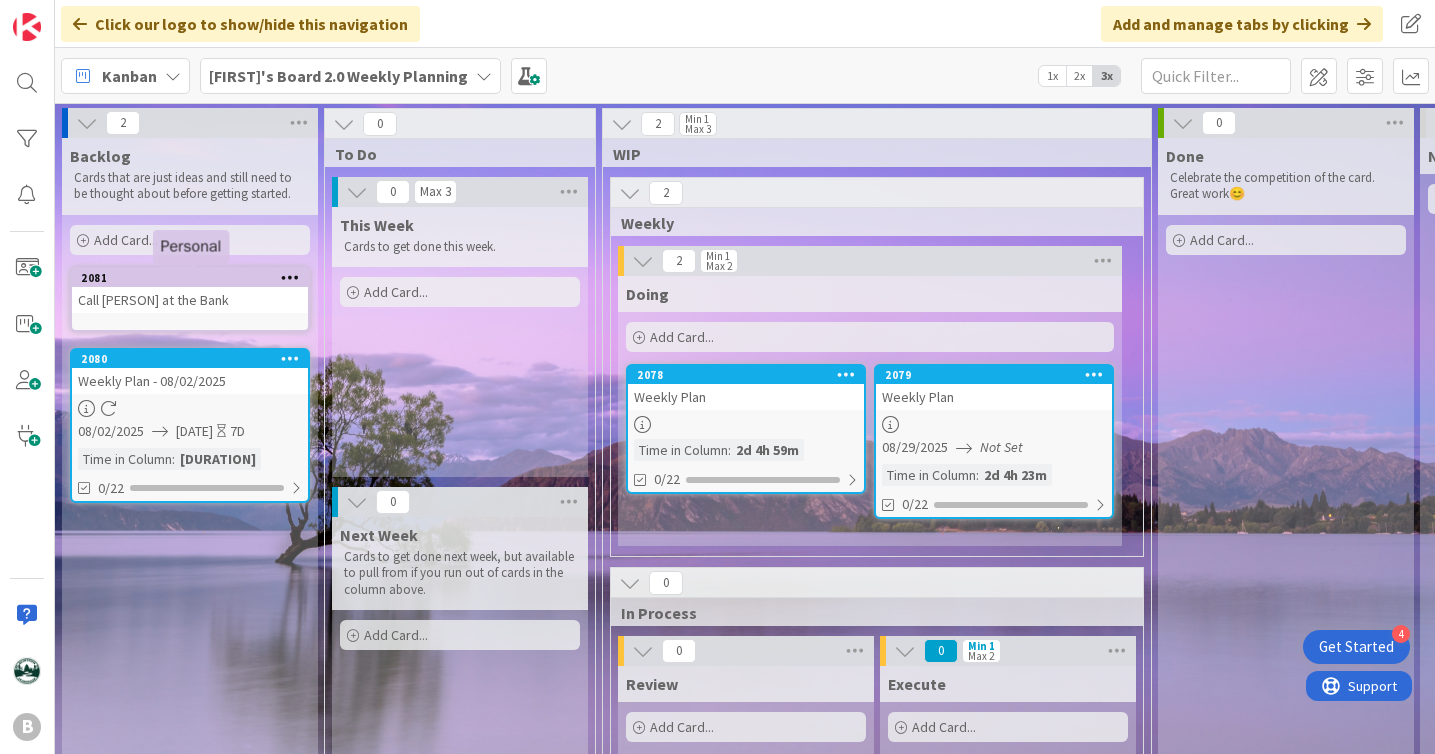 click on "2081" at bounding box center [194, 278] 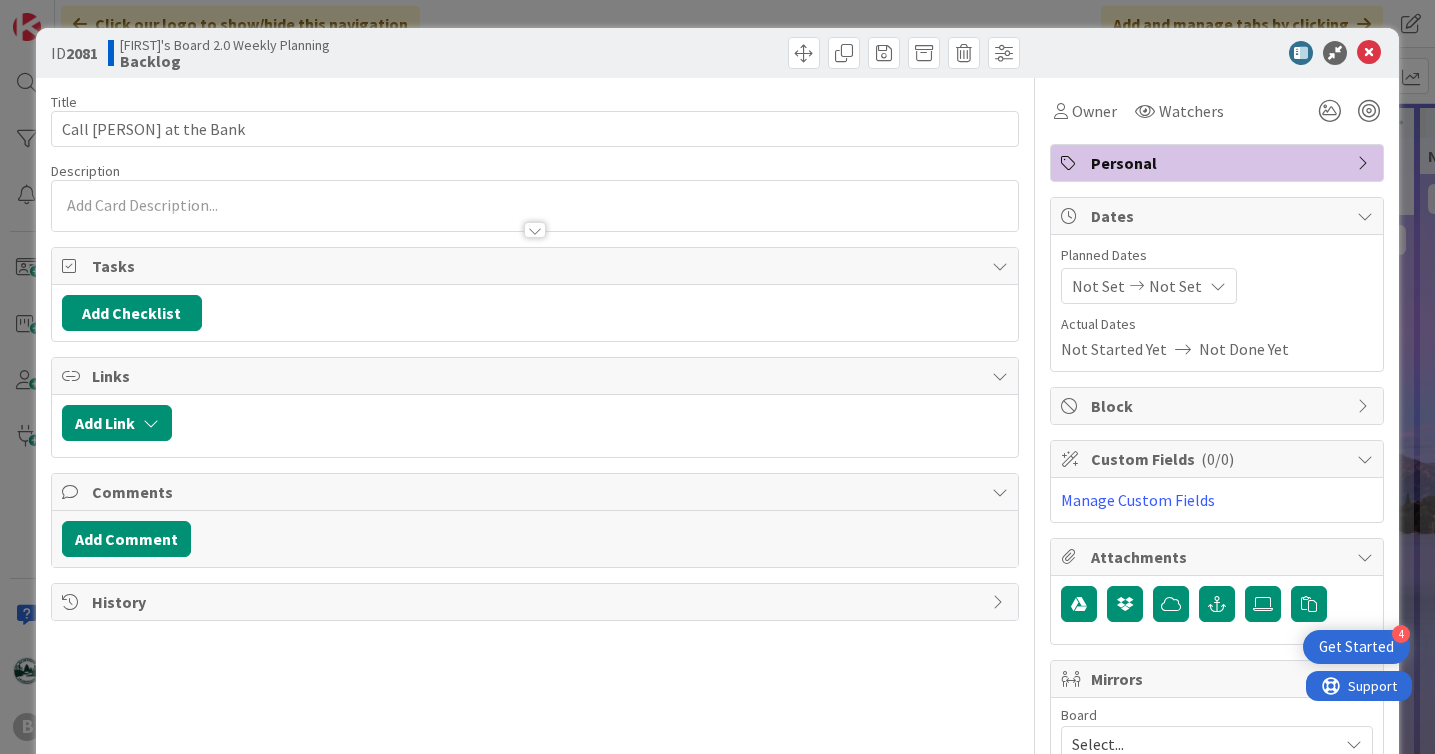 scroll, scrollTop: 0, scrollLeft: 0, axis: both 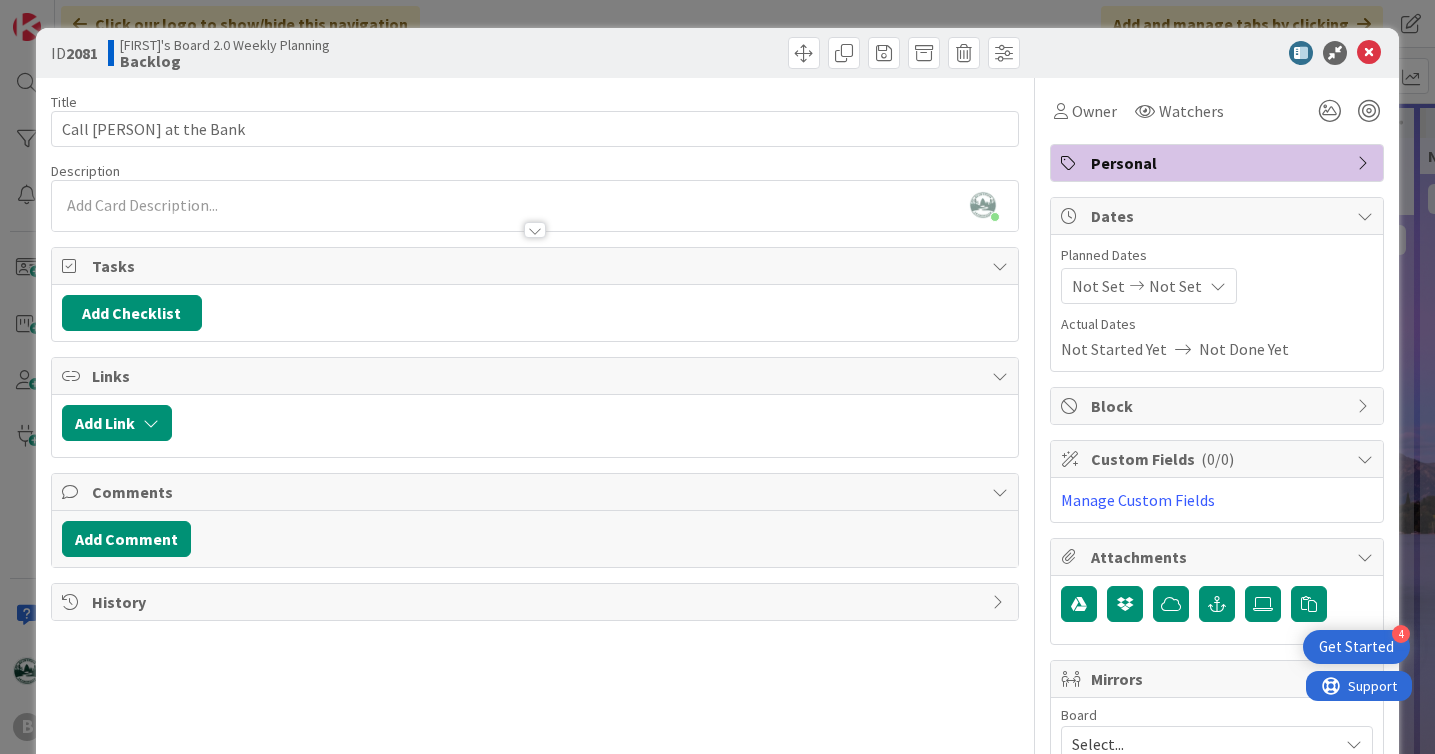 click on "Personal" at bounding box center [1217, 163] 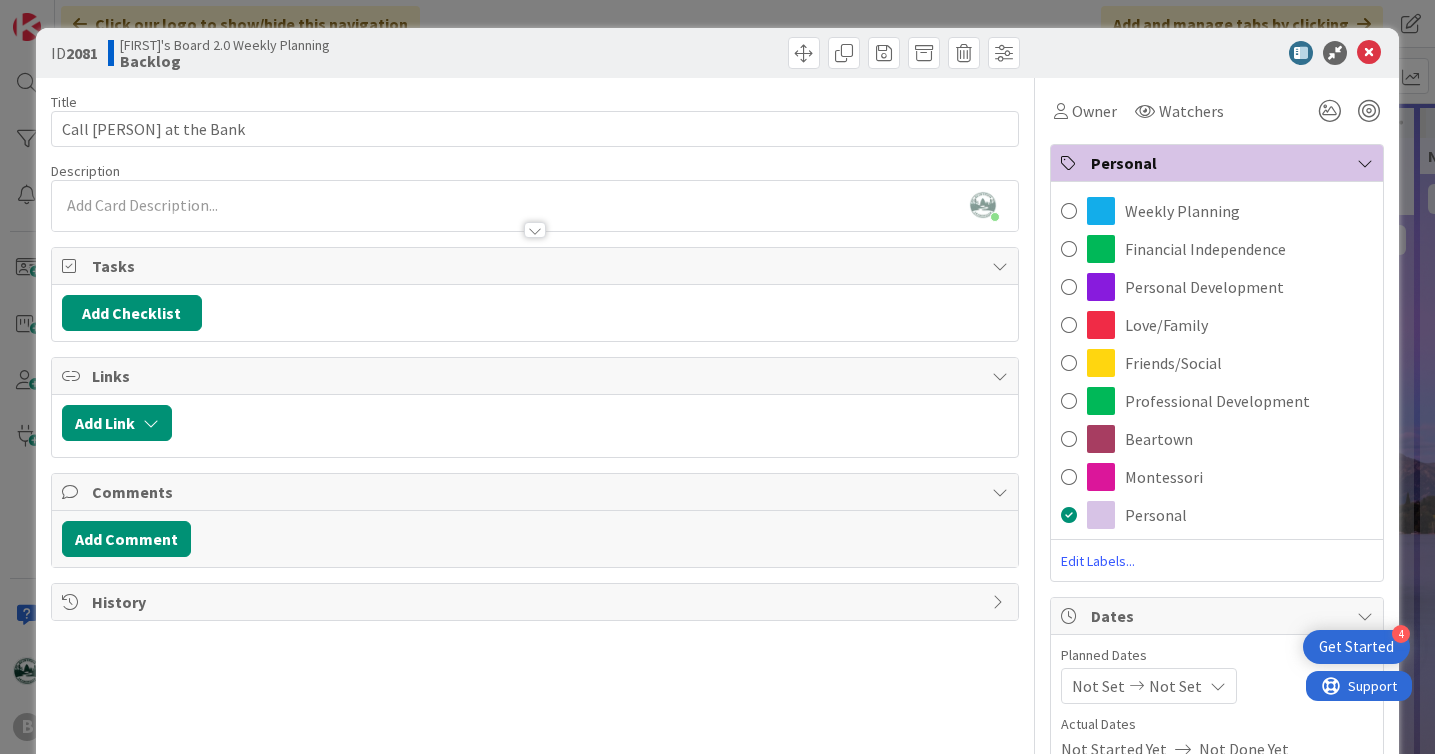 click on "Edit Labels..." at bounding box center (1217, 561) 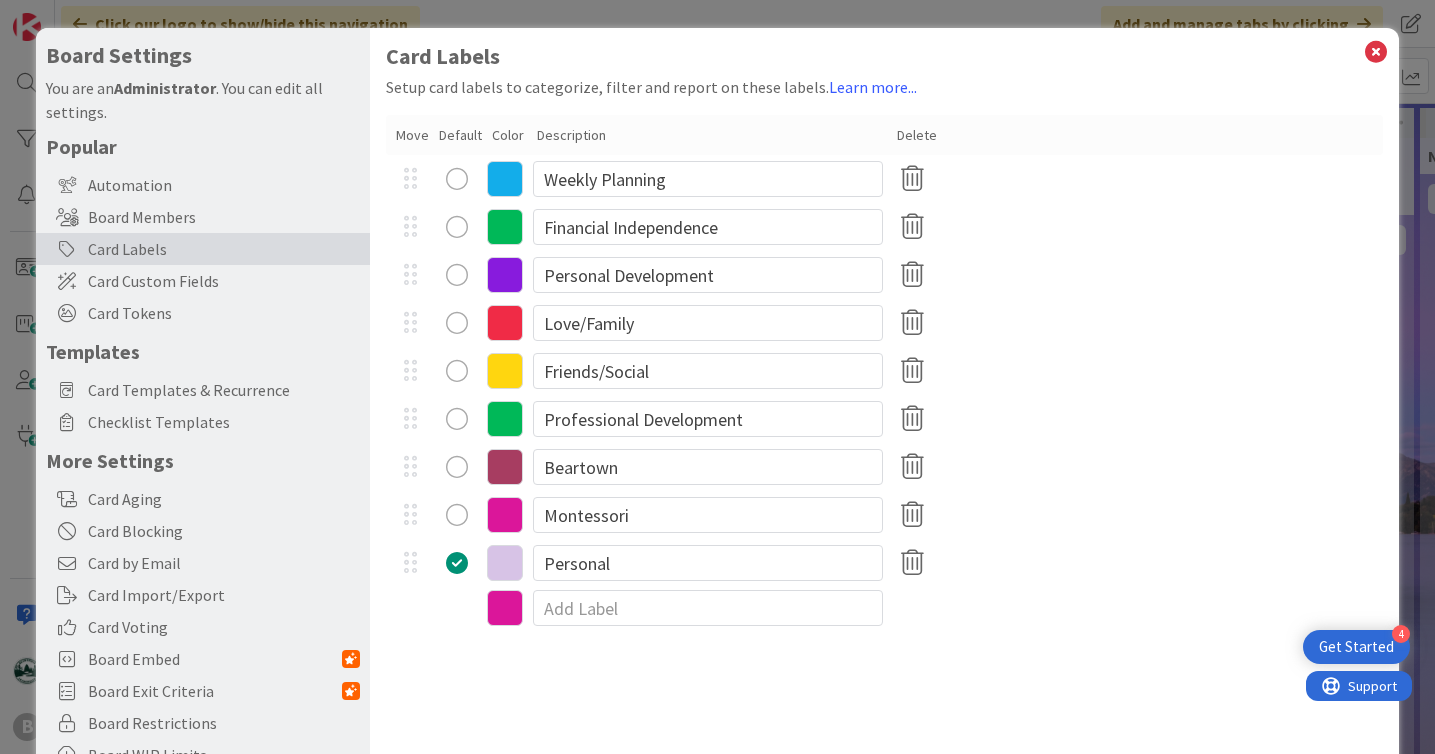 scroll, scrollTop: 0, scrollLeft: 0, axis: both 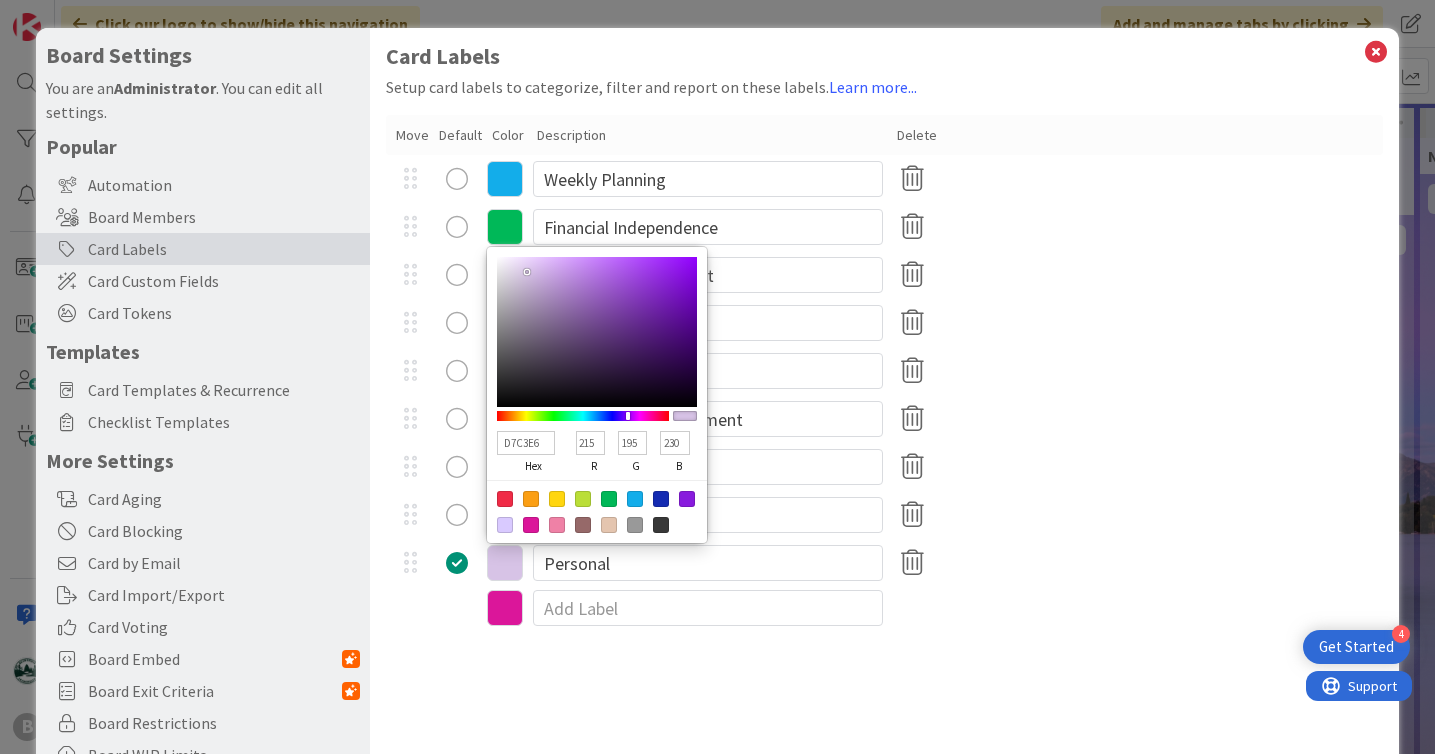 type on "340954" 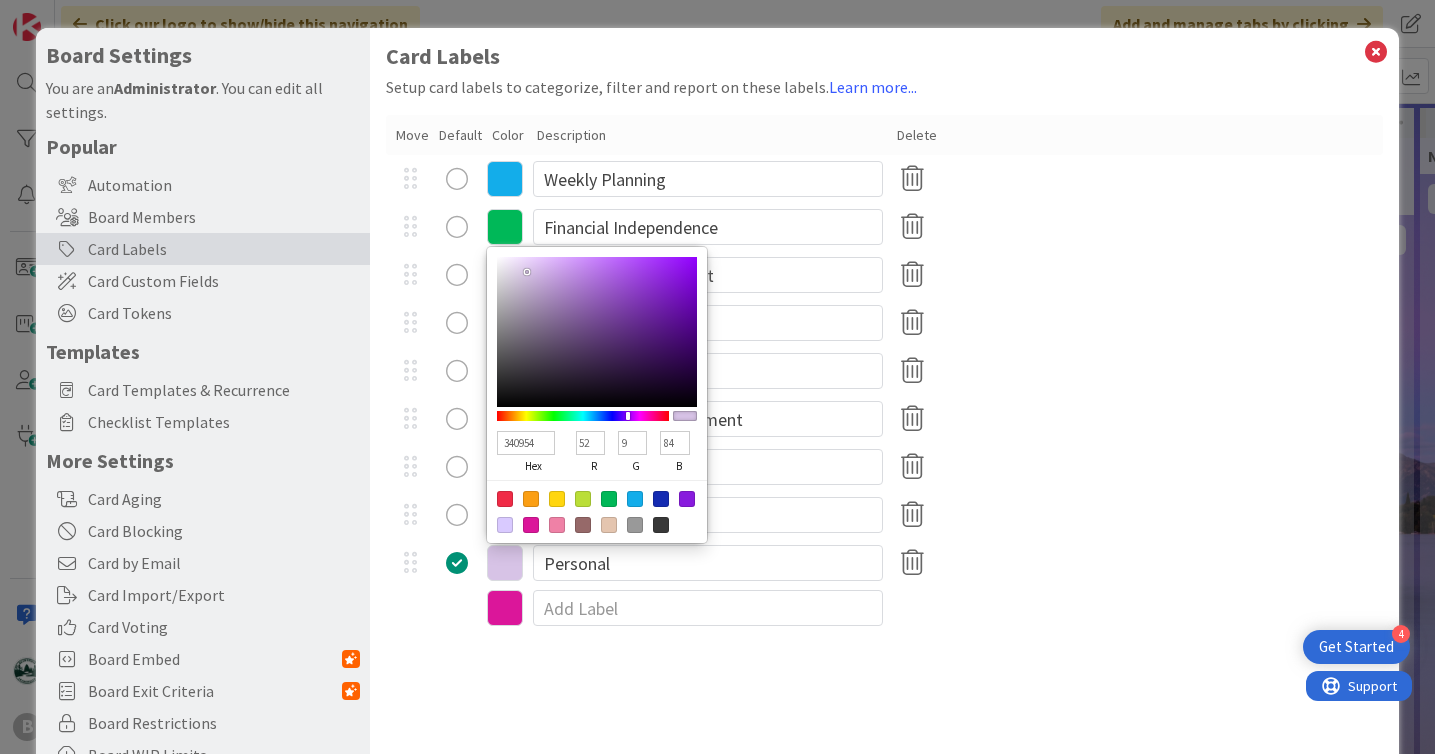 click at bounding box center (597, 332) 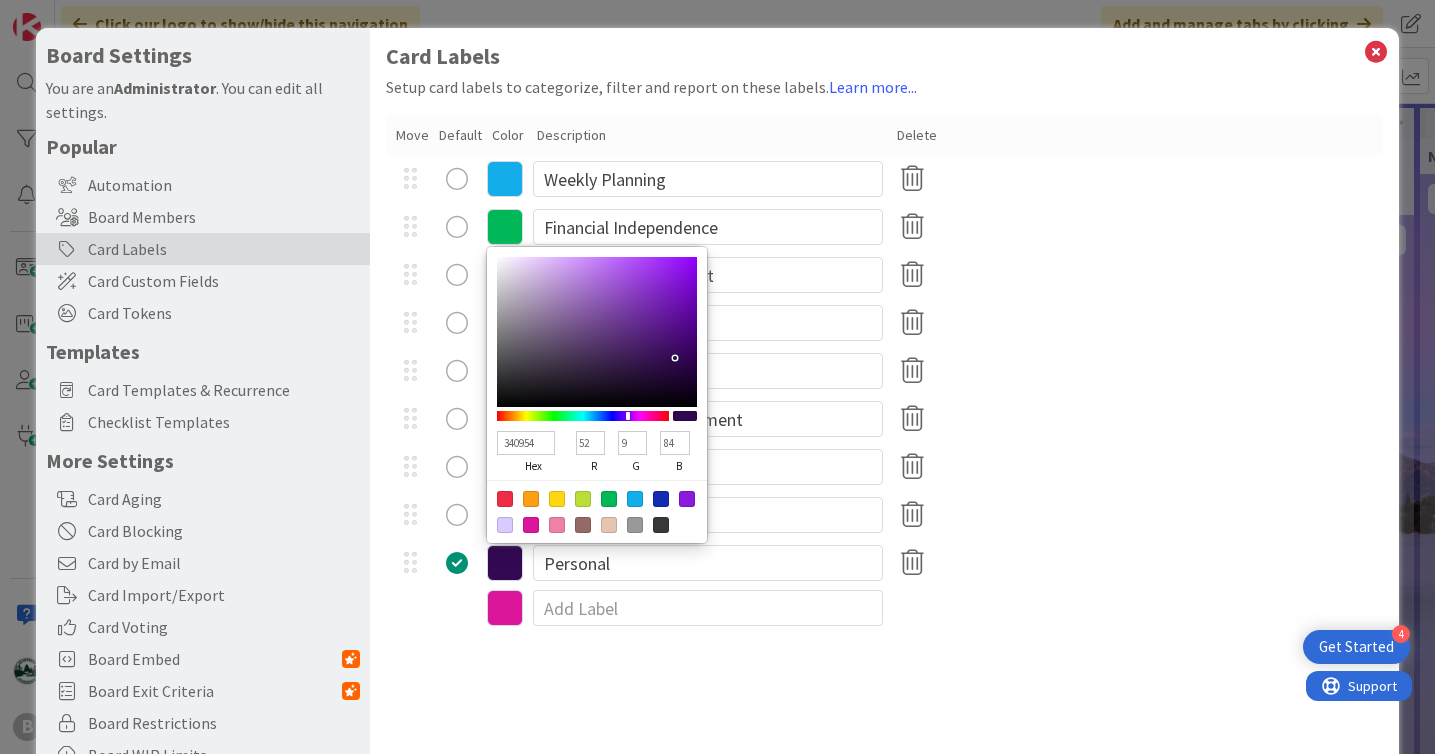 type on "245409" 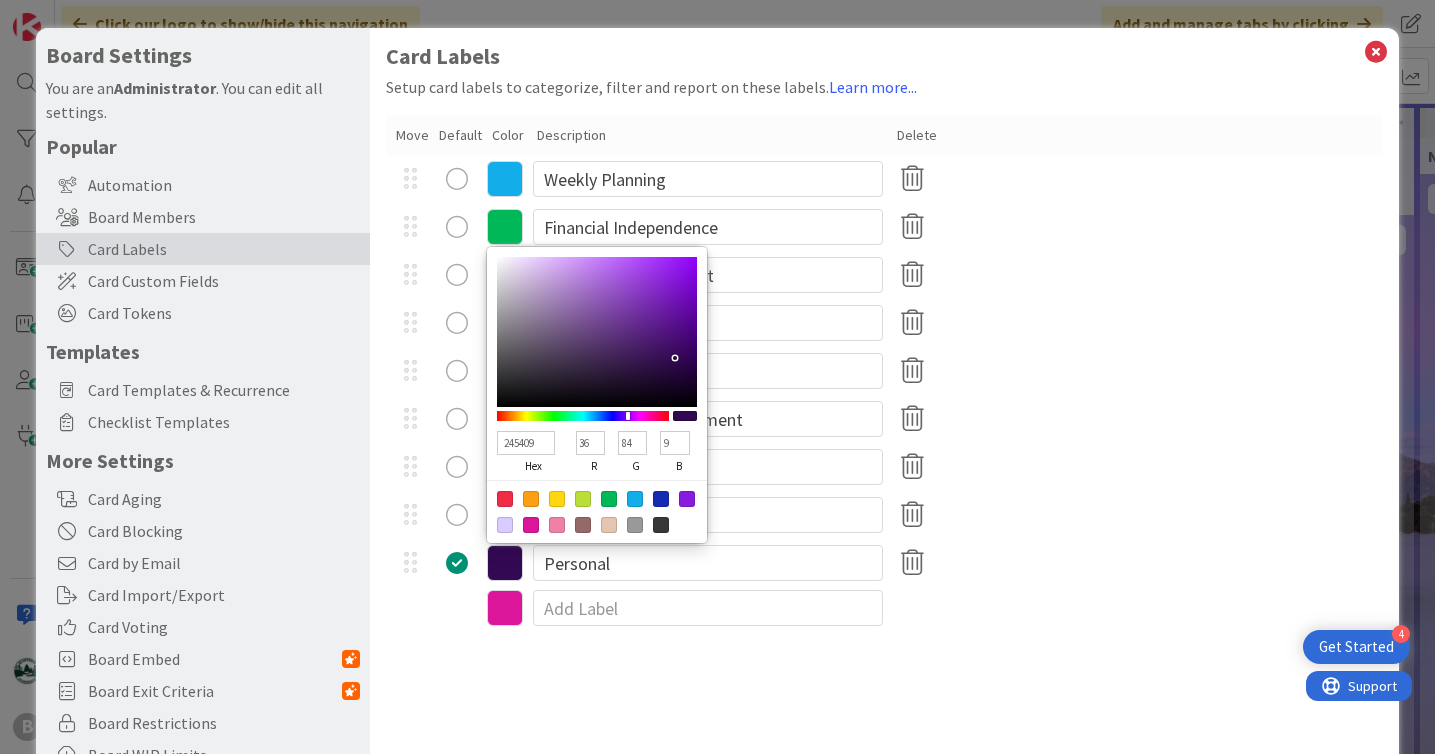click at bounding box center (583, 416) 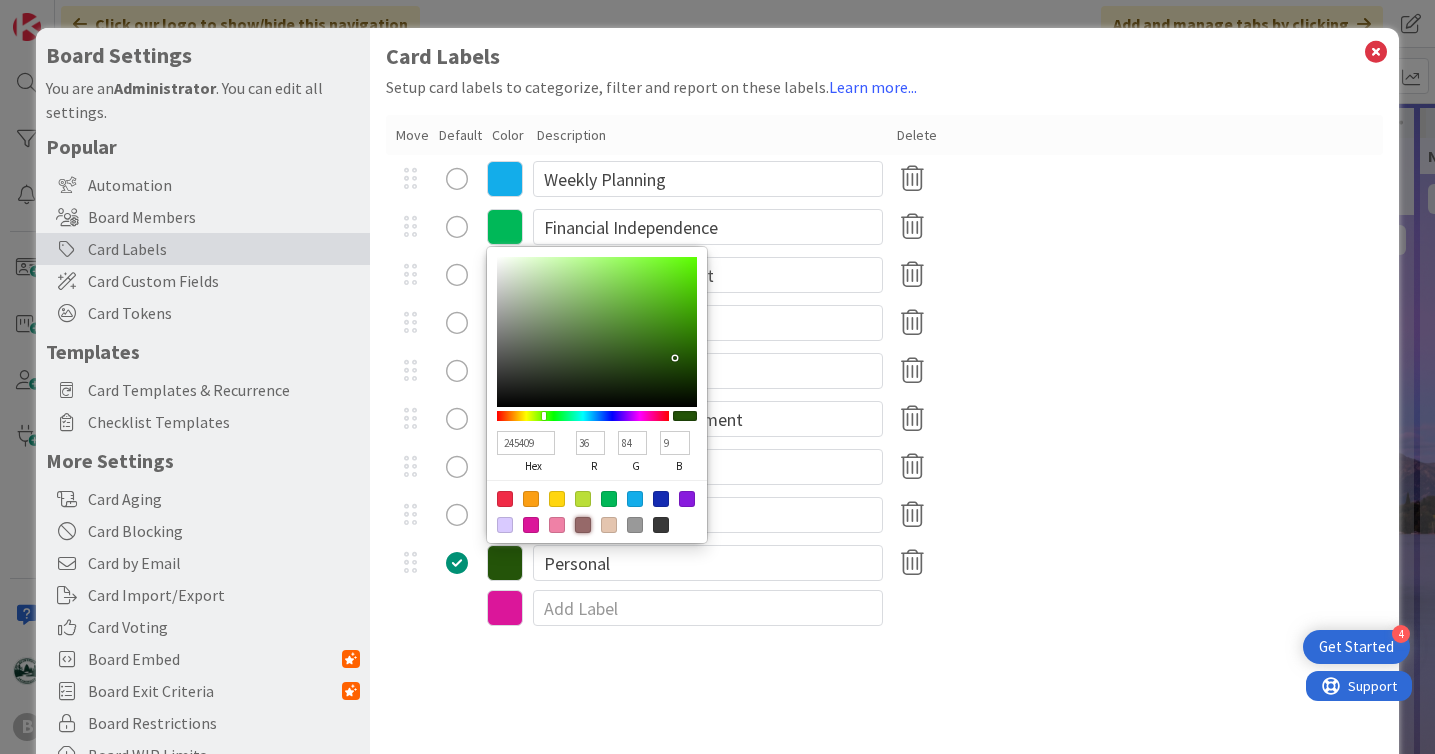 click at bounding box center [583, 525] 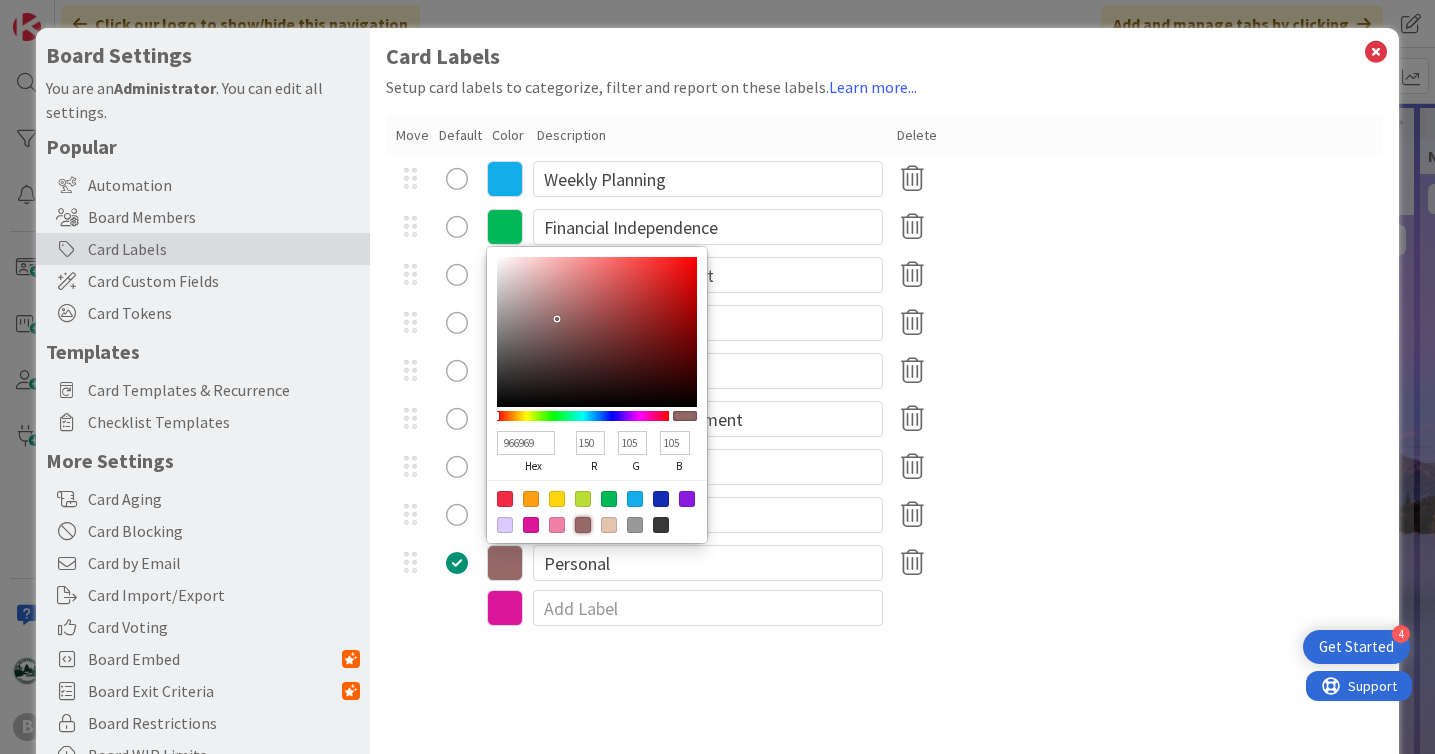 type on "D7B3B3" 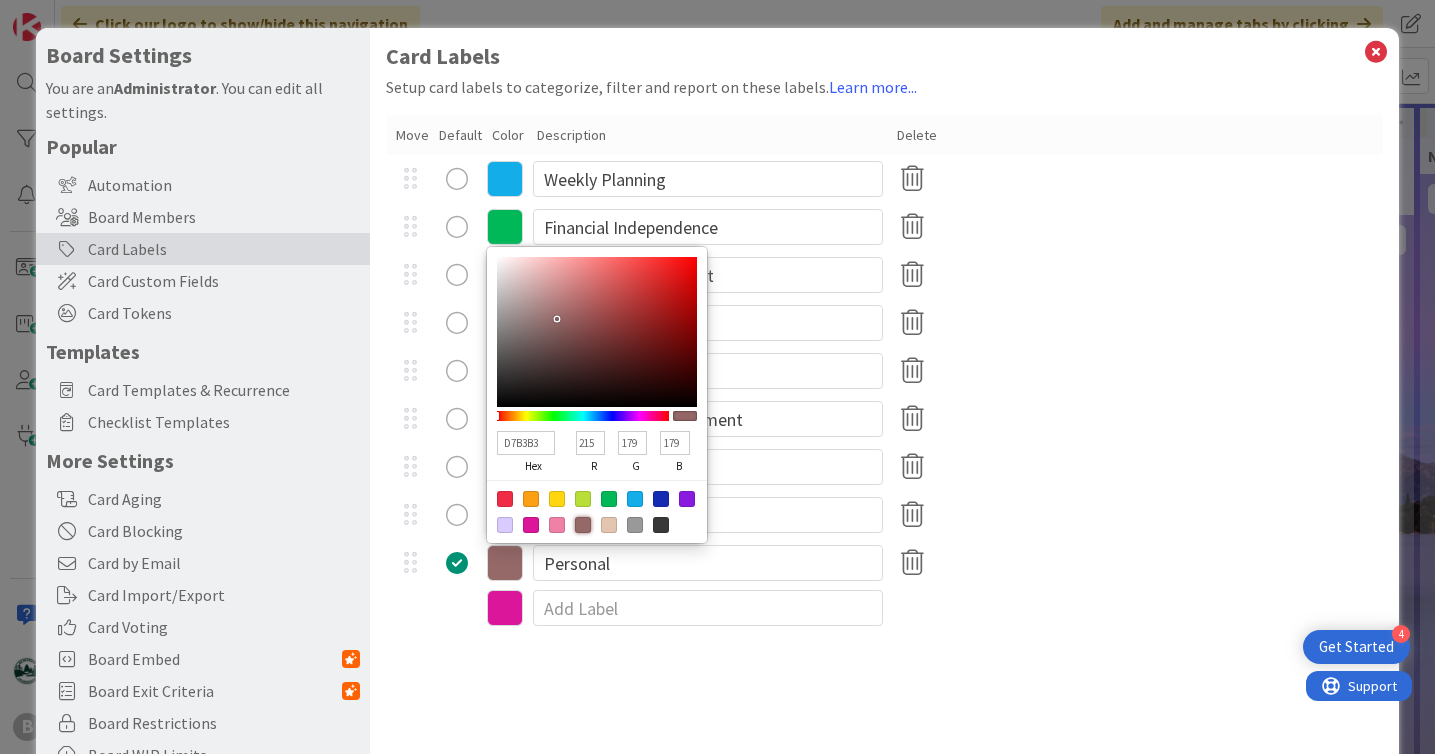 click at bounding box center [597, 332] 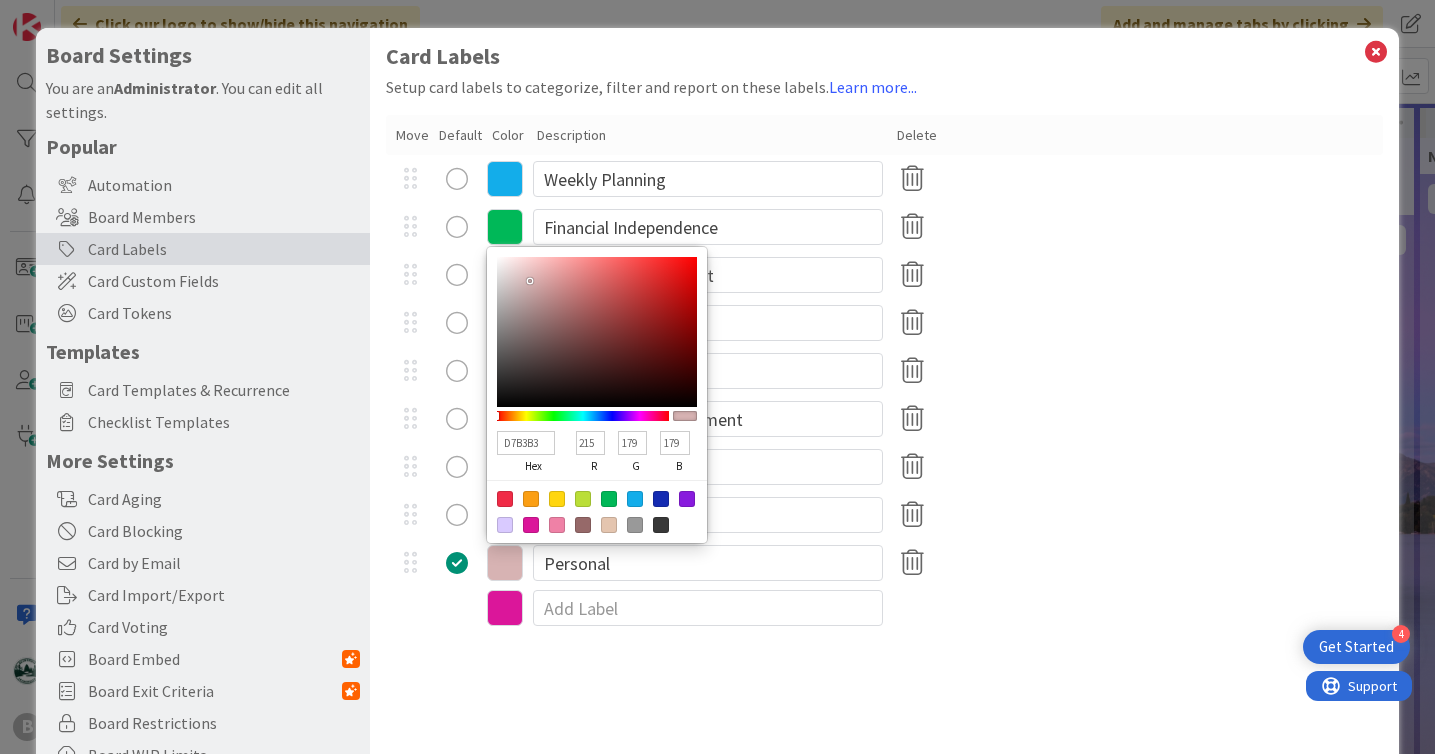 type on "767070" 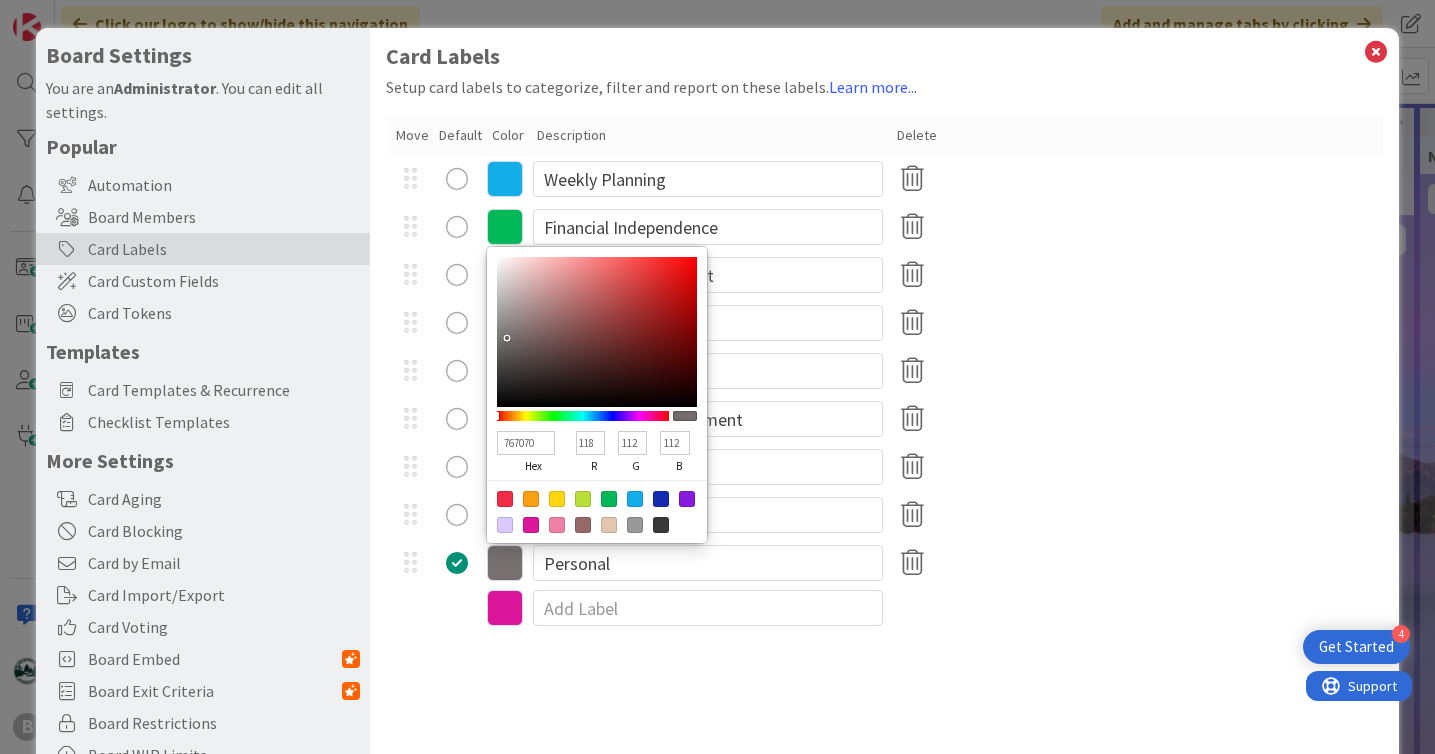 click at bounding box center (597, 332) 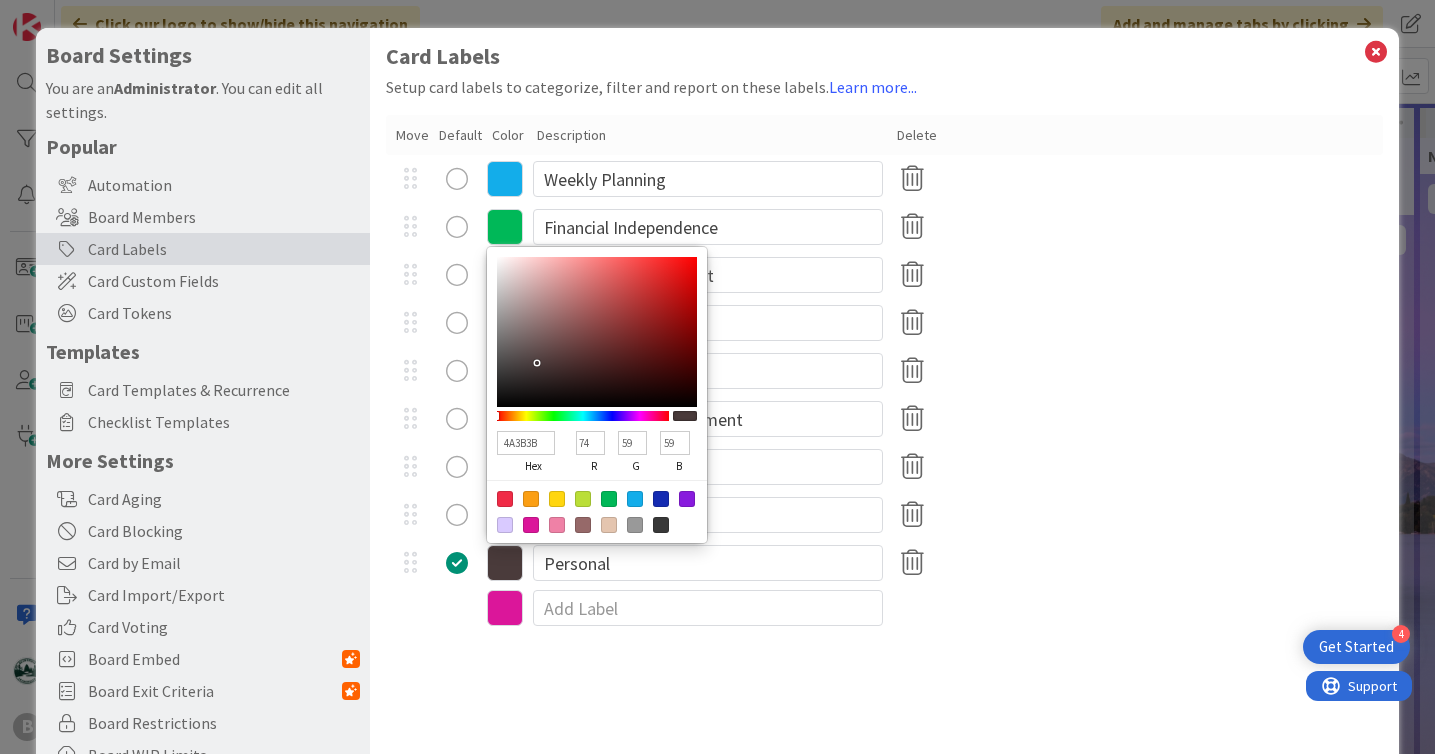 click at bounding box center (597, 332) 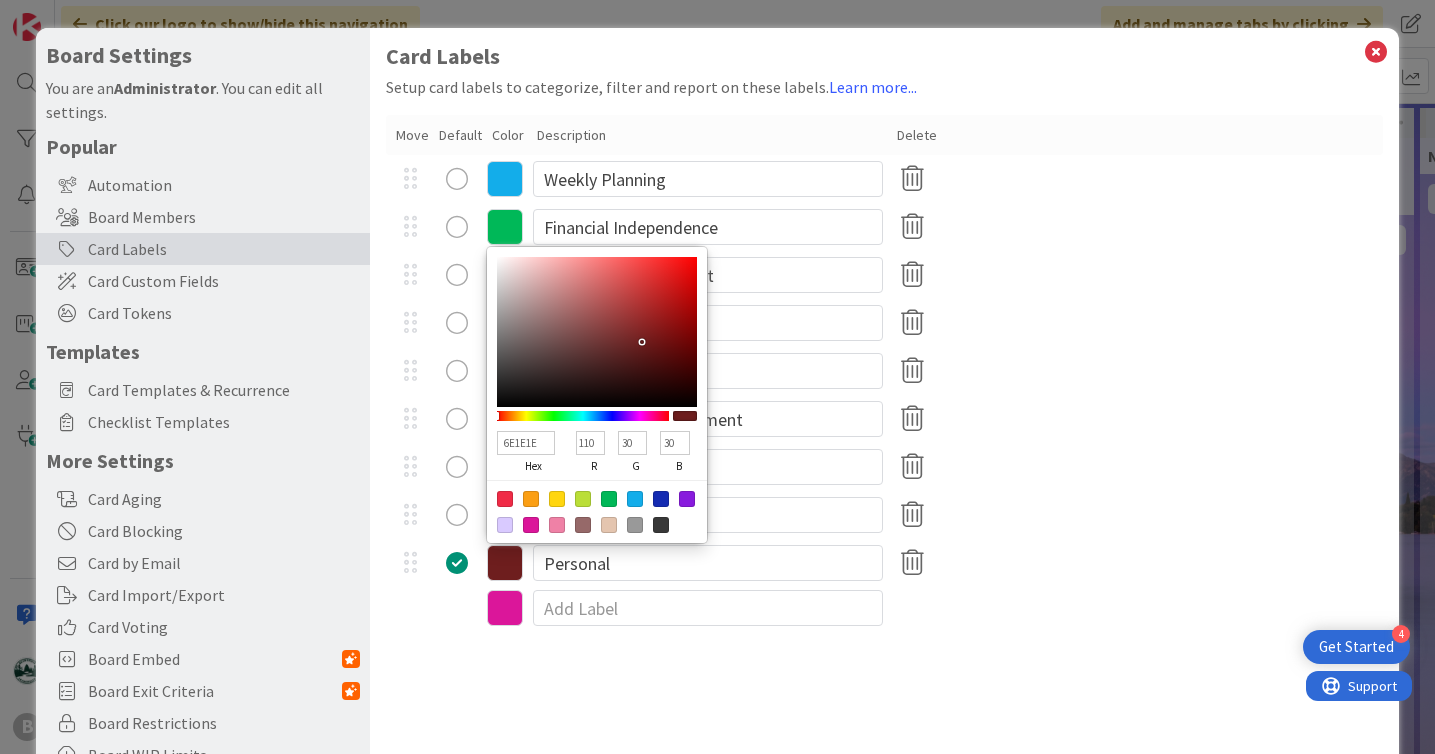 click at bounding box center (597, 332) 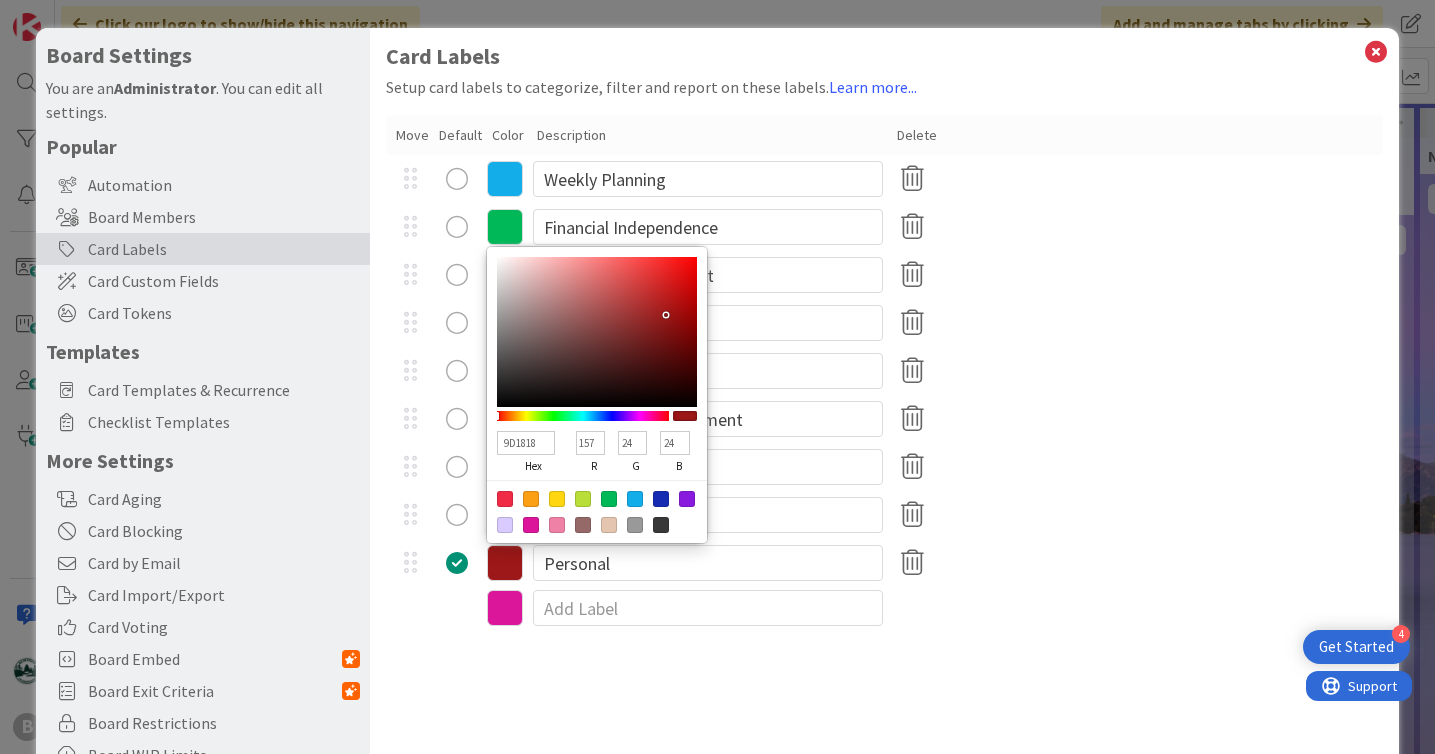 click at bounding box center (597, 332) 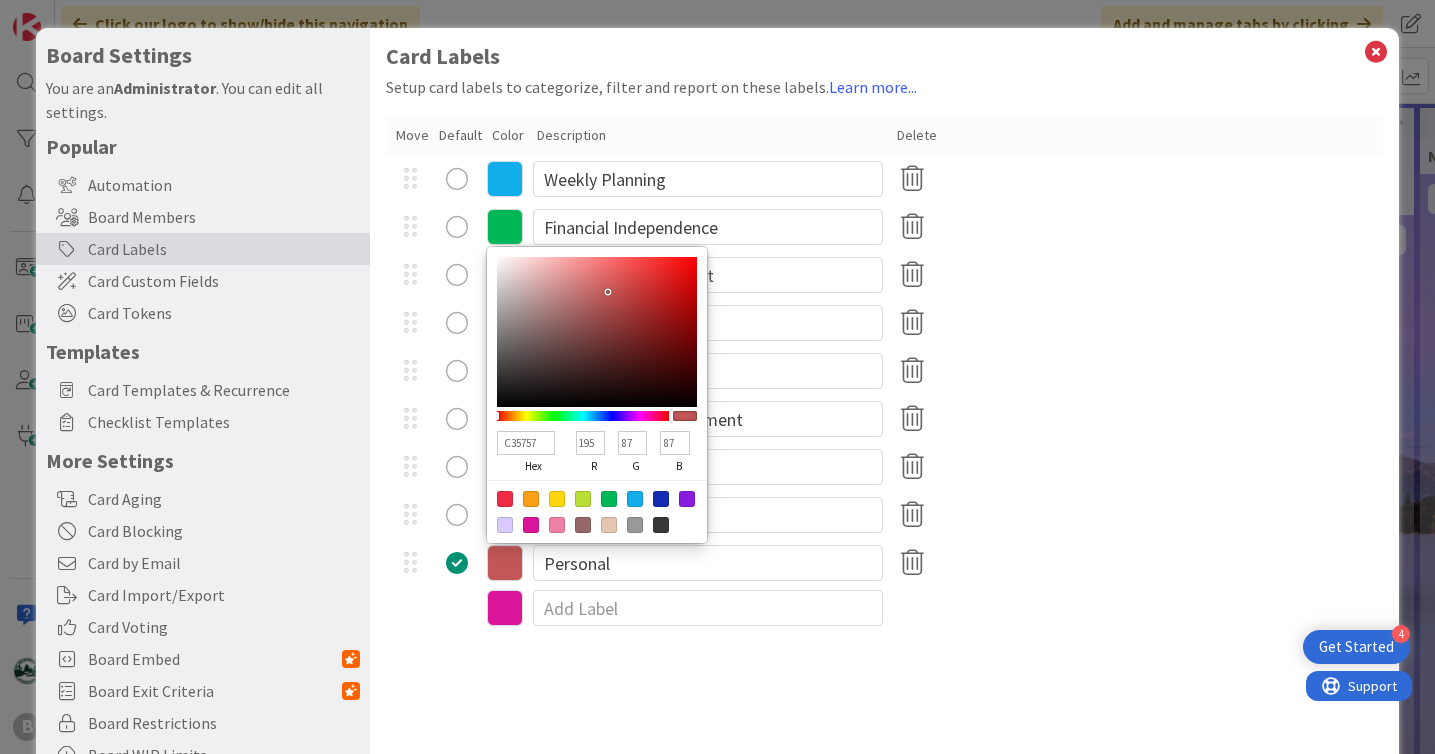 click at bounding box center (597, 332) 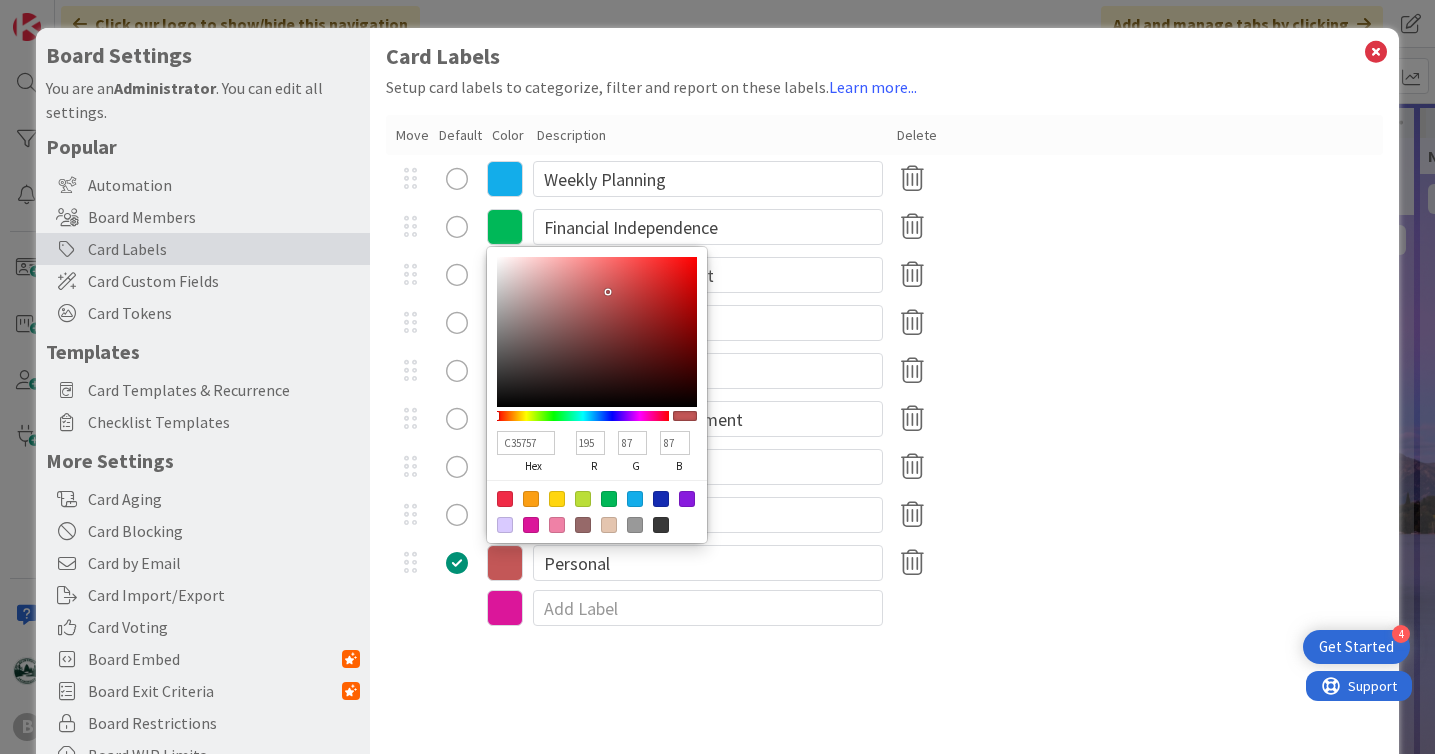 type on "D98D8D" 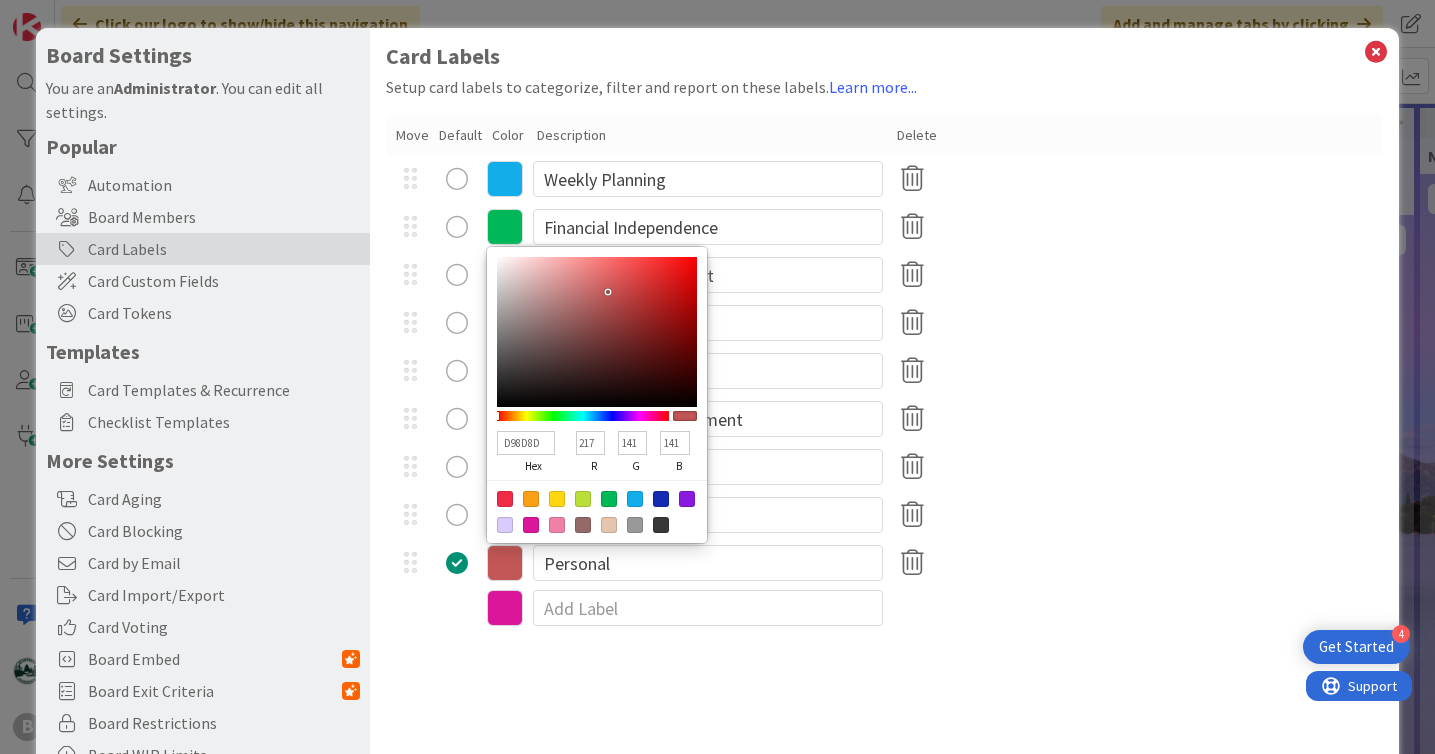 click at bounding box center [597, 332] 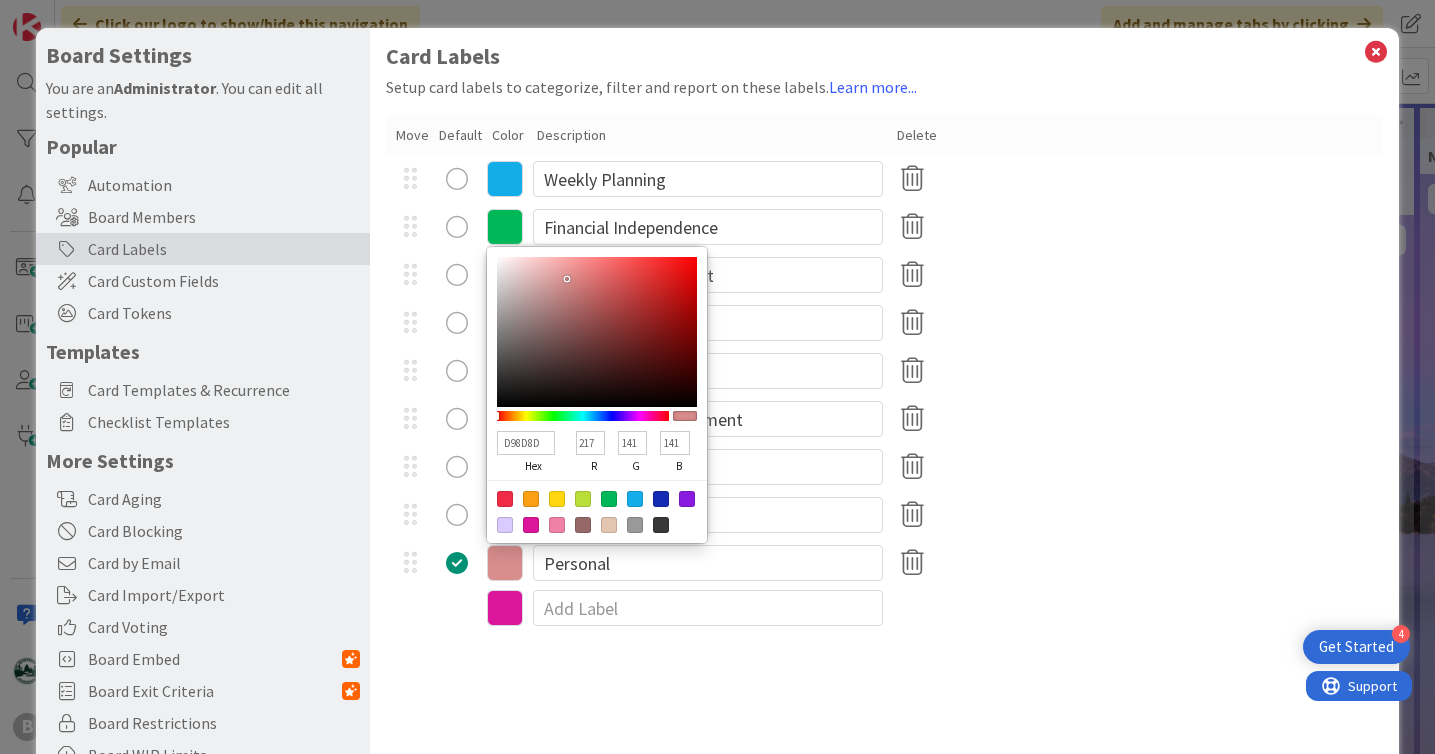 click at bounding box center [531, 499] 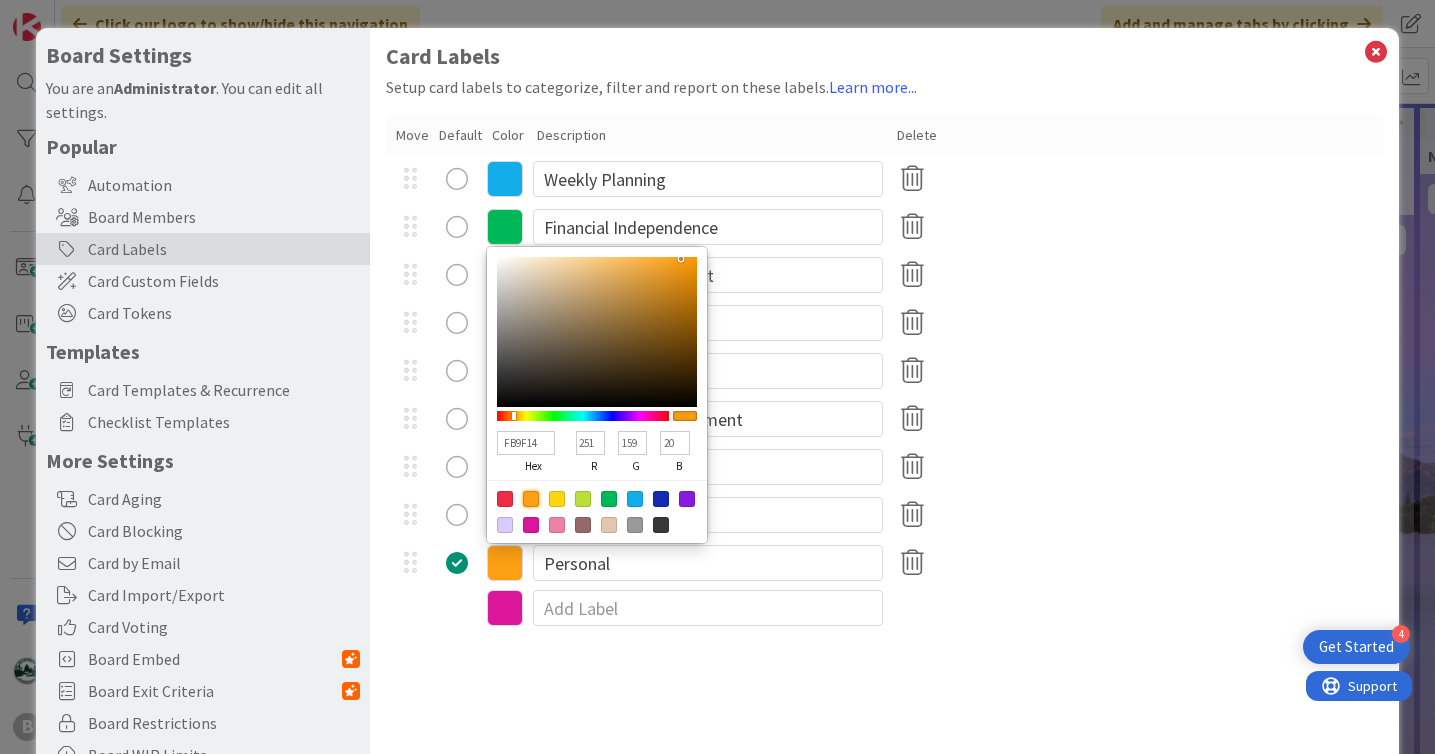 type on "EFA536" 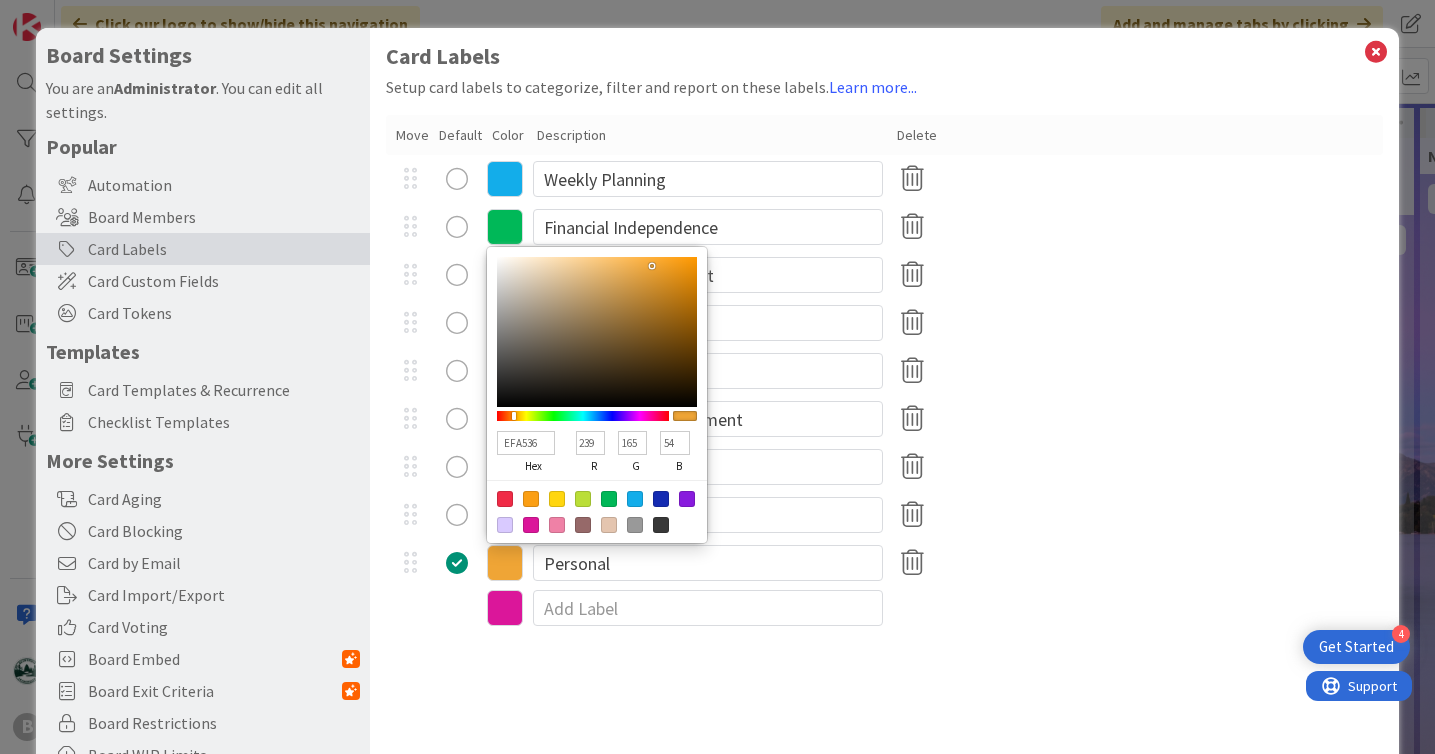 click at bounding box center [597, 332] 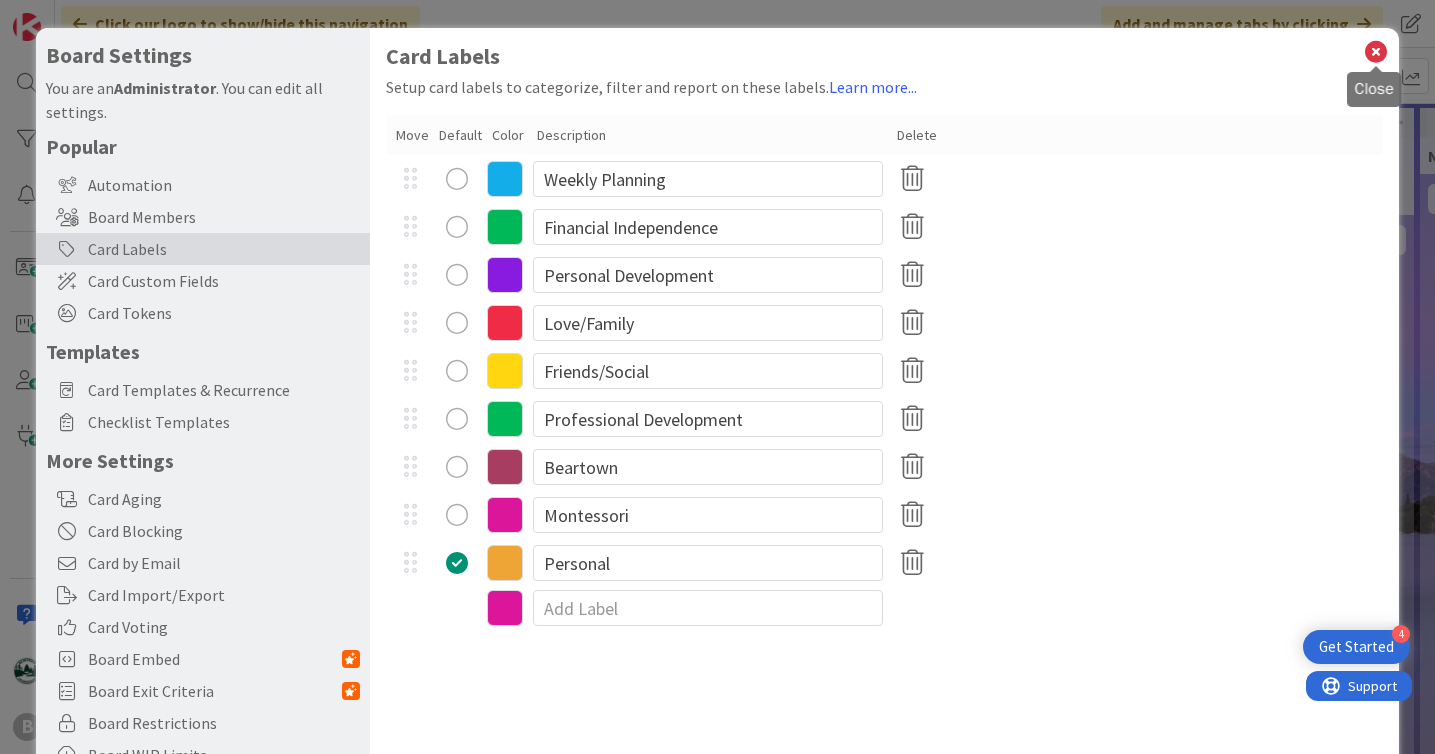 click at bounding box center (1376, 52) 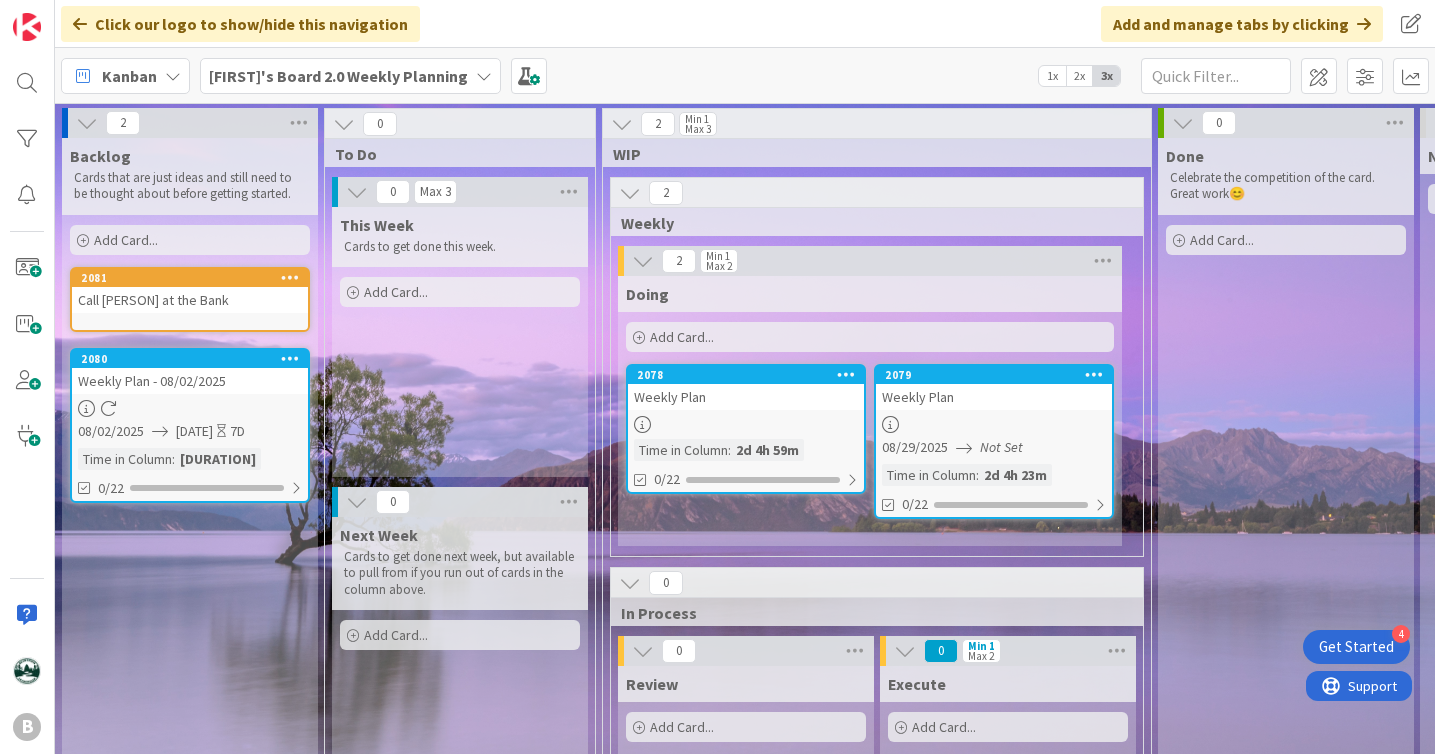 click on "Add Card..." at bounding box center (126, 240) 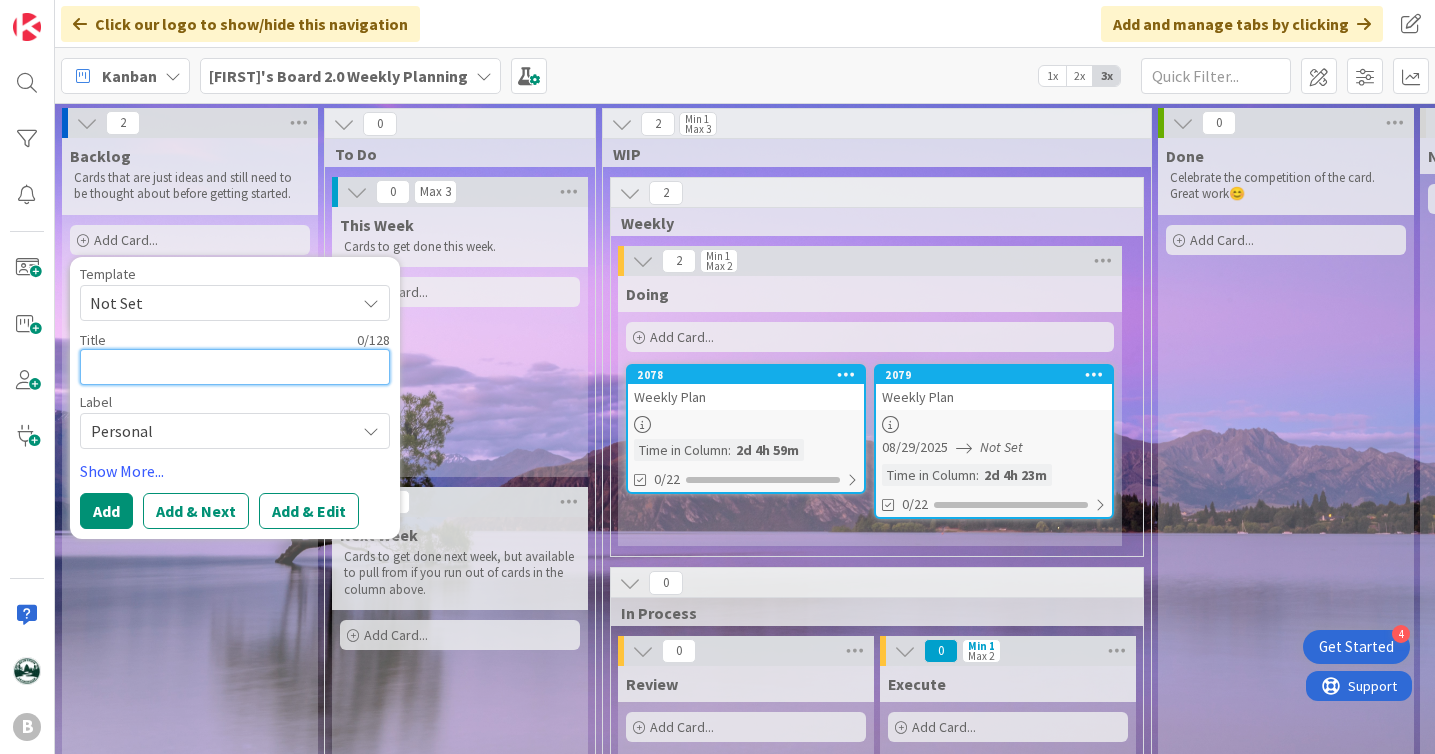 type on "x" 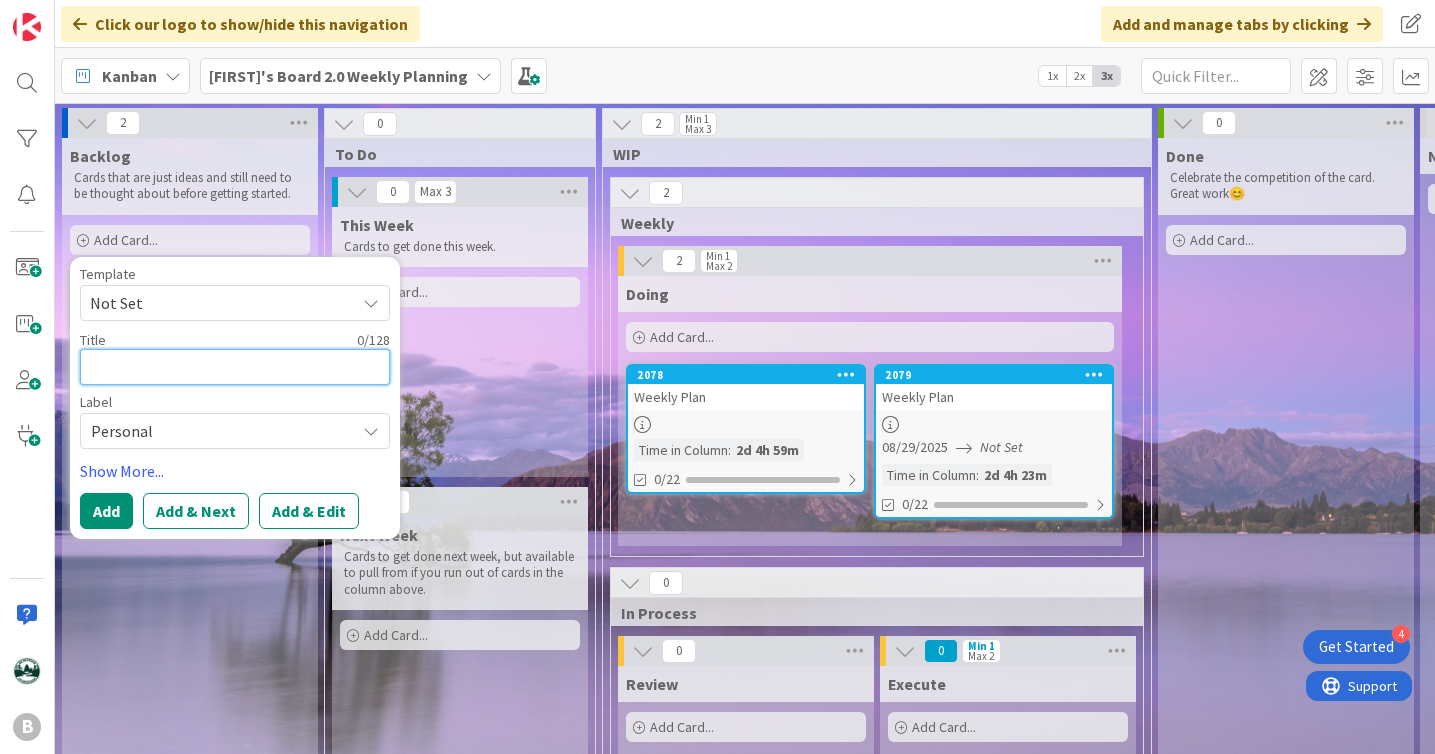 type on "P" 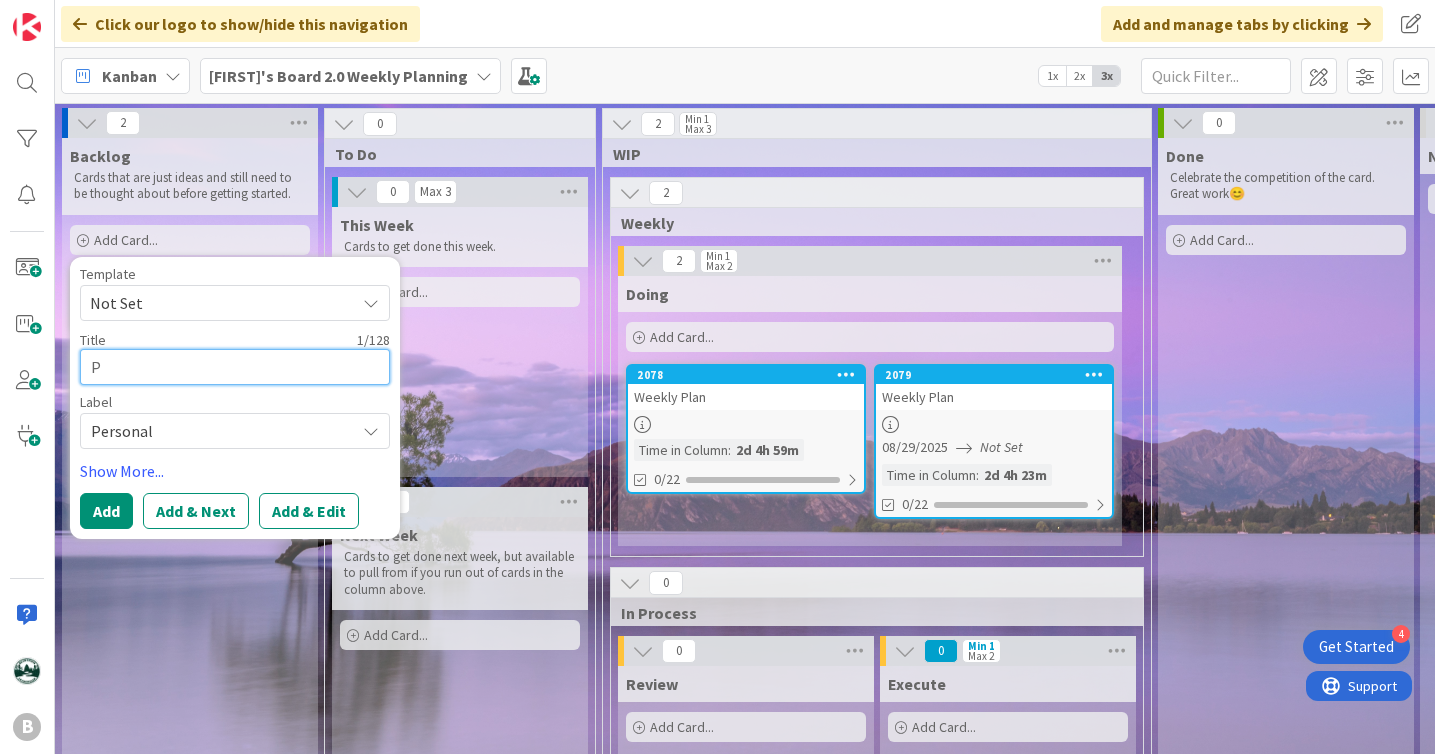 type on "x" 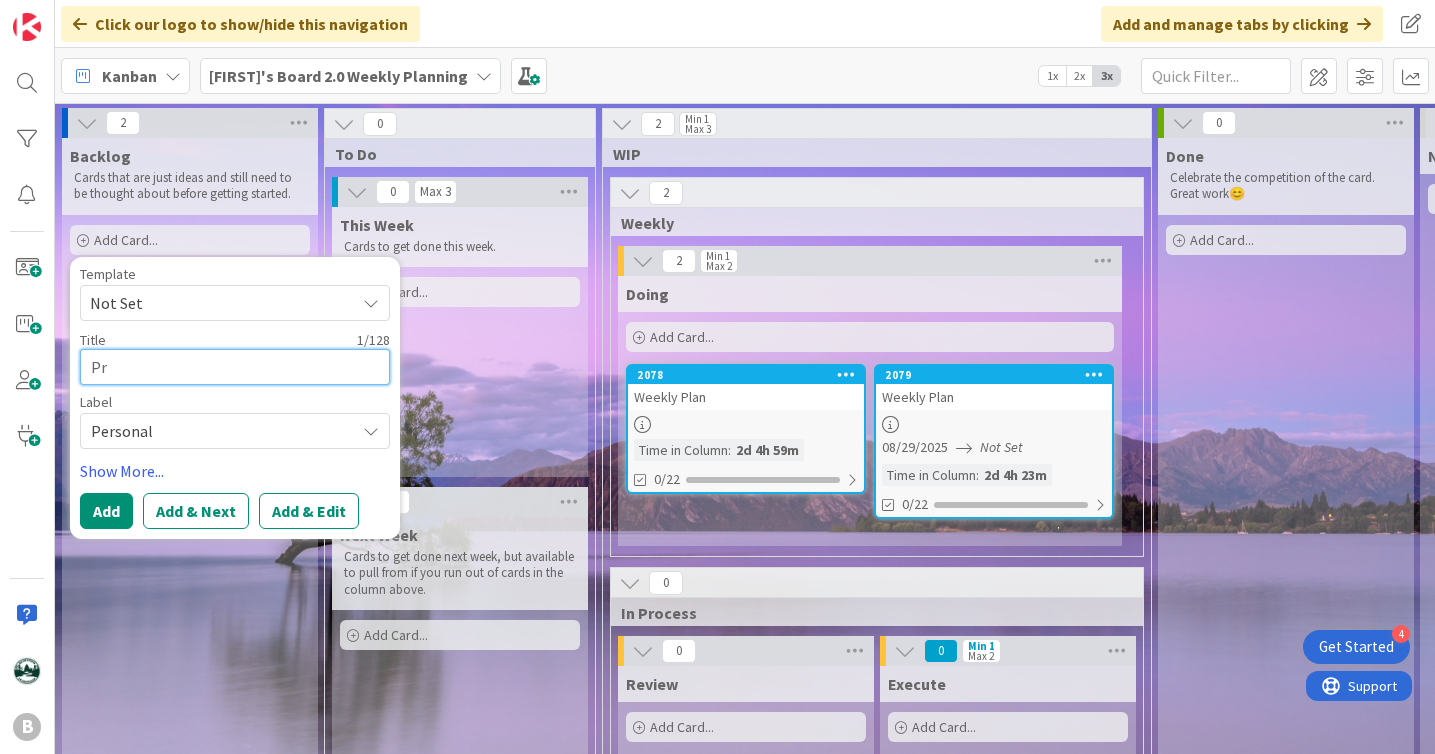 type on "x" 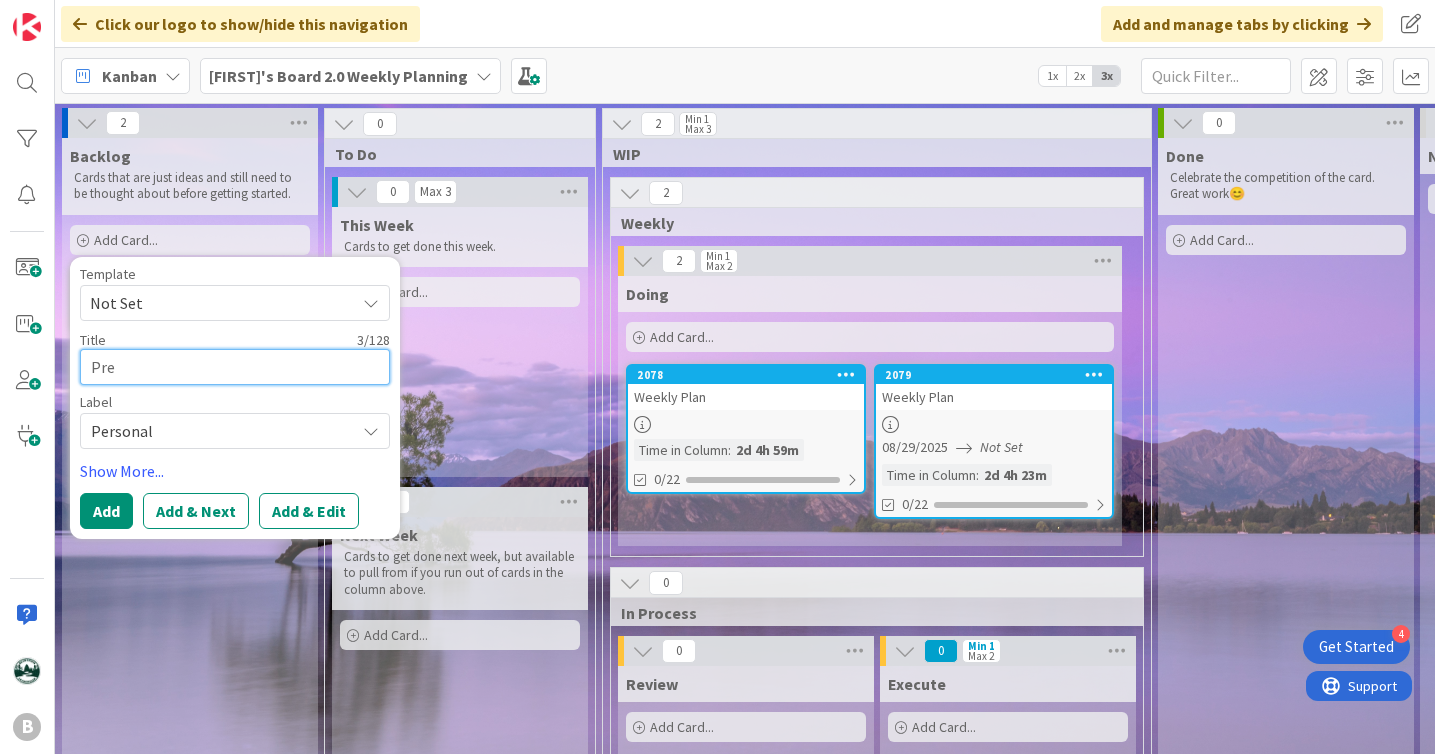 type on "x" 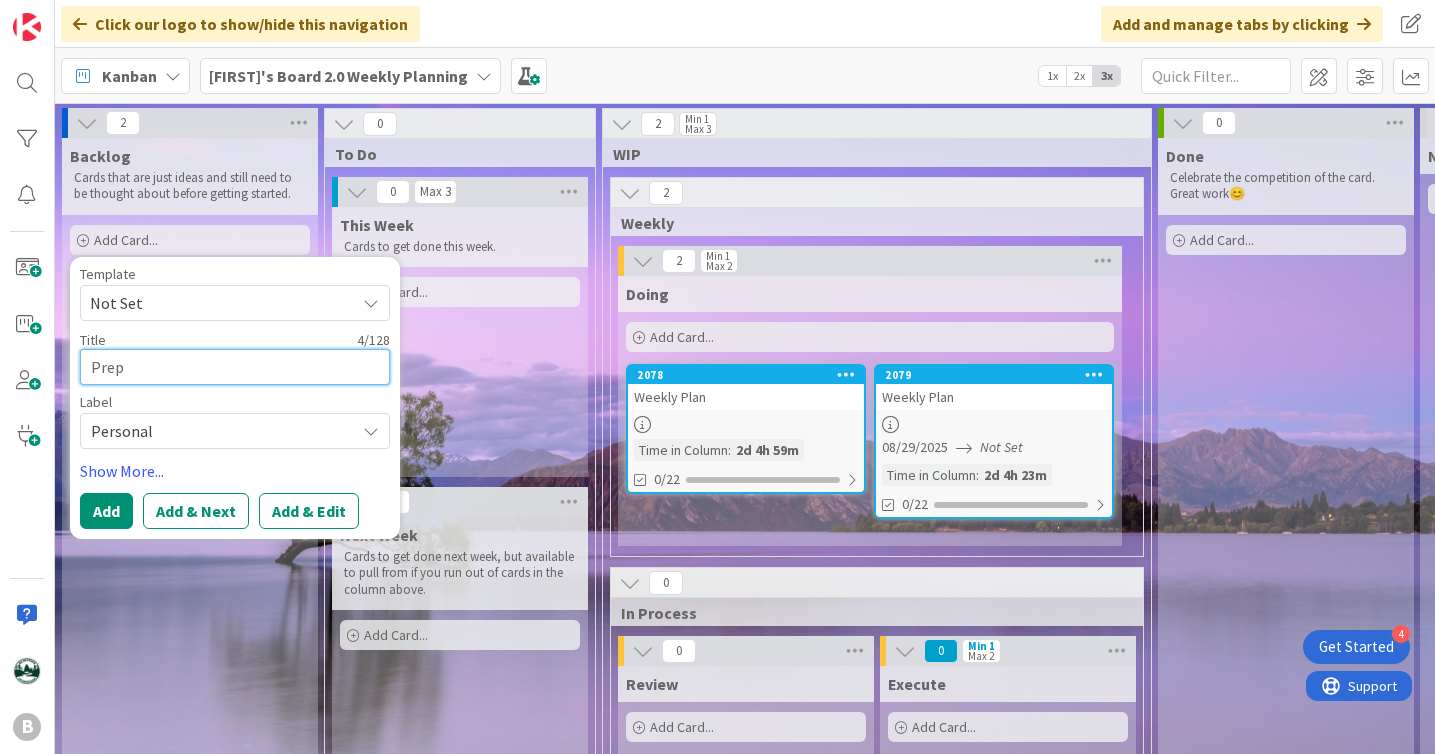 type on "x" 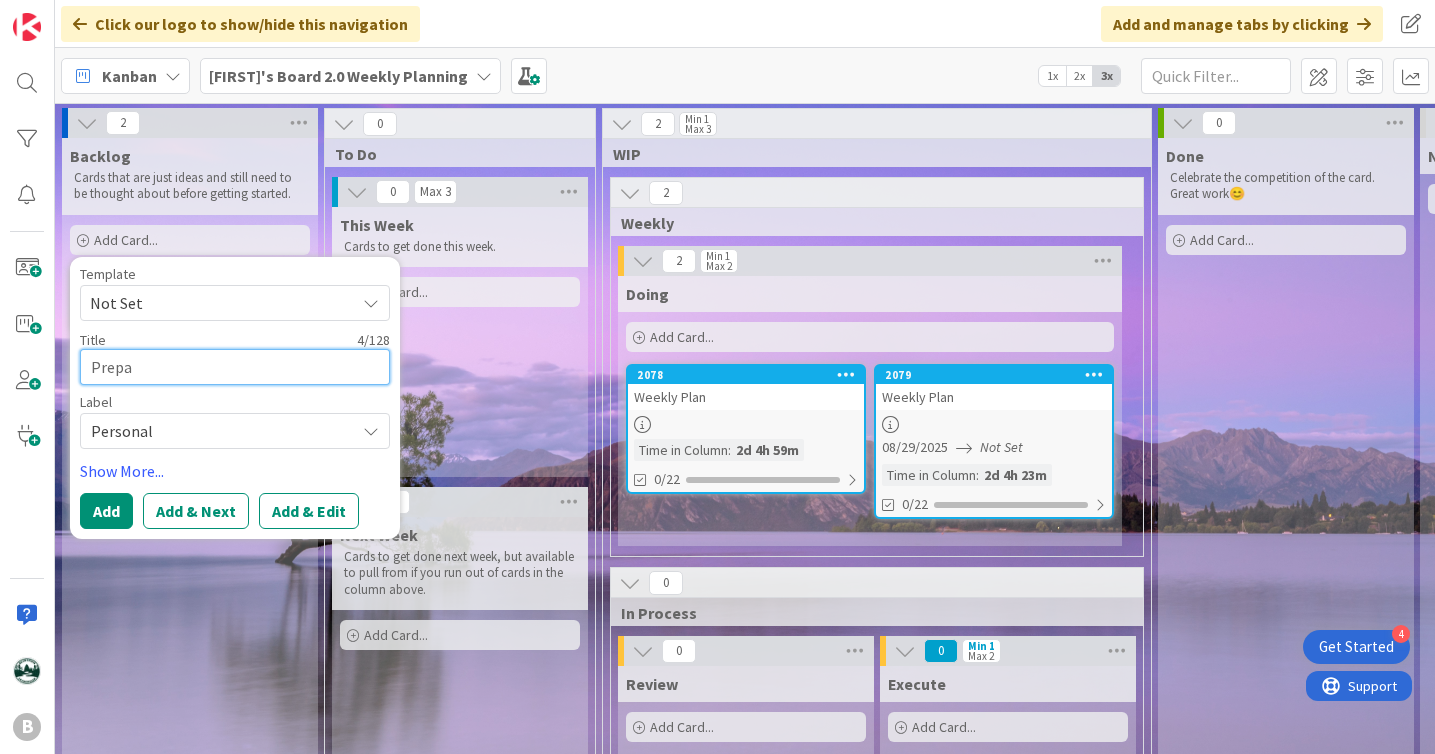 type on "x" 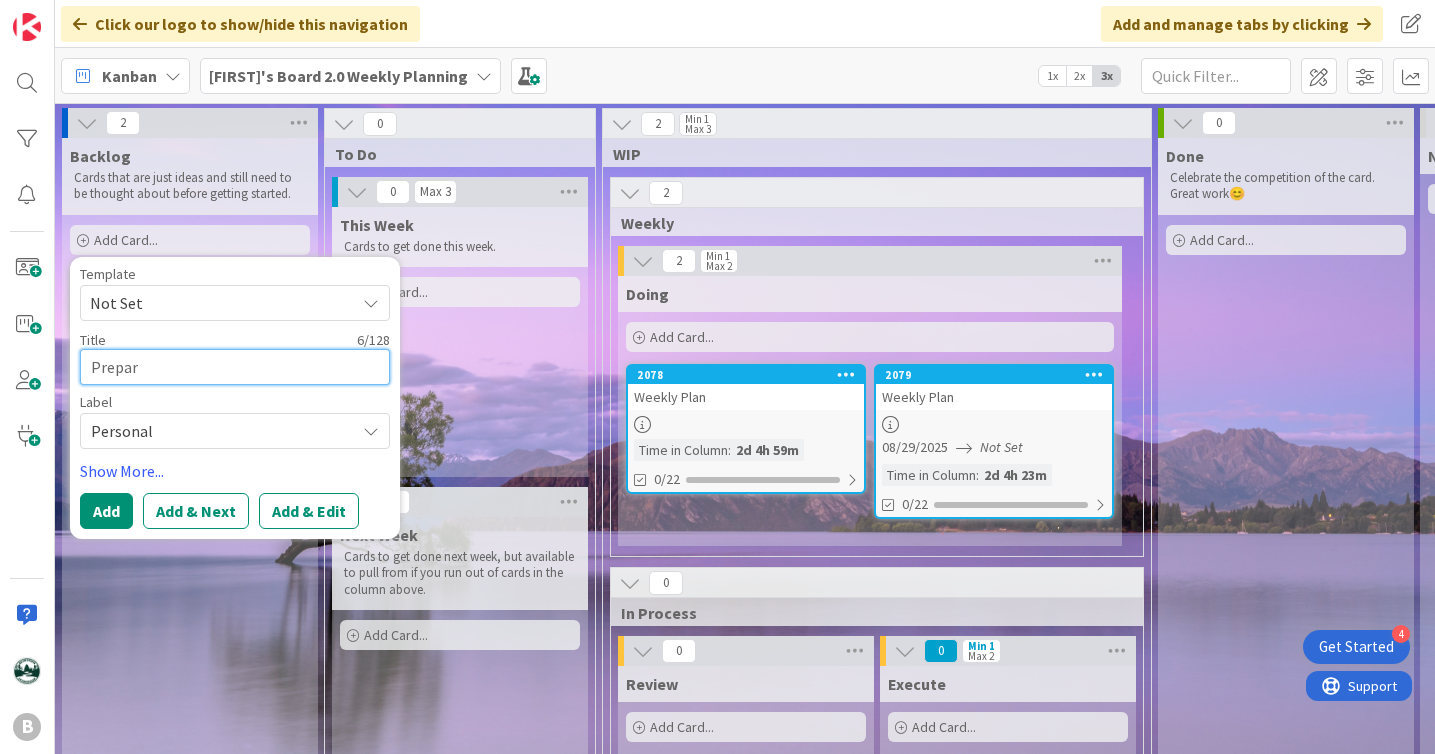 type on "x" 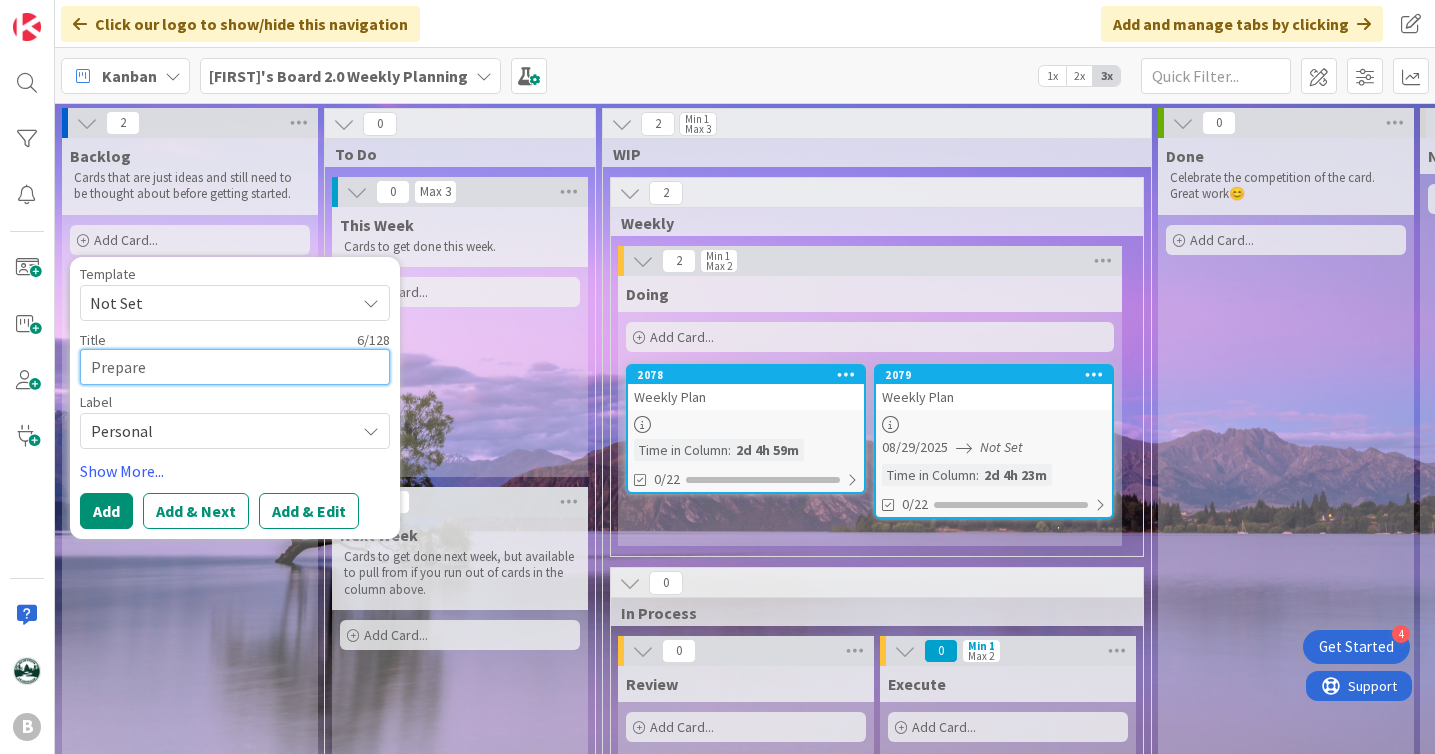 type on "x" 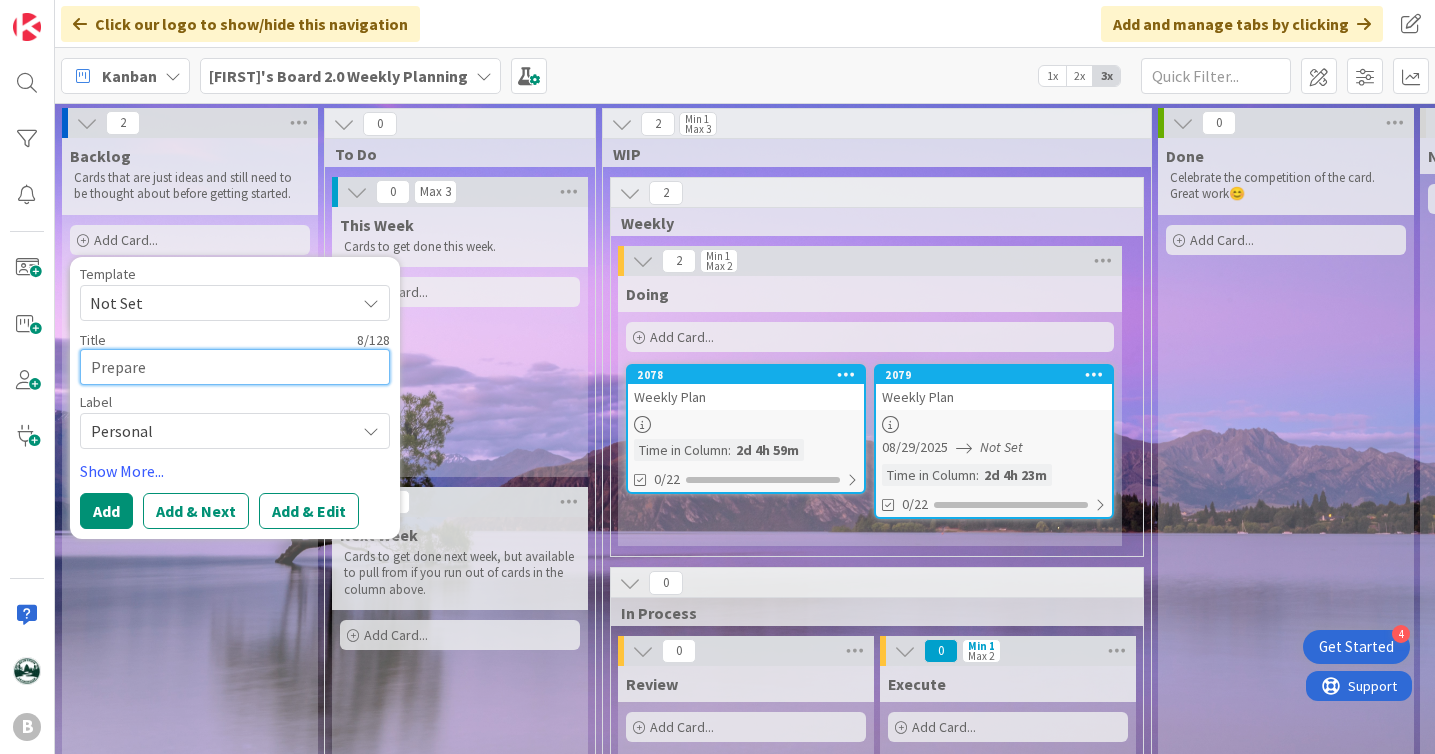 type on "x" 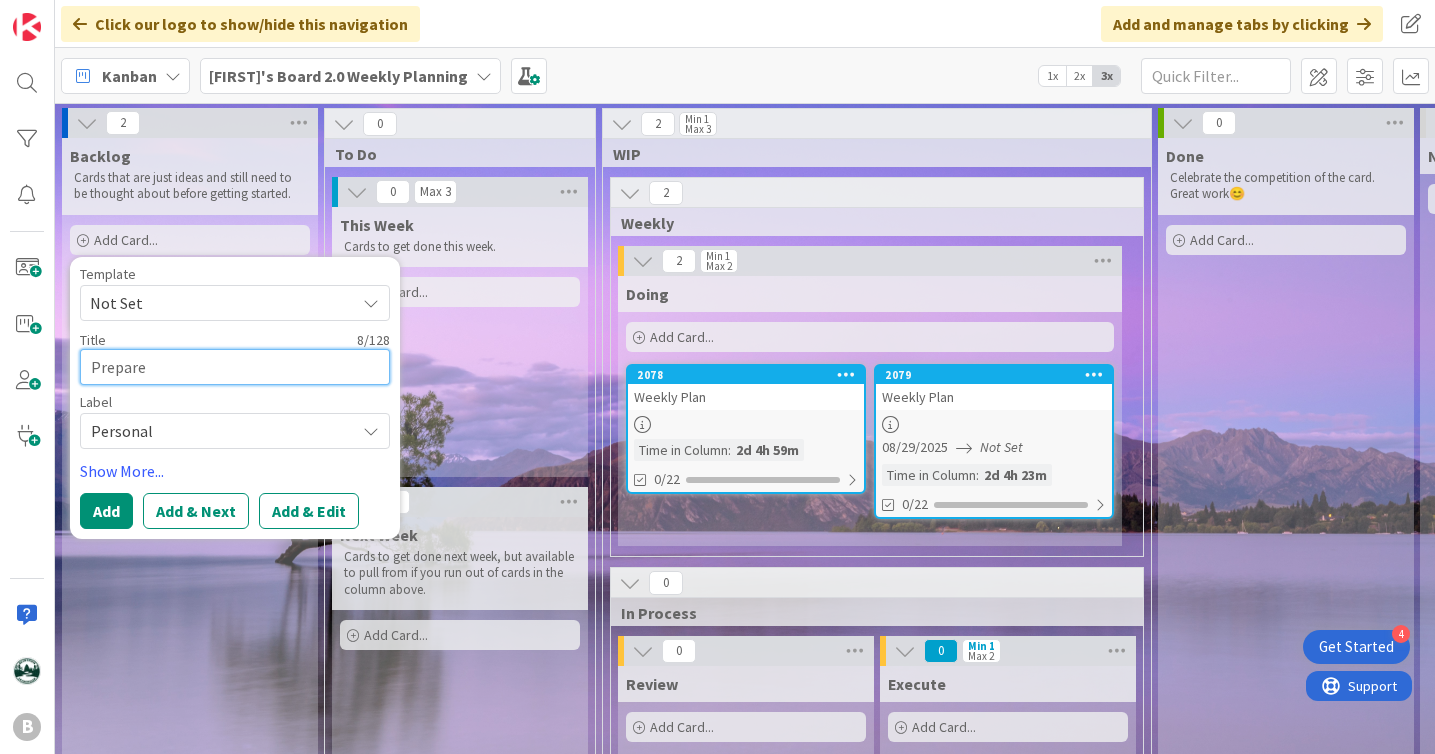 type on "Prepare P" 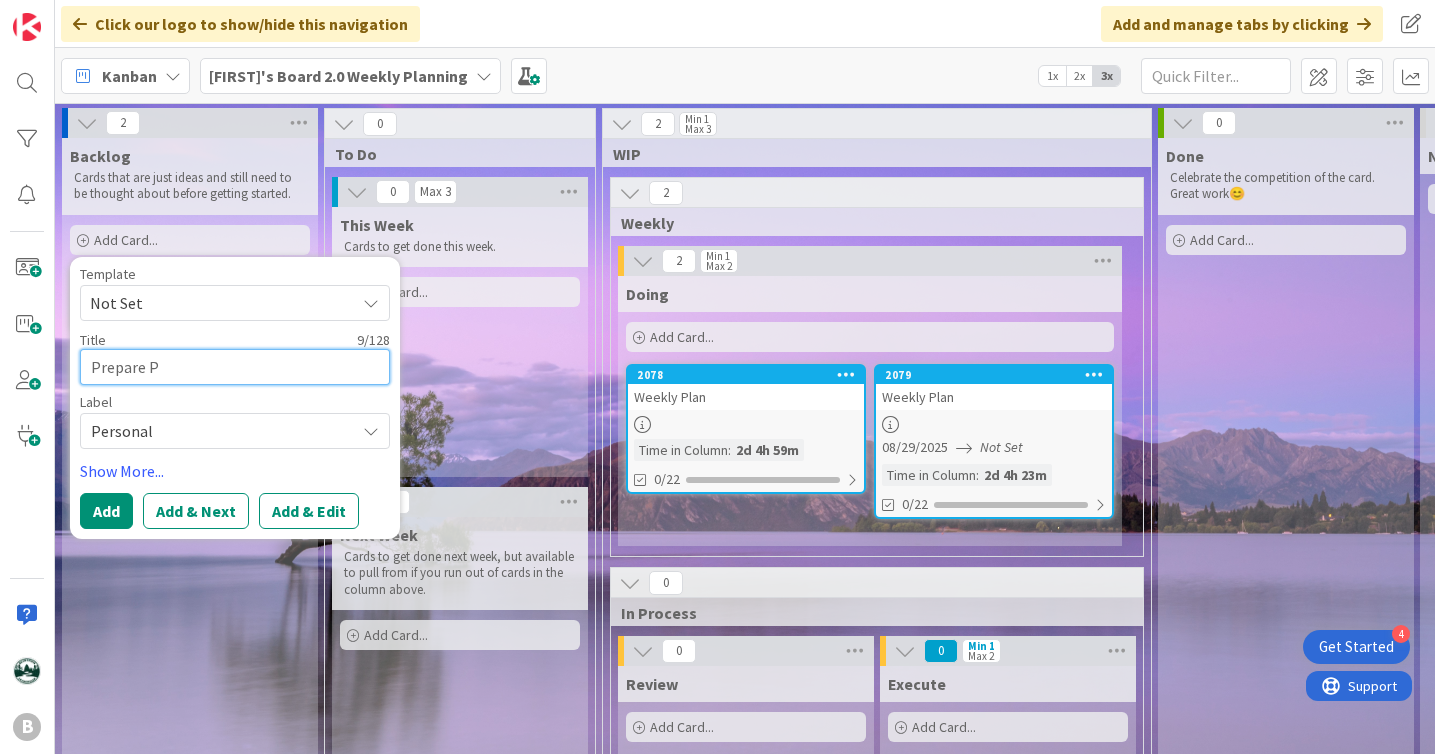type on "x" 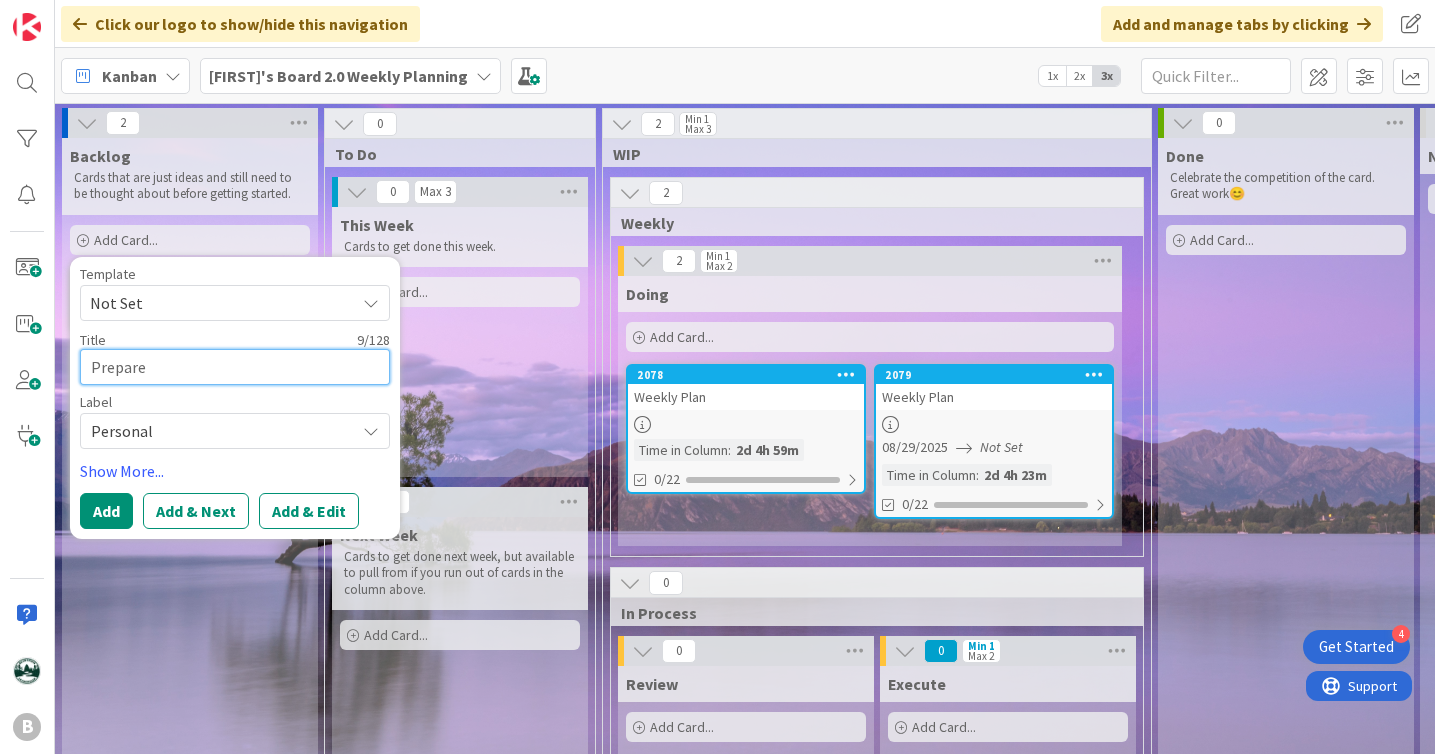 type on "x" 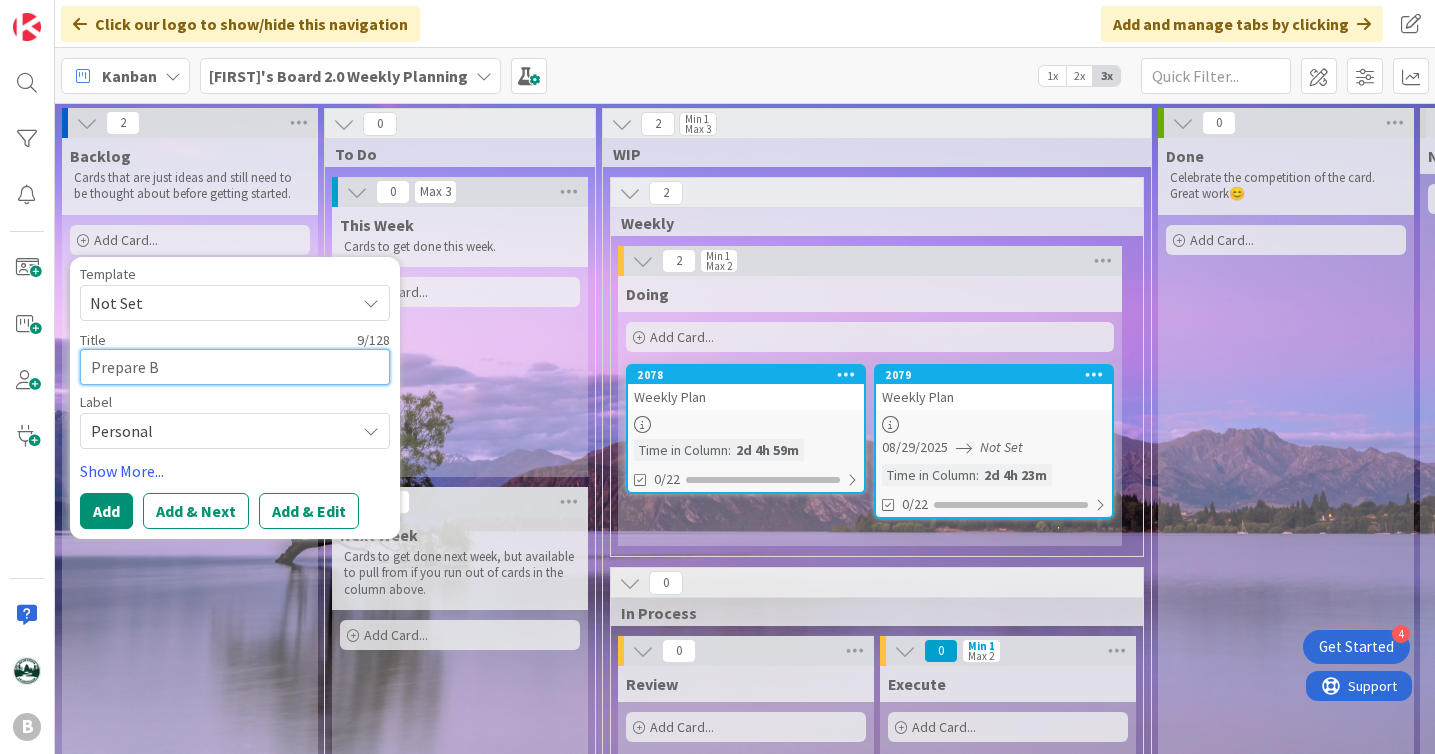 type on "x" 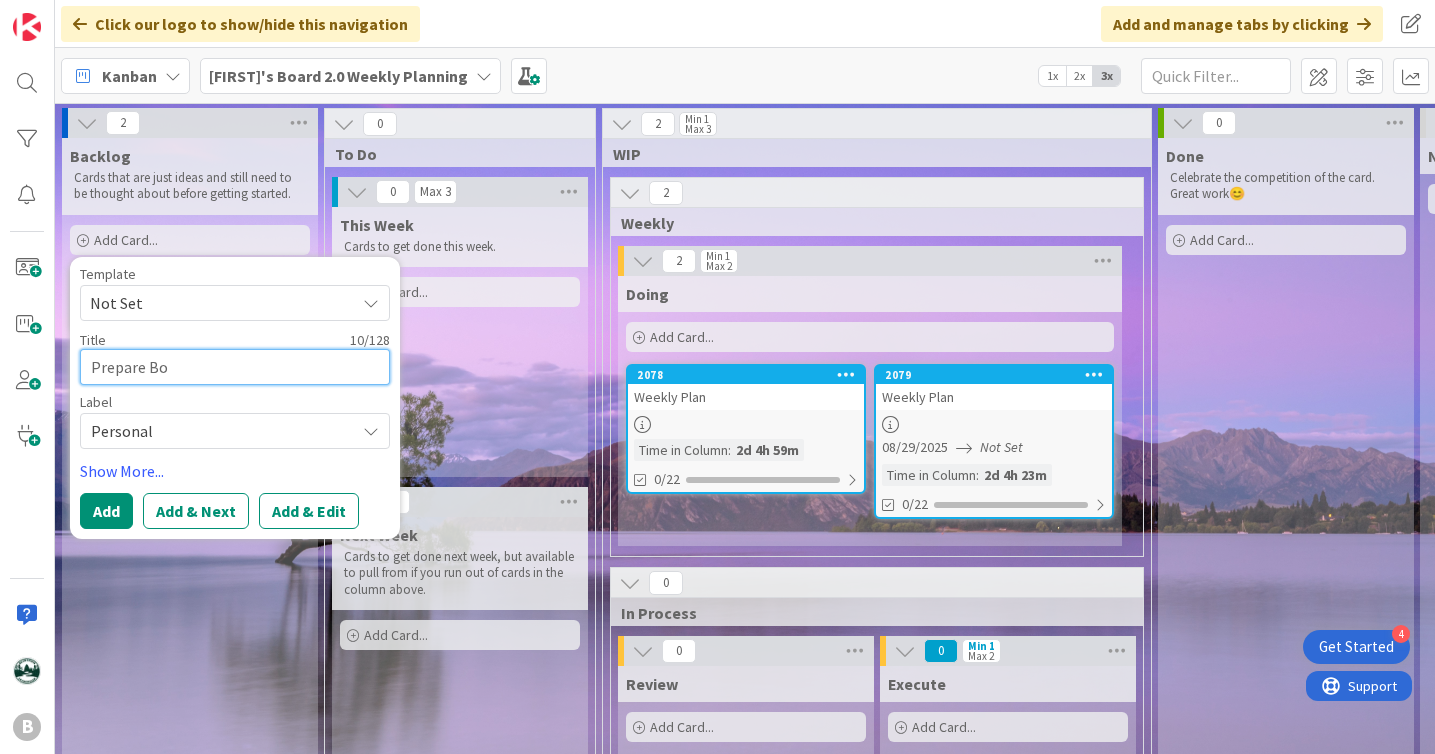 type on "x" 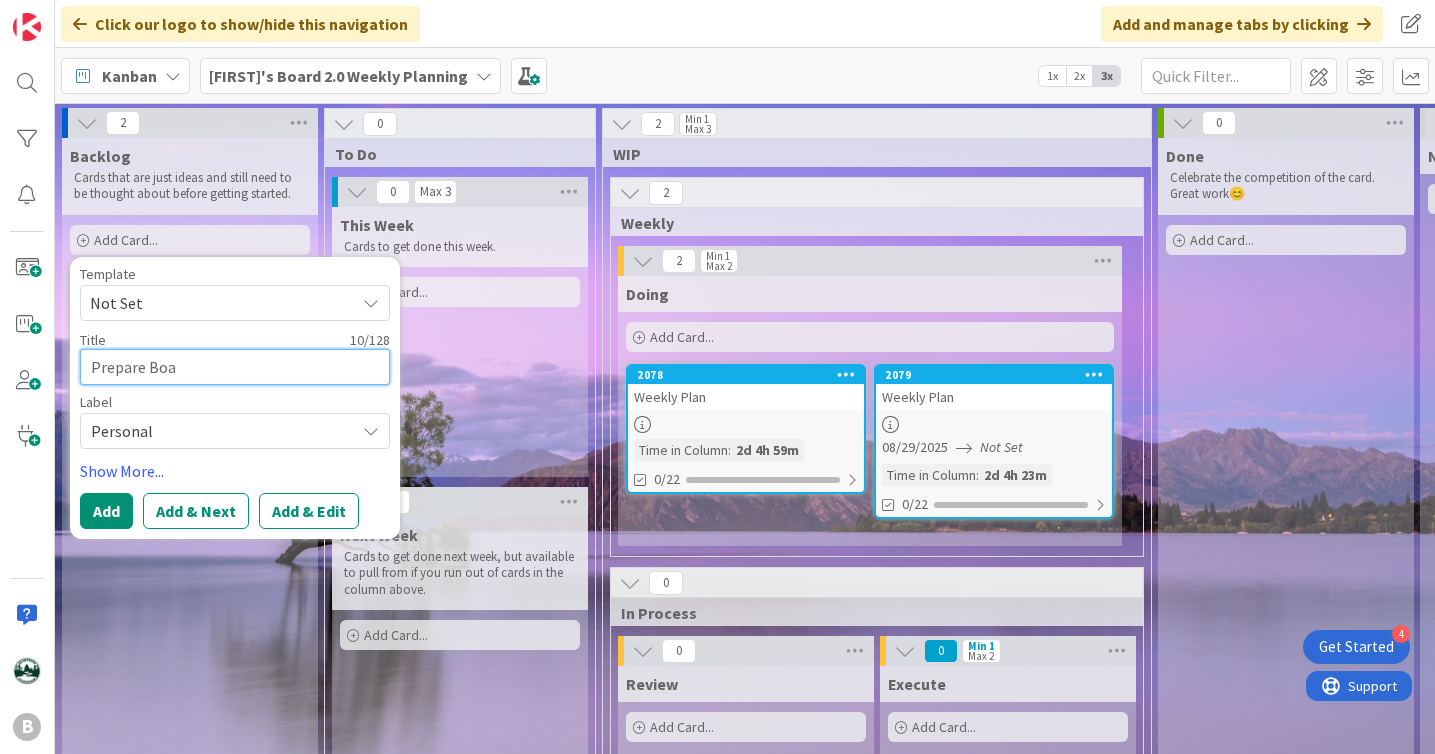 type on "x" 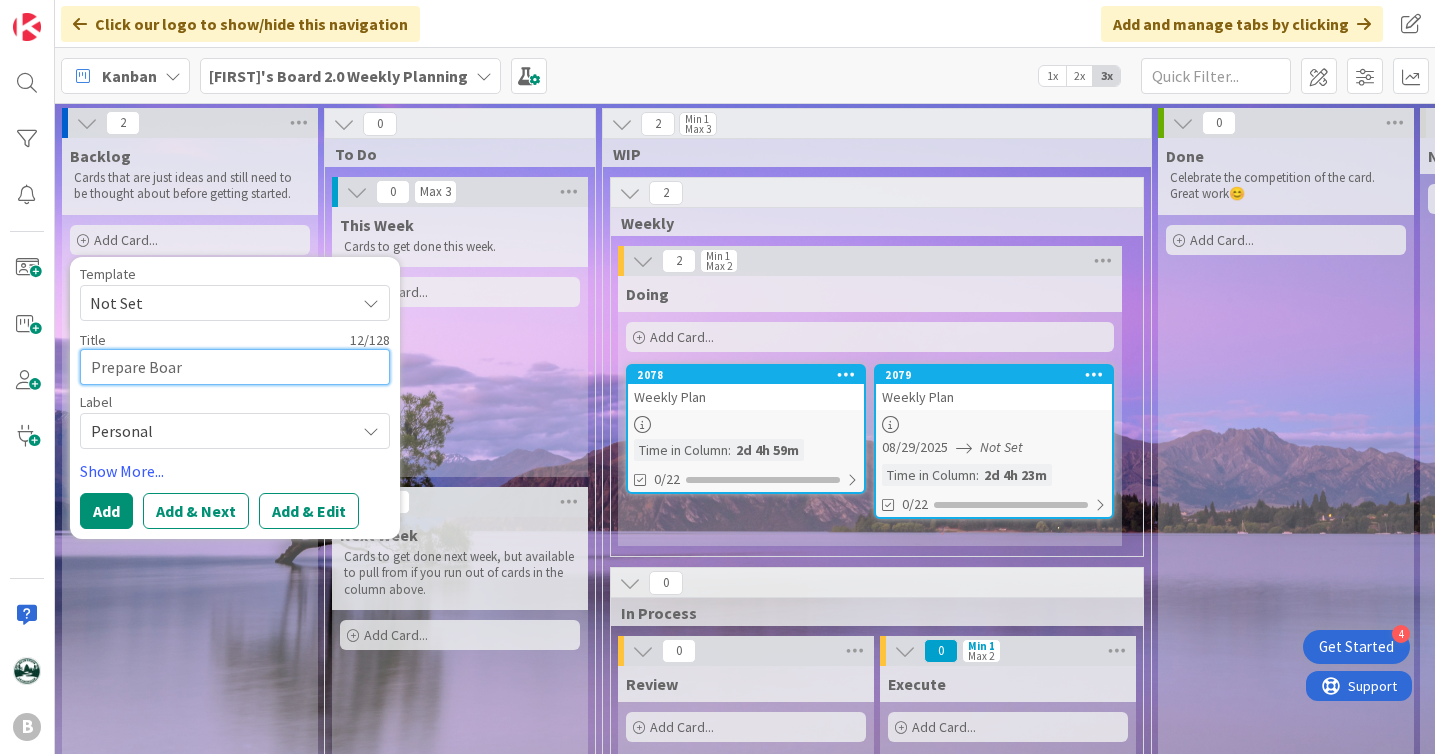 type on "x" 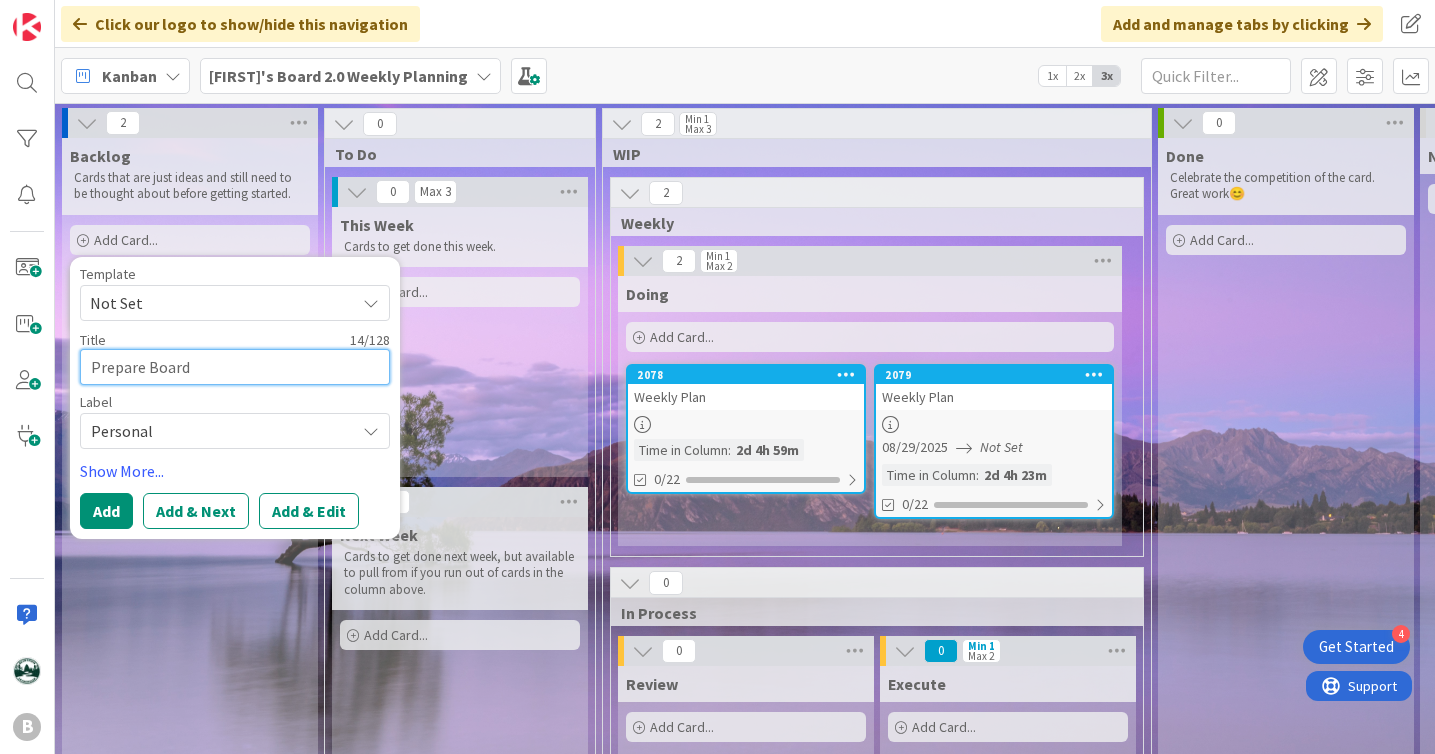 type on "x" 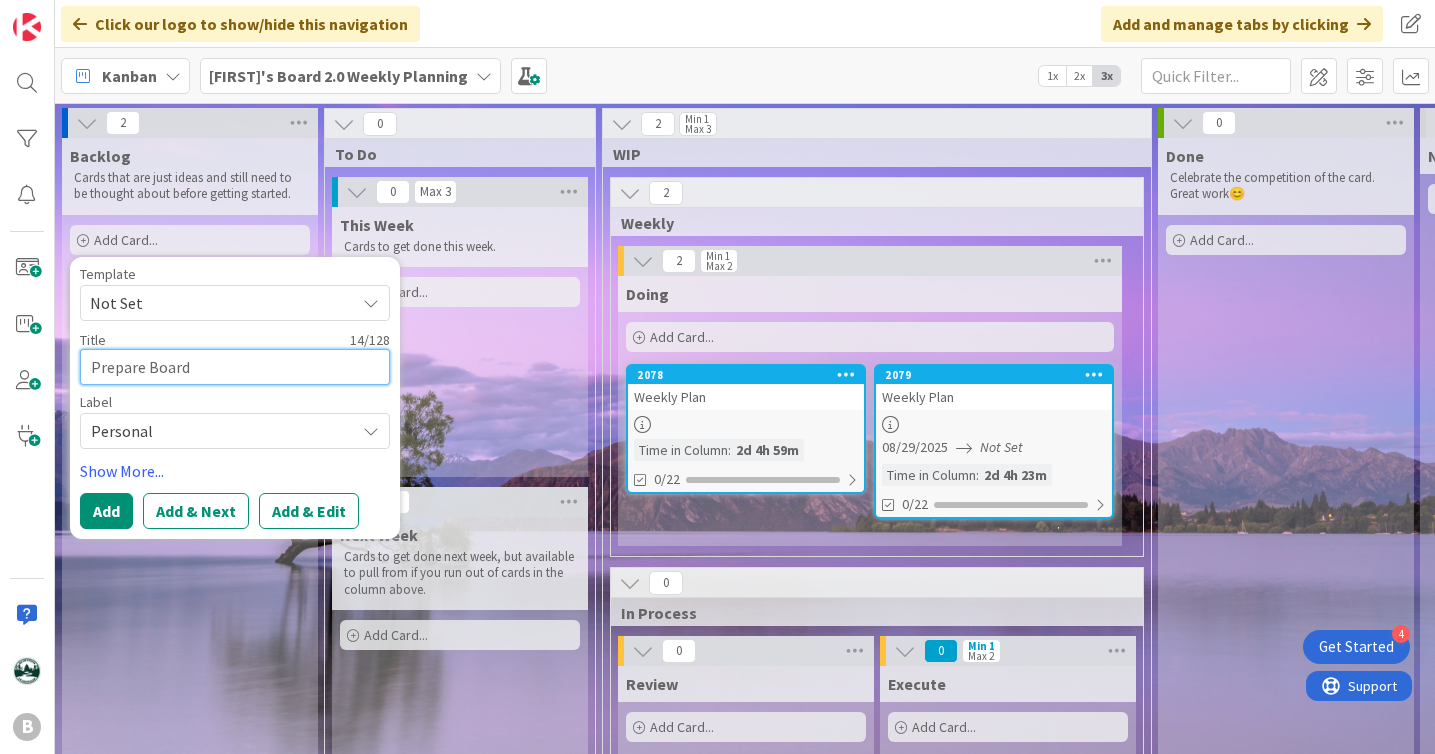 type on "x" 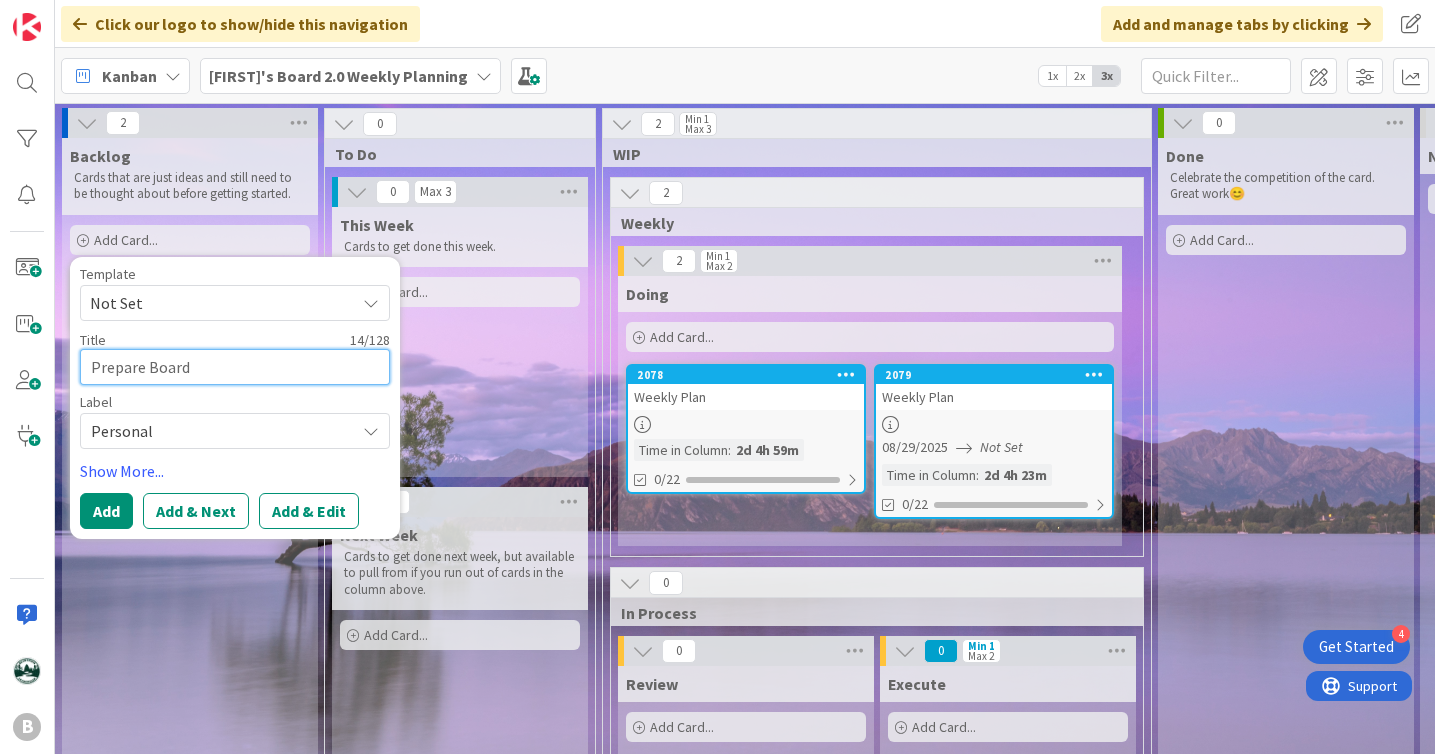type on "Prepare Board R" 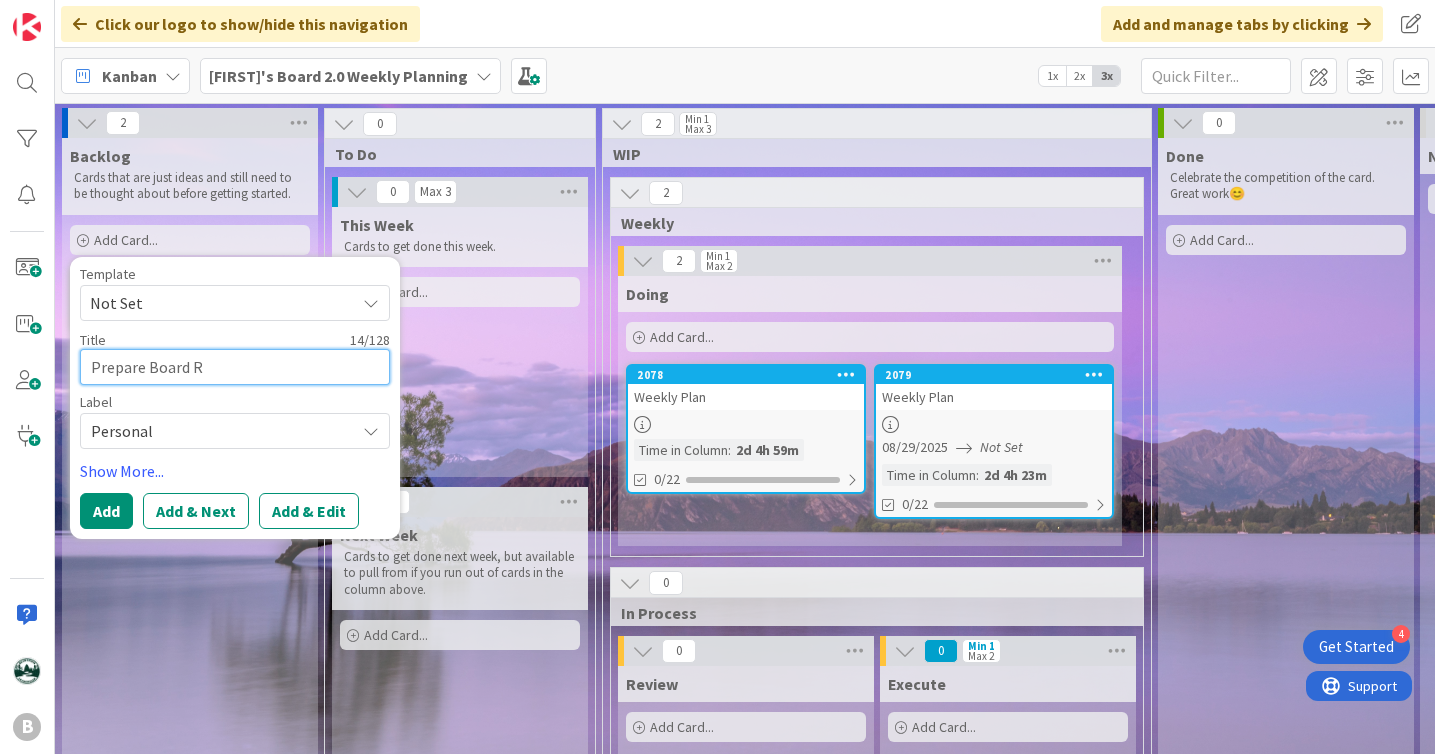 type on "x" 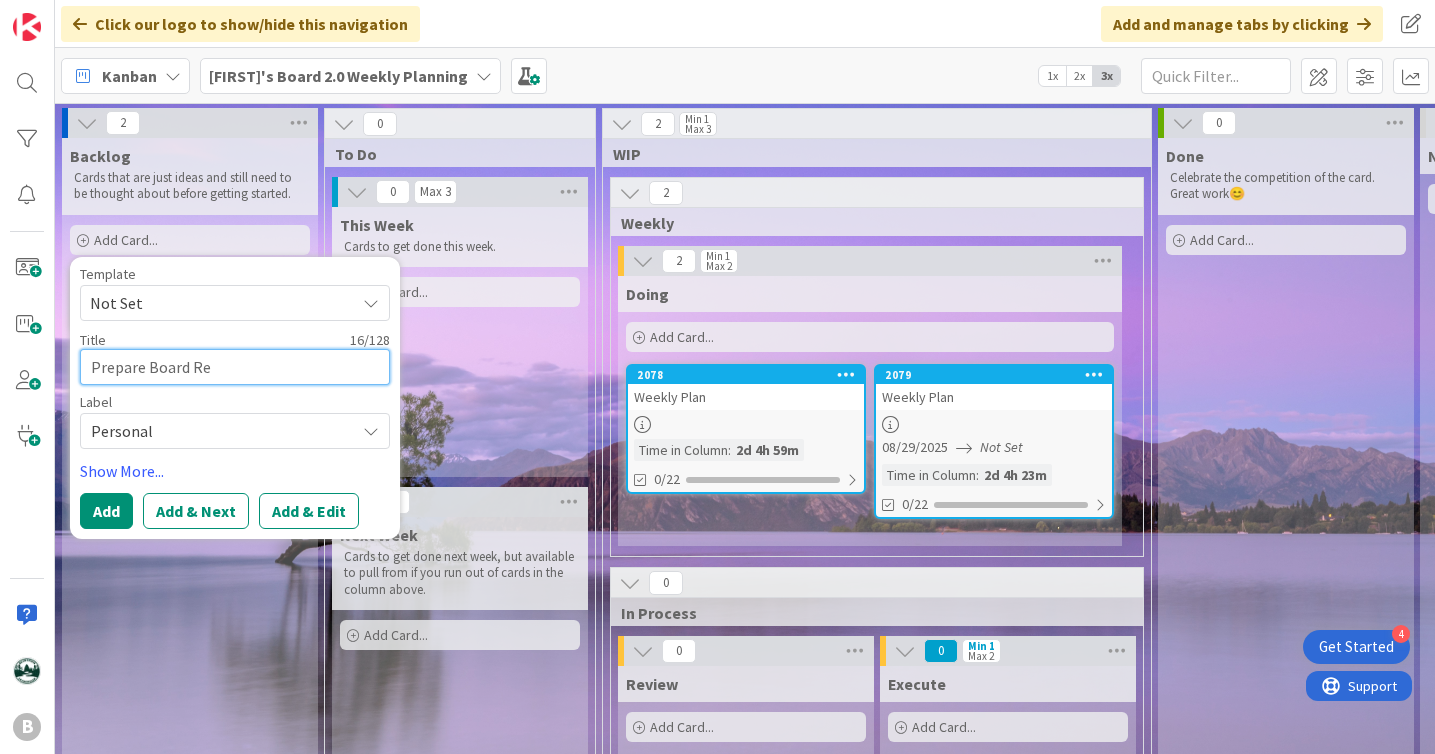 type on "x" 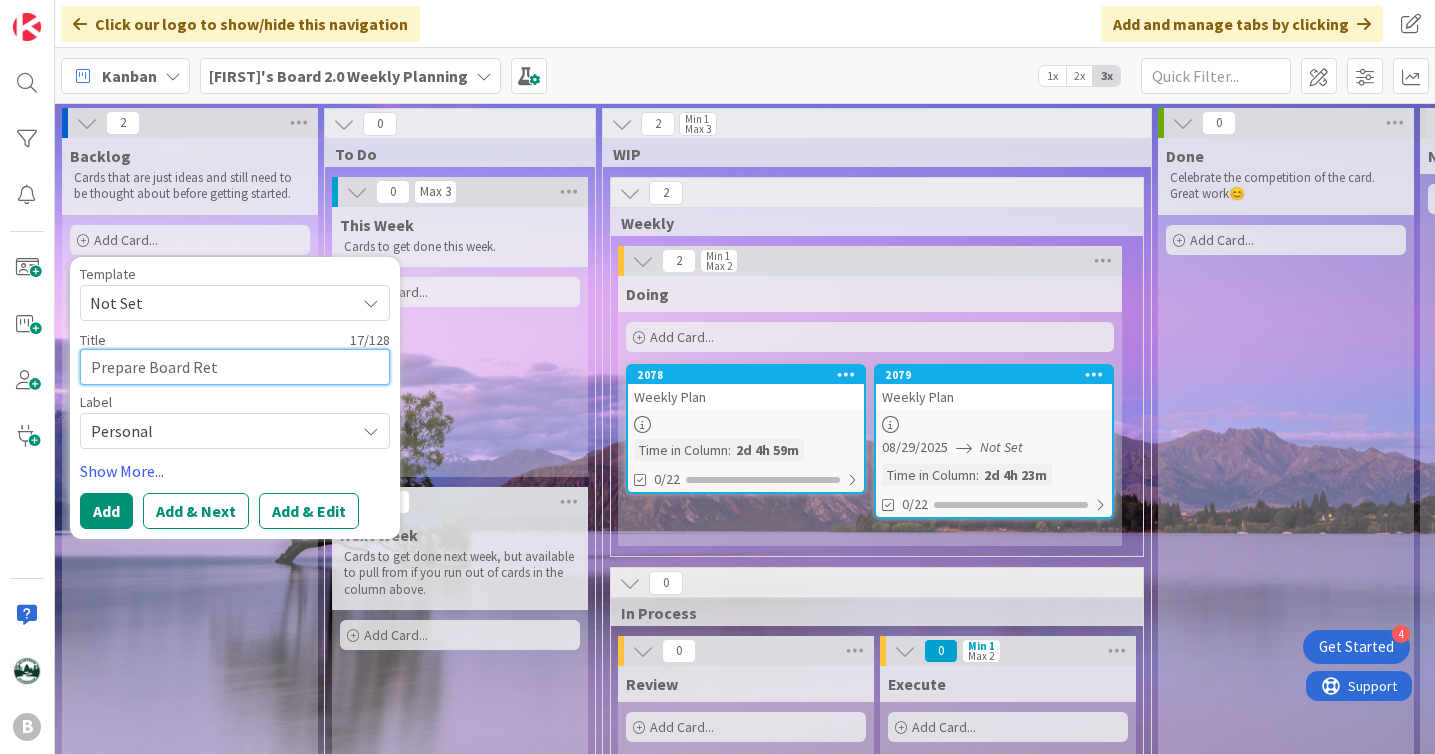 type on "x" 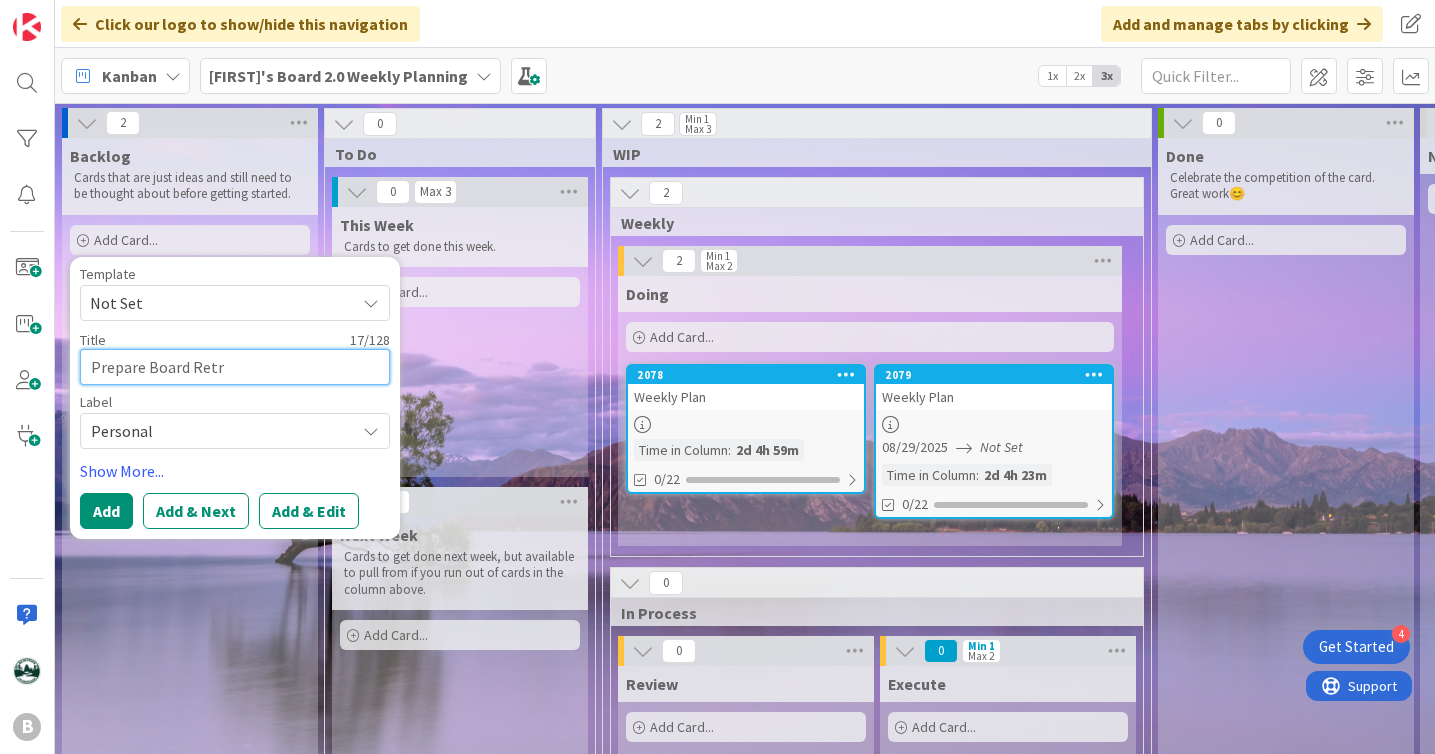 type on "x" 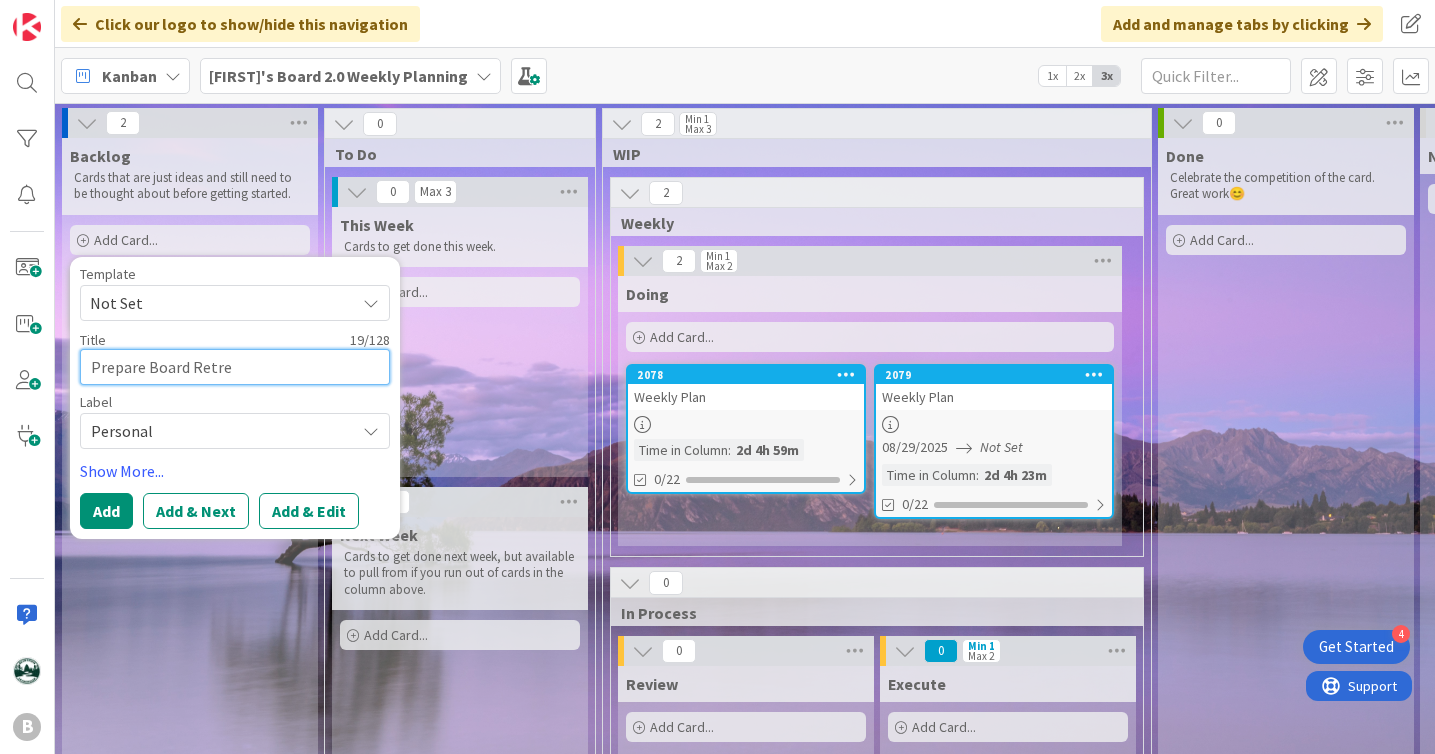 type on "x" 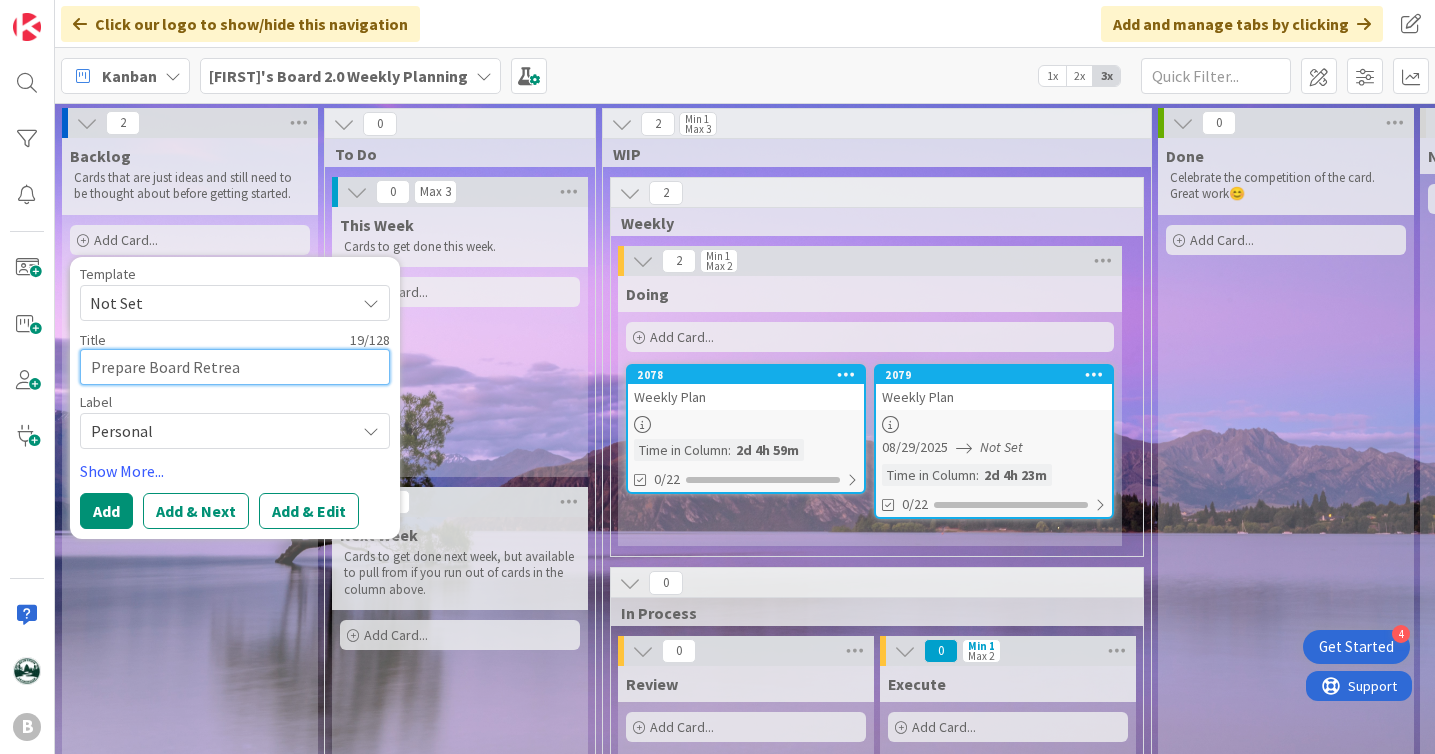 type on "Prepare Board Retreat" 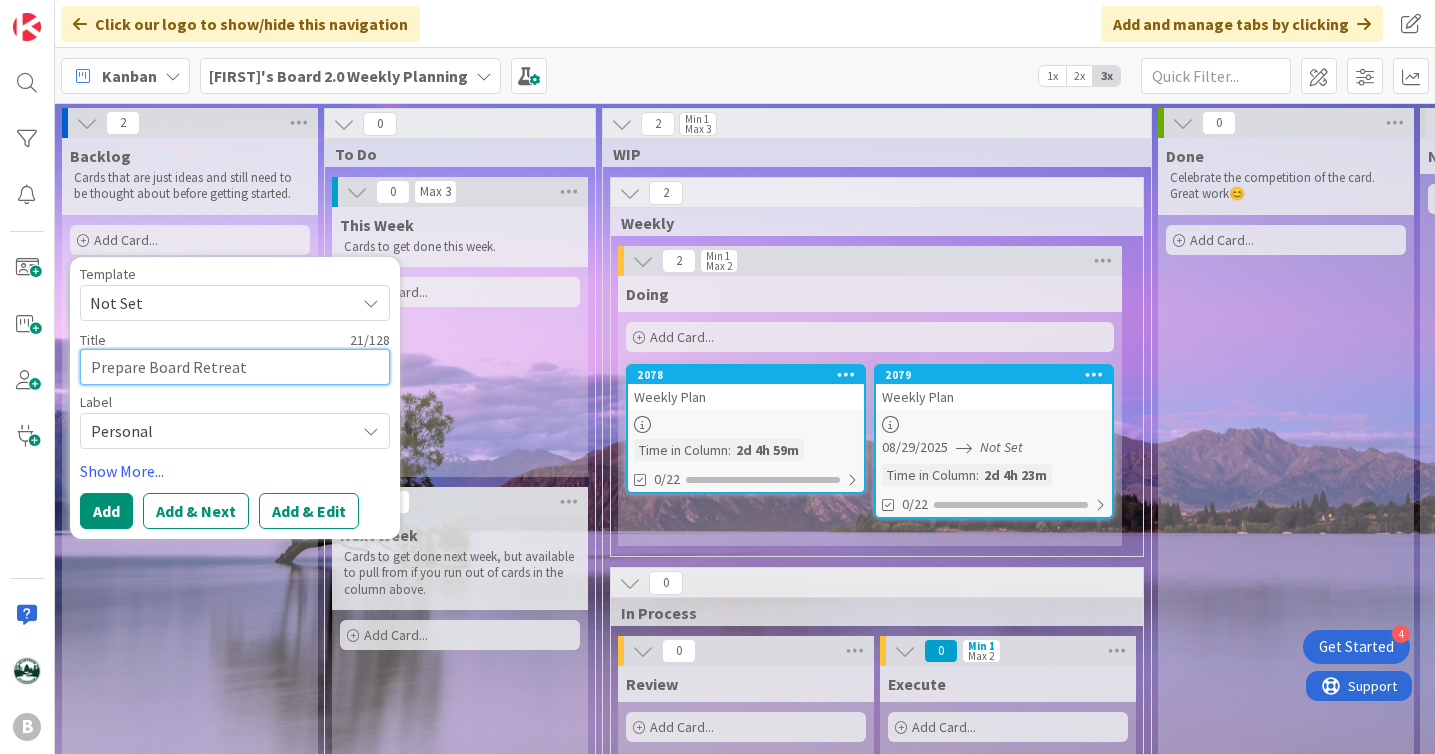 type on "x" 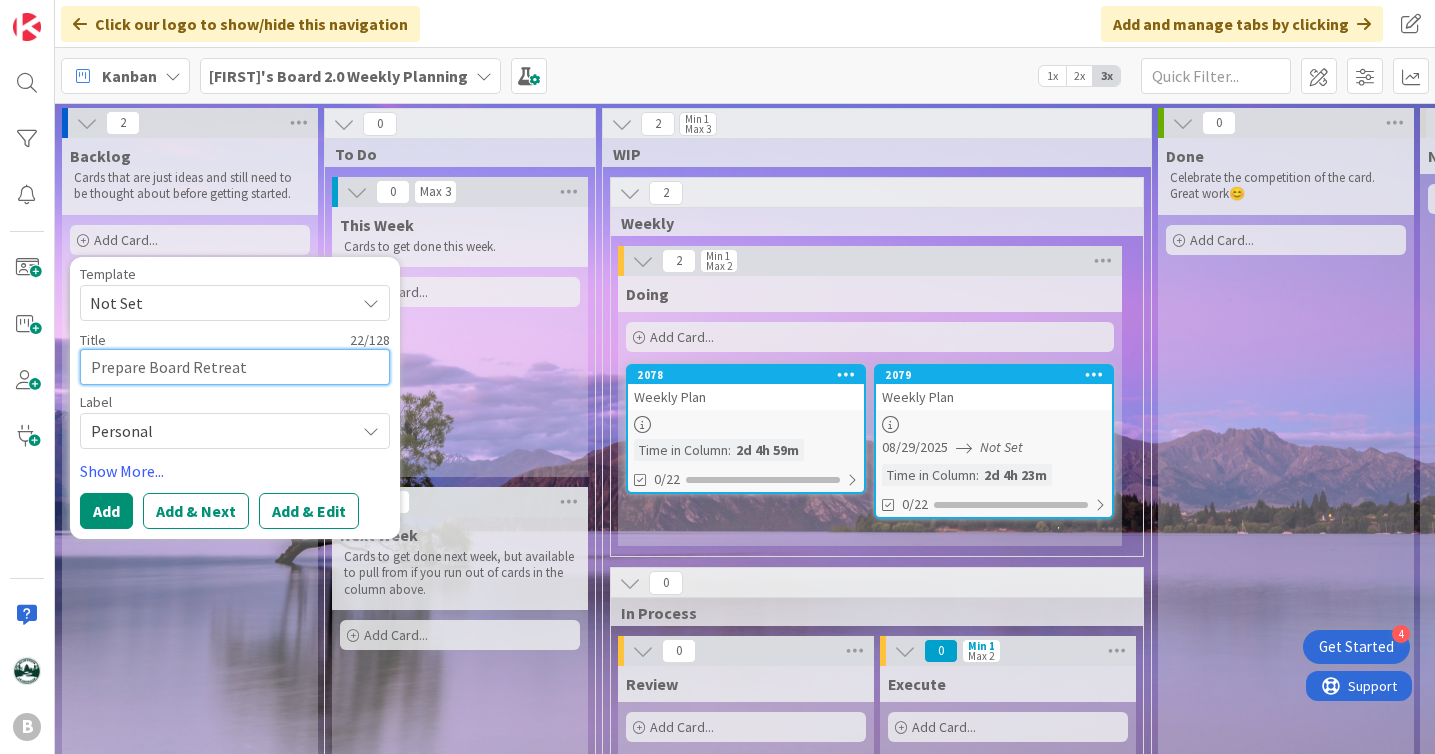 type on "x" 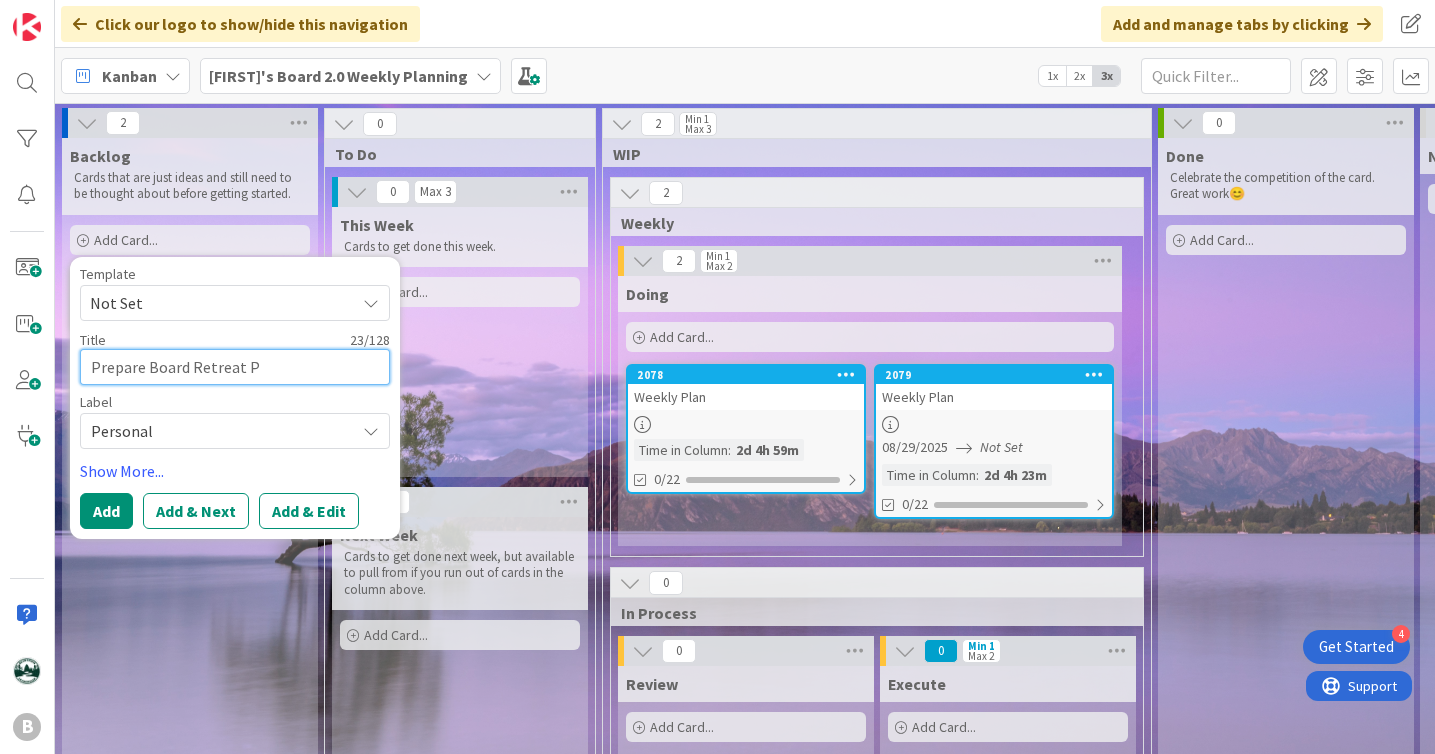 type on "x" 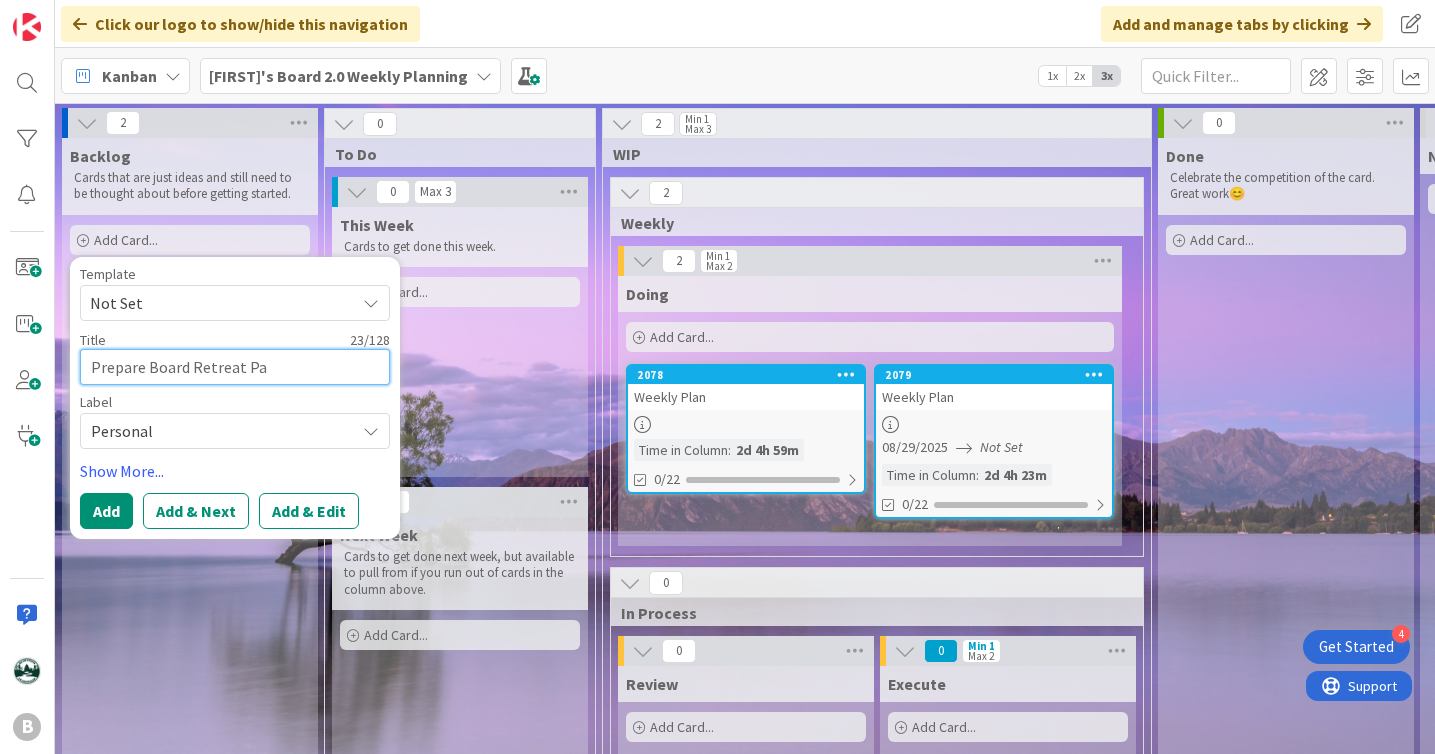type on "x" 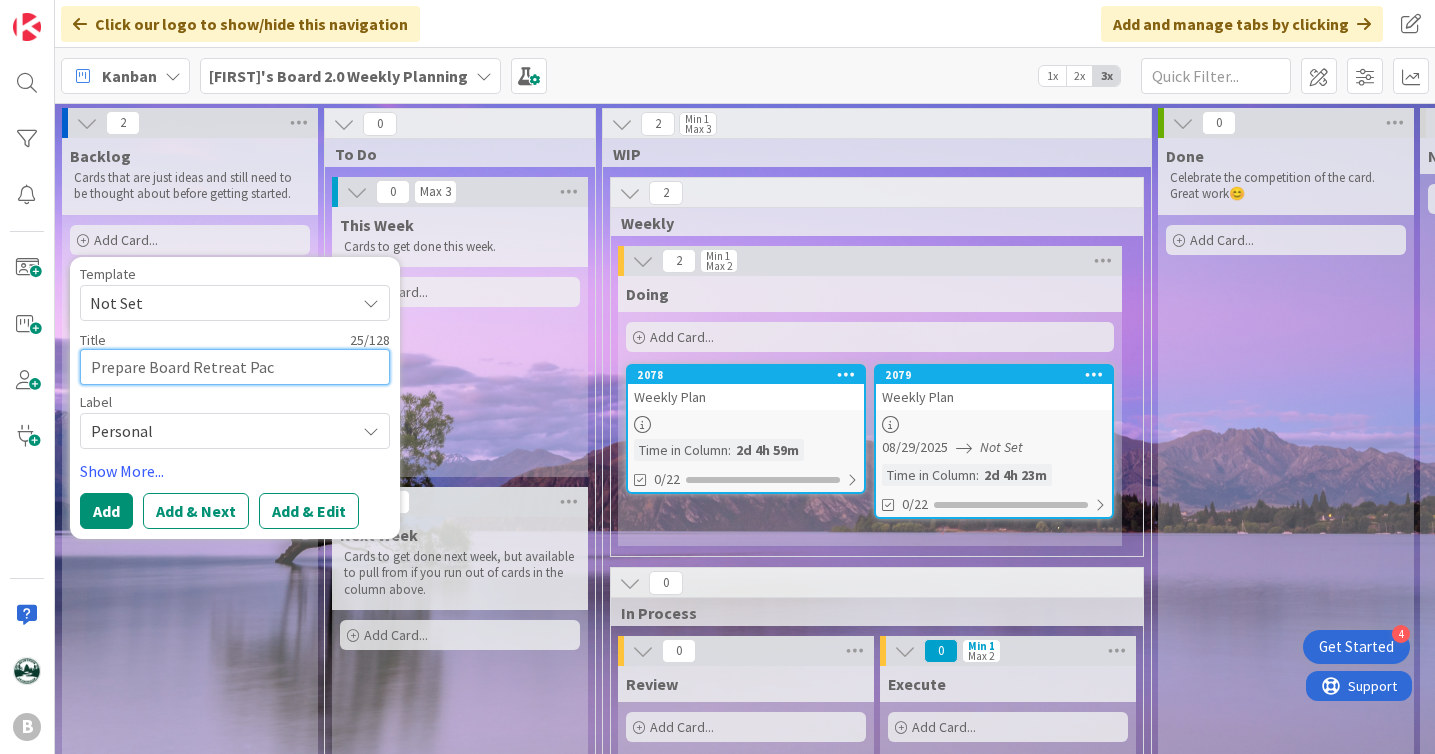 type on "x" 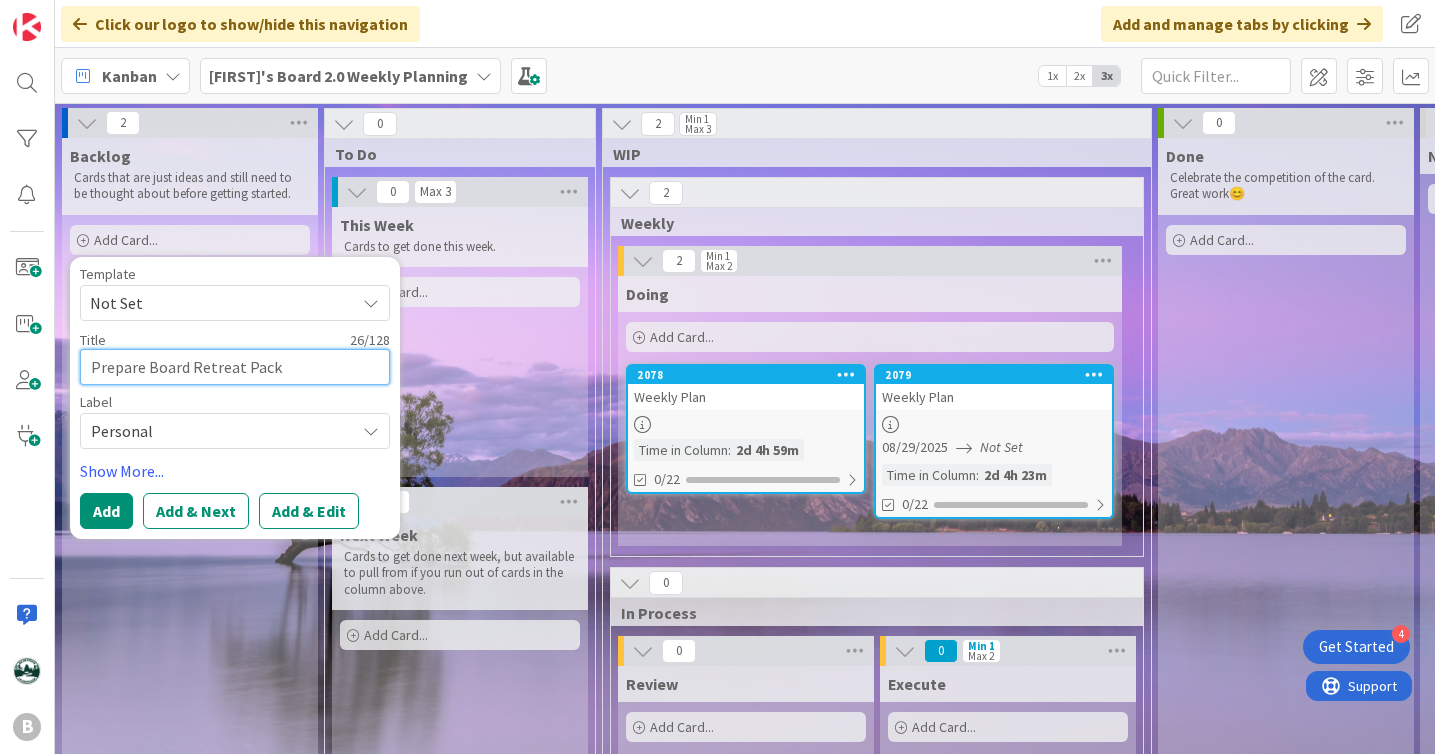 type on "x" 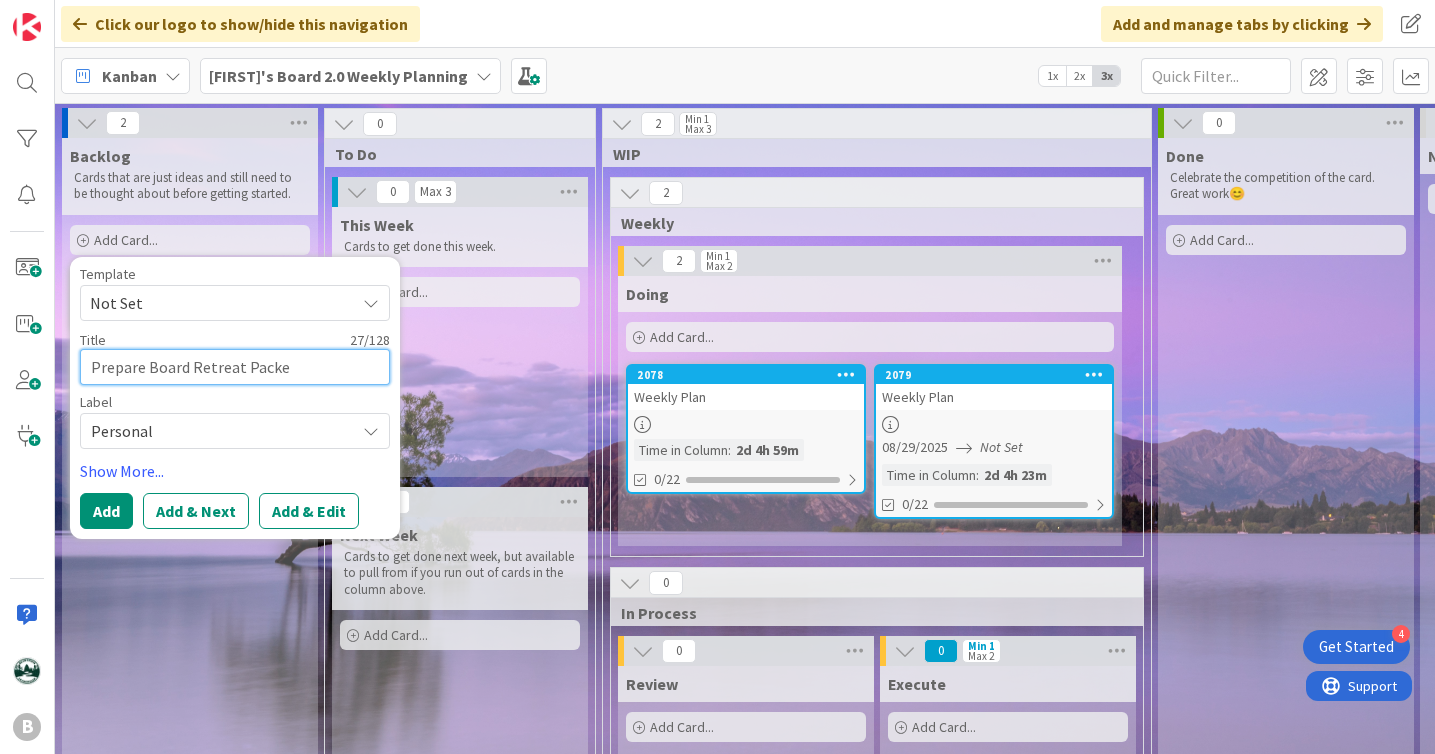 type on "x" 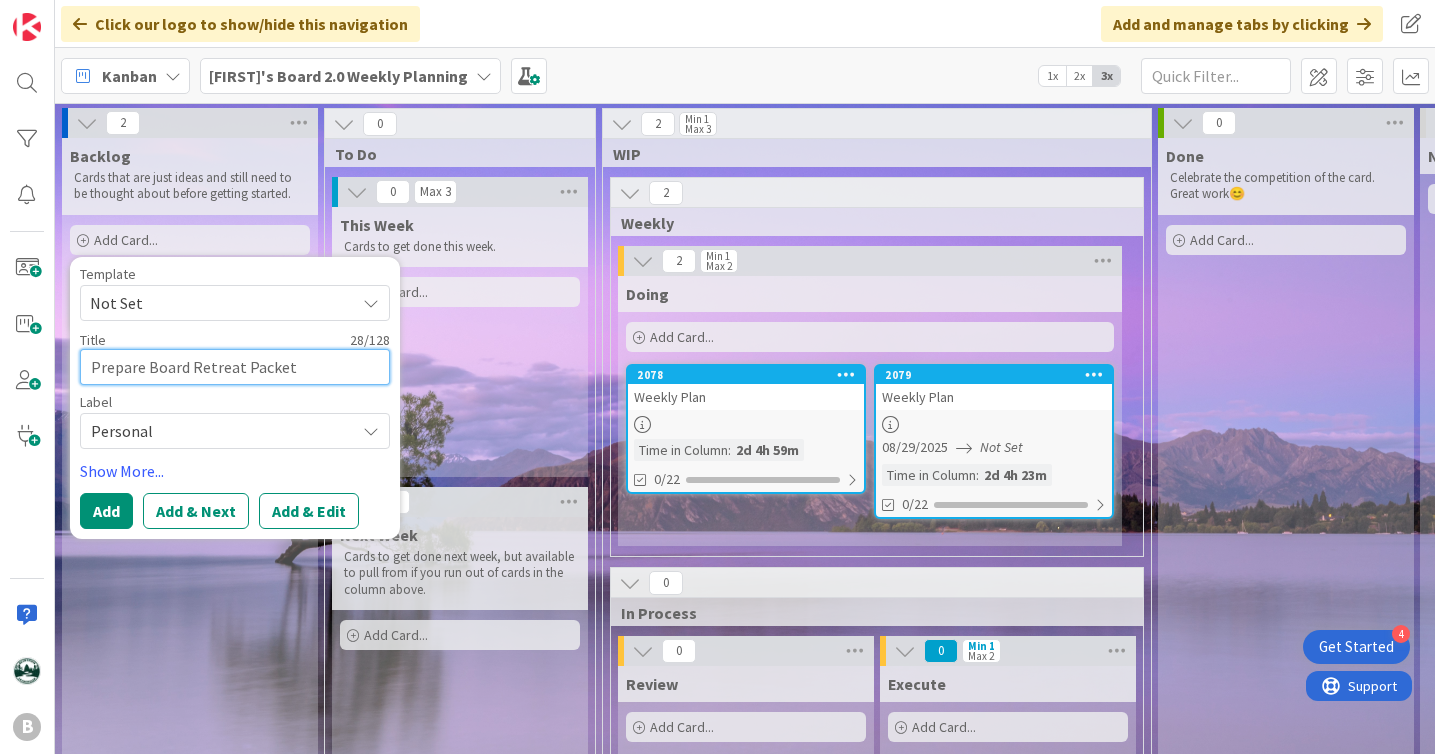 type on "x" 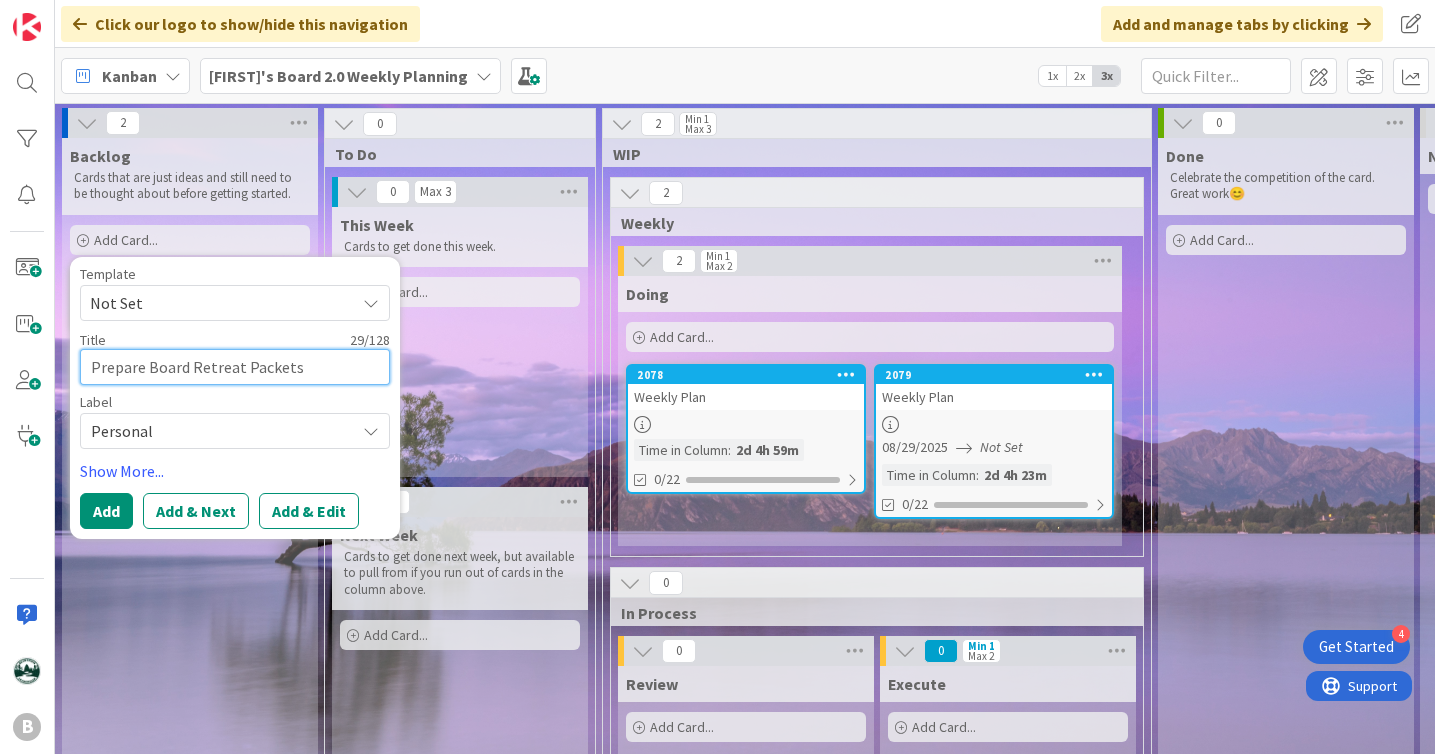 type on "Prepare Board Retreat Packets" 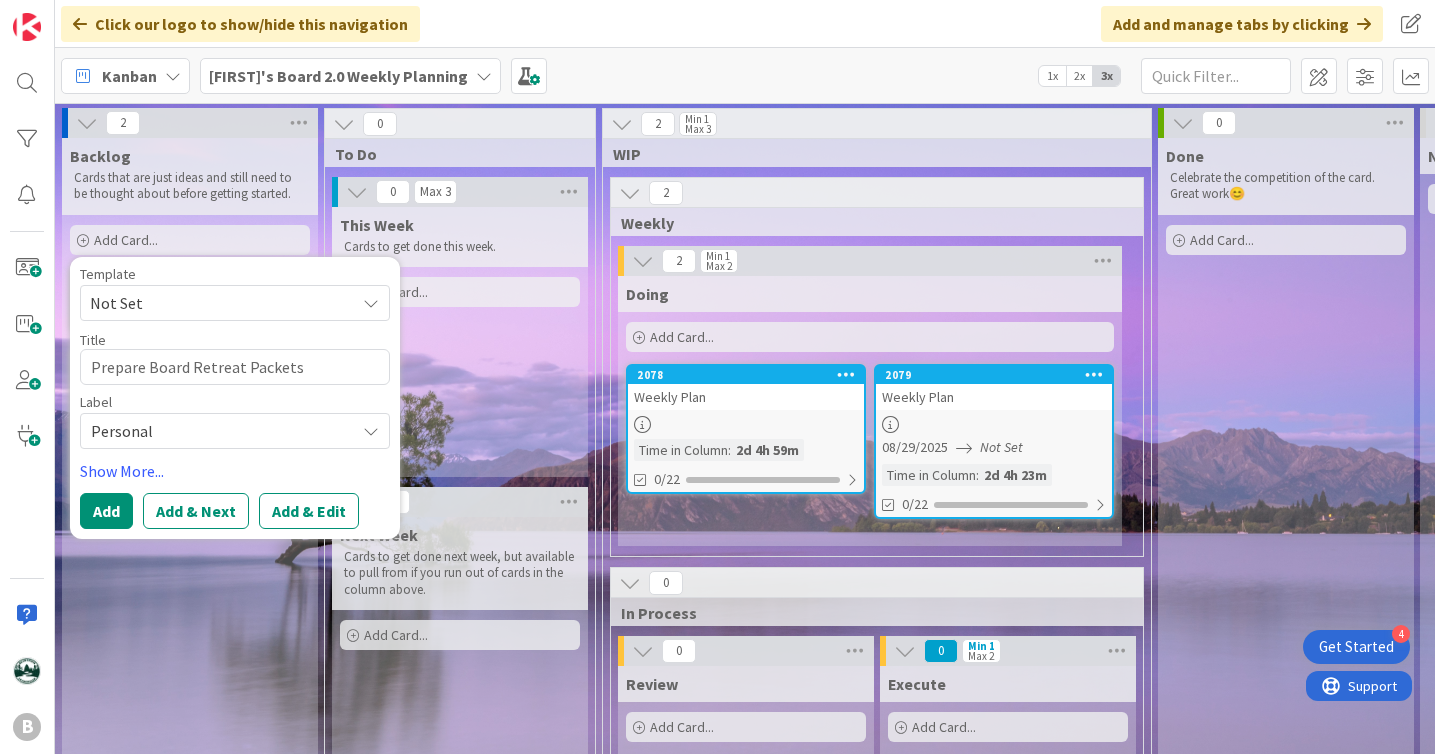 click on "Personal" at bounding box center [218, 431] 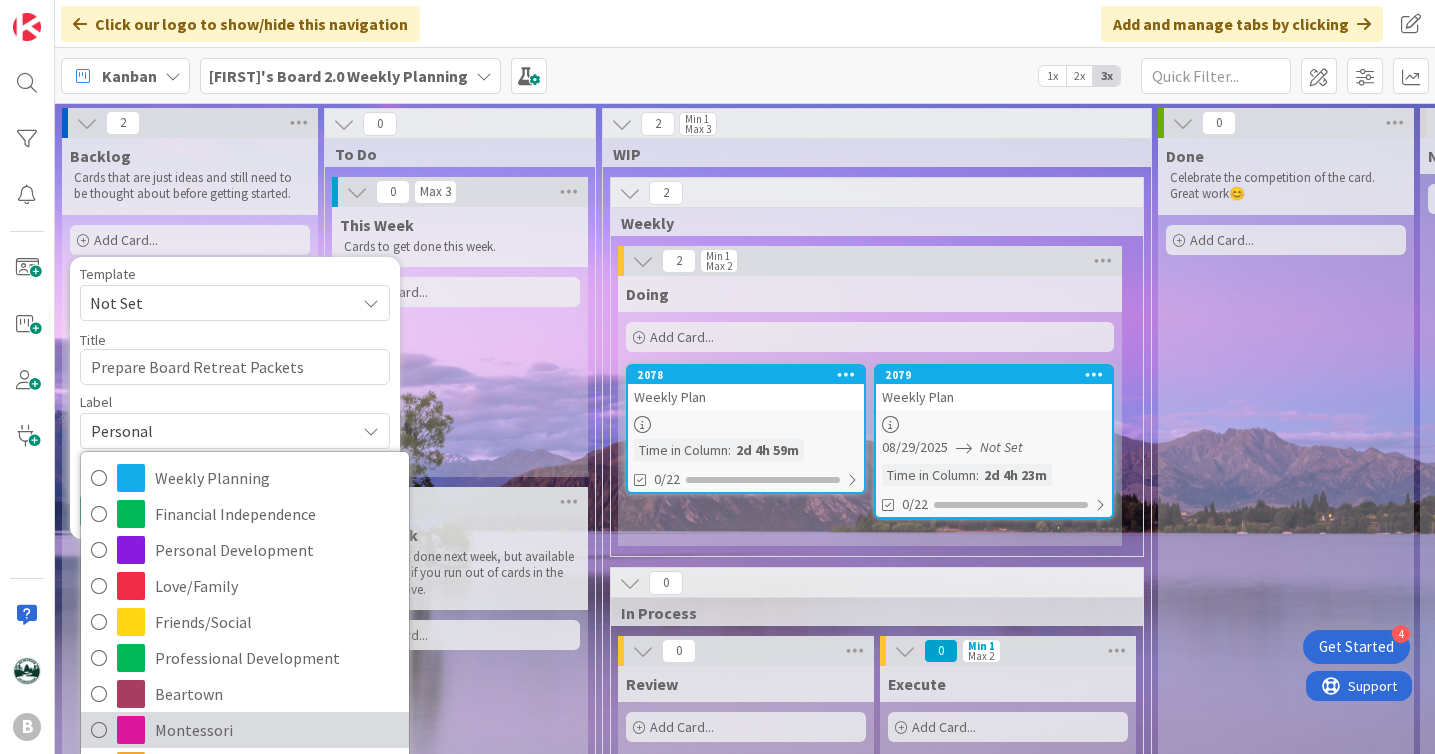 click on "Montessori" at bounding box center [277, 730] 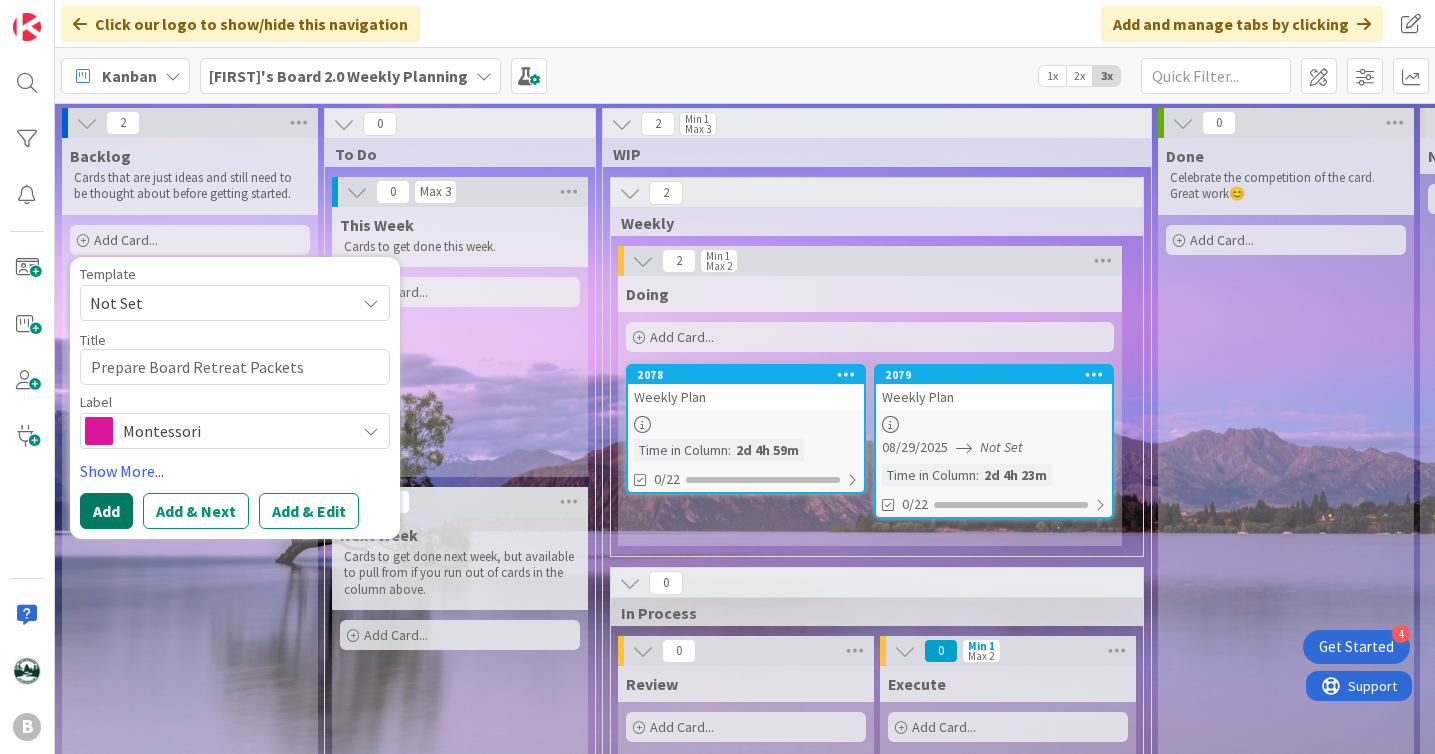 click on "Add" at bounding box center [106, 511] 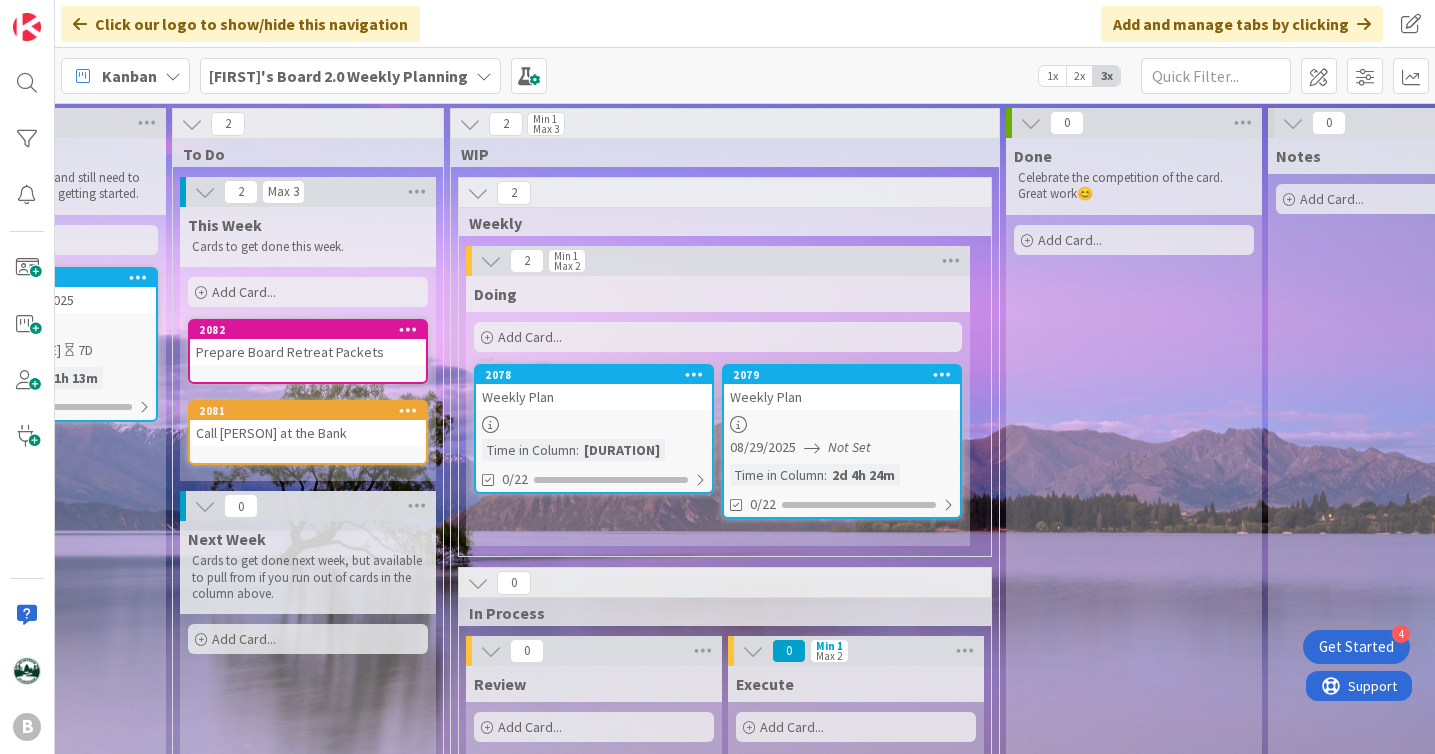 scroll, scrollTop: 0, scrollLeft: 156, axis: horizontal 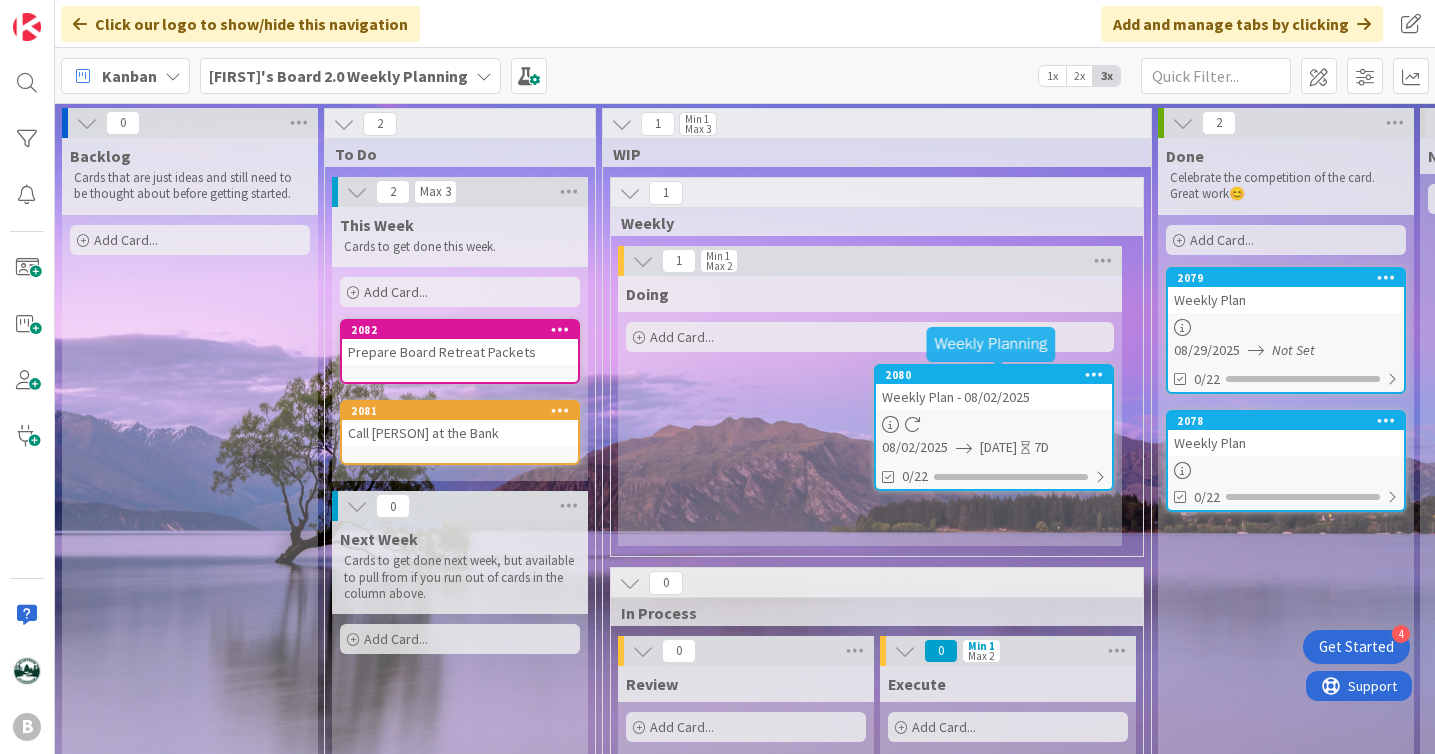 click on "2080" at bounding box center [998, 375] 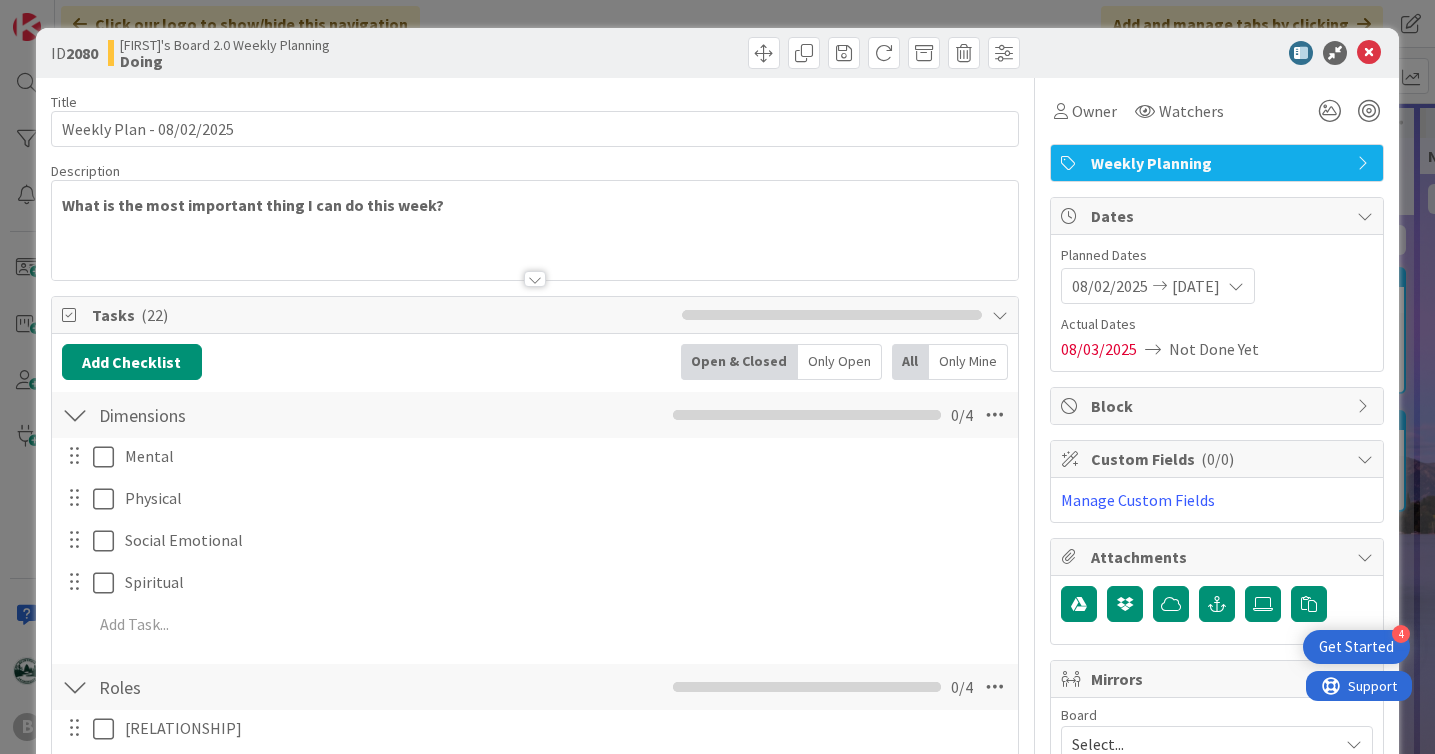scroll, scrollTop: 0, scrollLeft: 0, axis: both 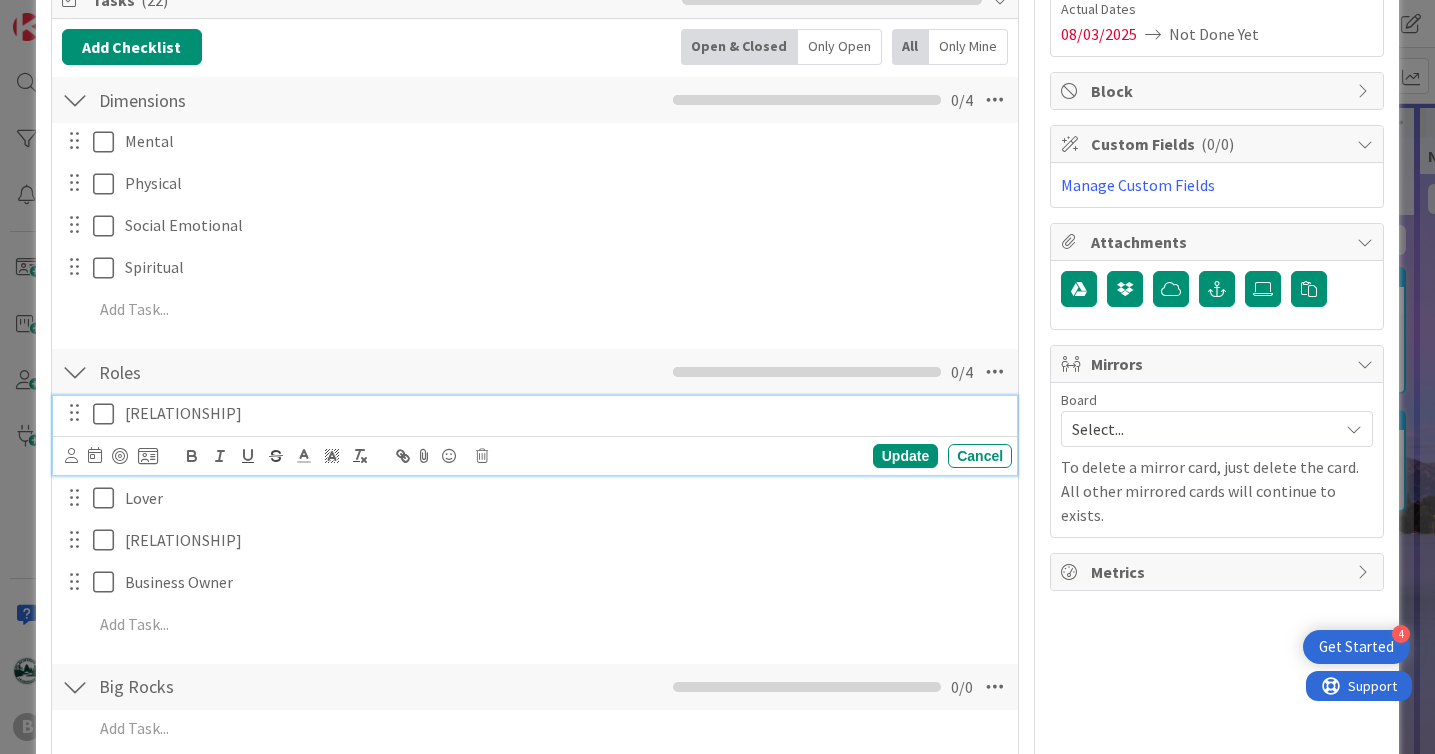 click on "[RELATIONSHIP]" at bounding box center (564, 413) 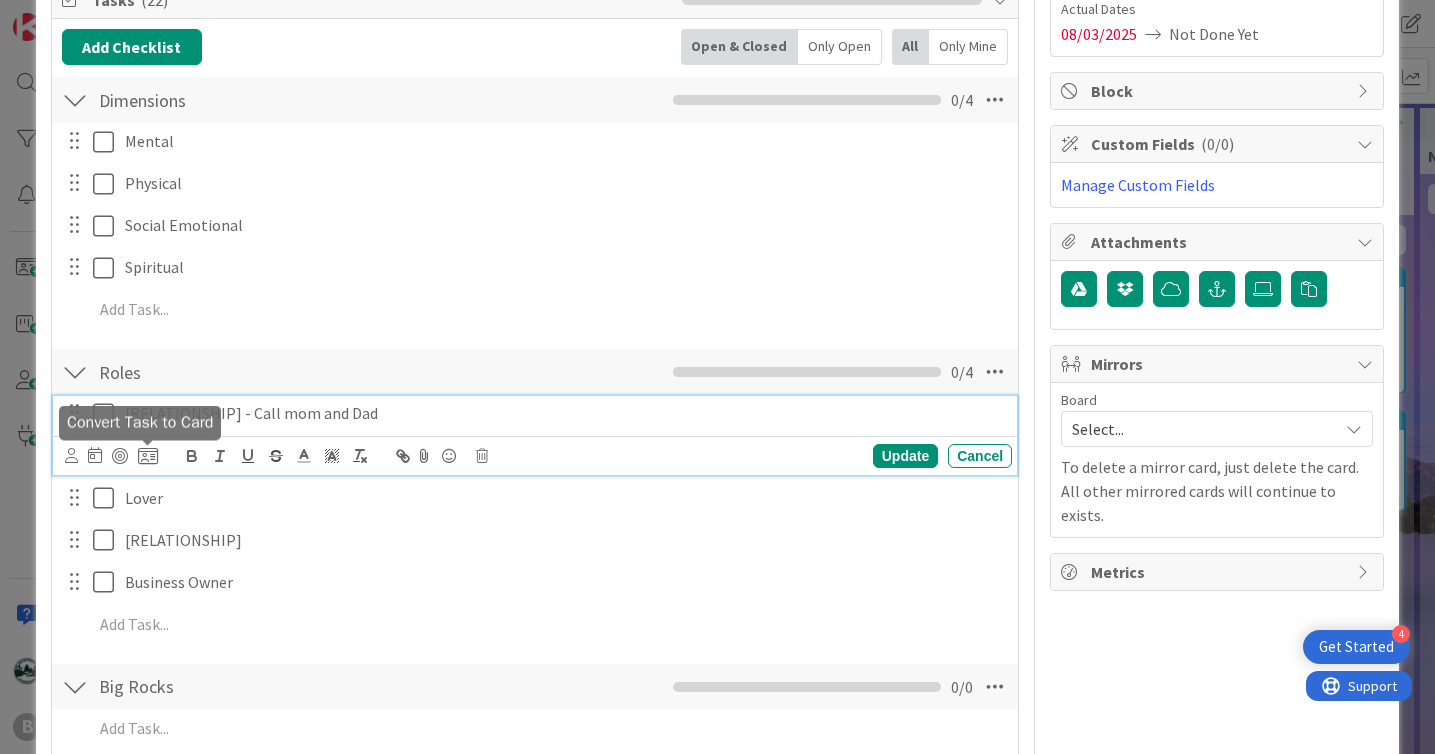 click at bounding box center [148, 456] 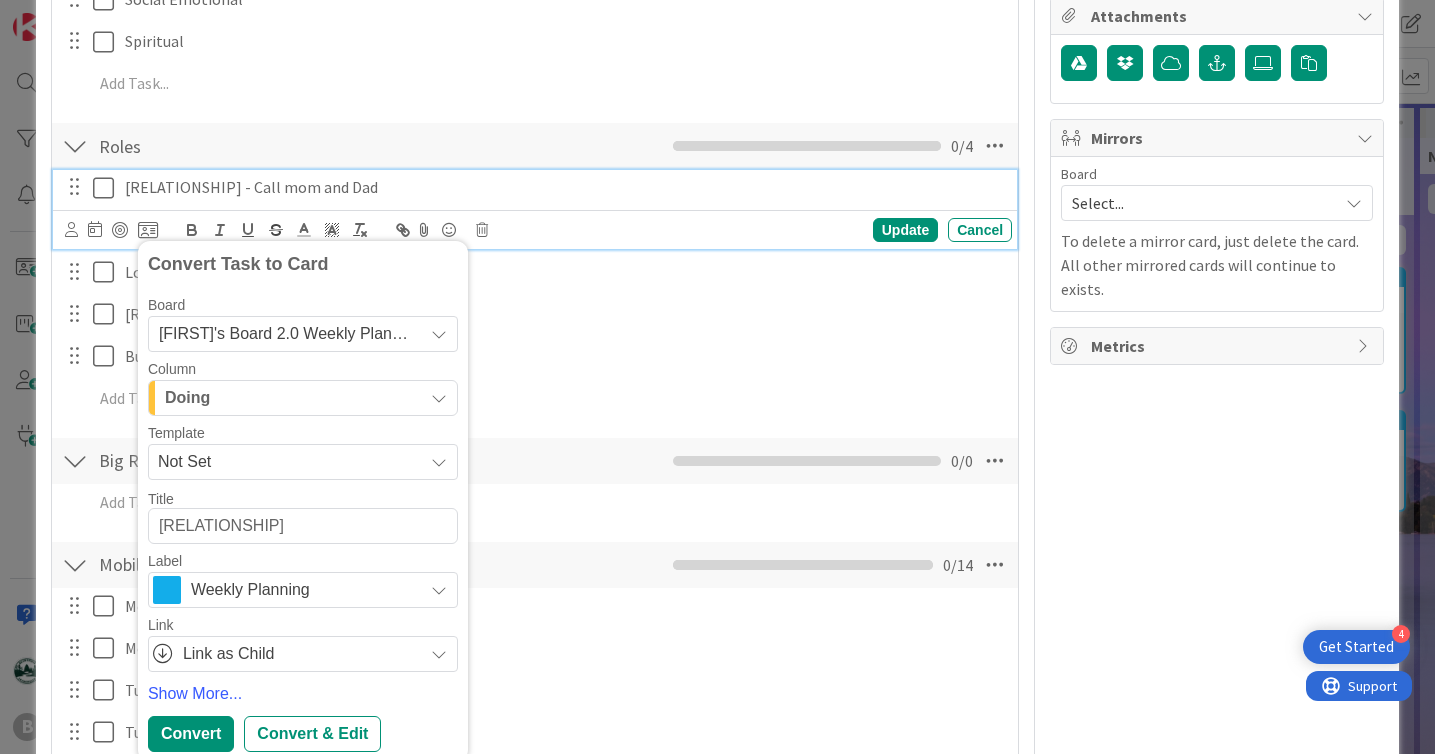 scroll, scrollTop: 536, scrollLeft: 0, axis: vertical 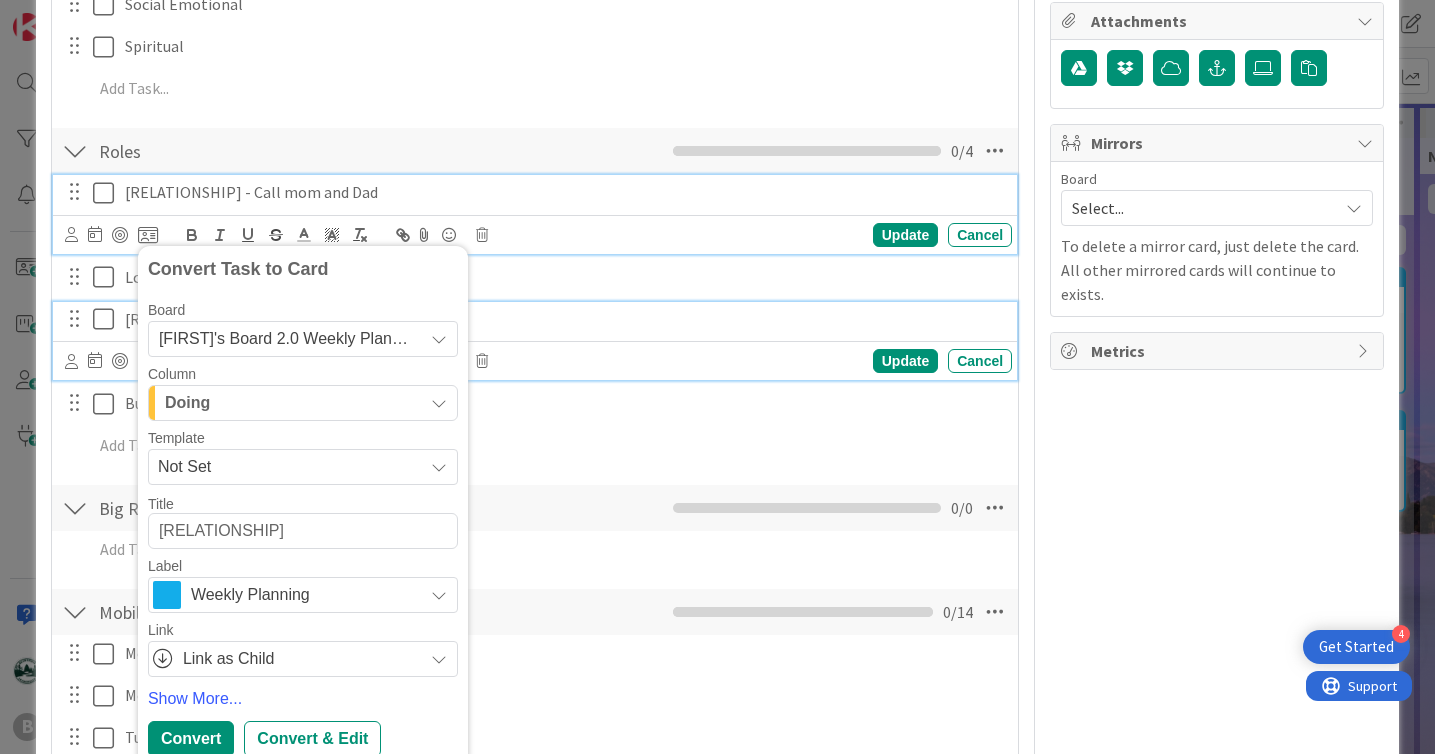 click on "[RELATIONSHIP]" at bounding box center (564, 319) 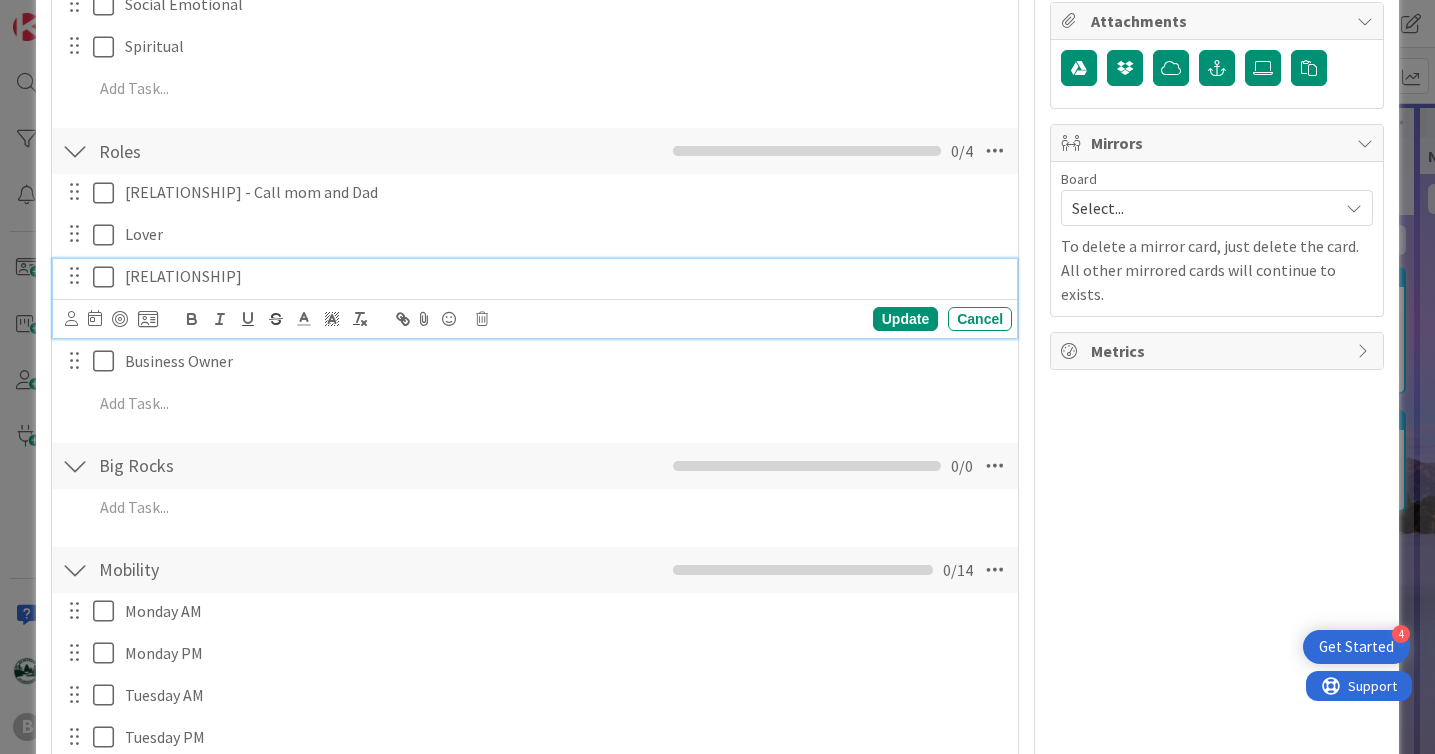 scroll, scrollTop: 493, scrollLeft: 0, axis: vertical 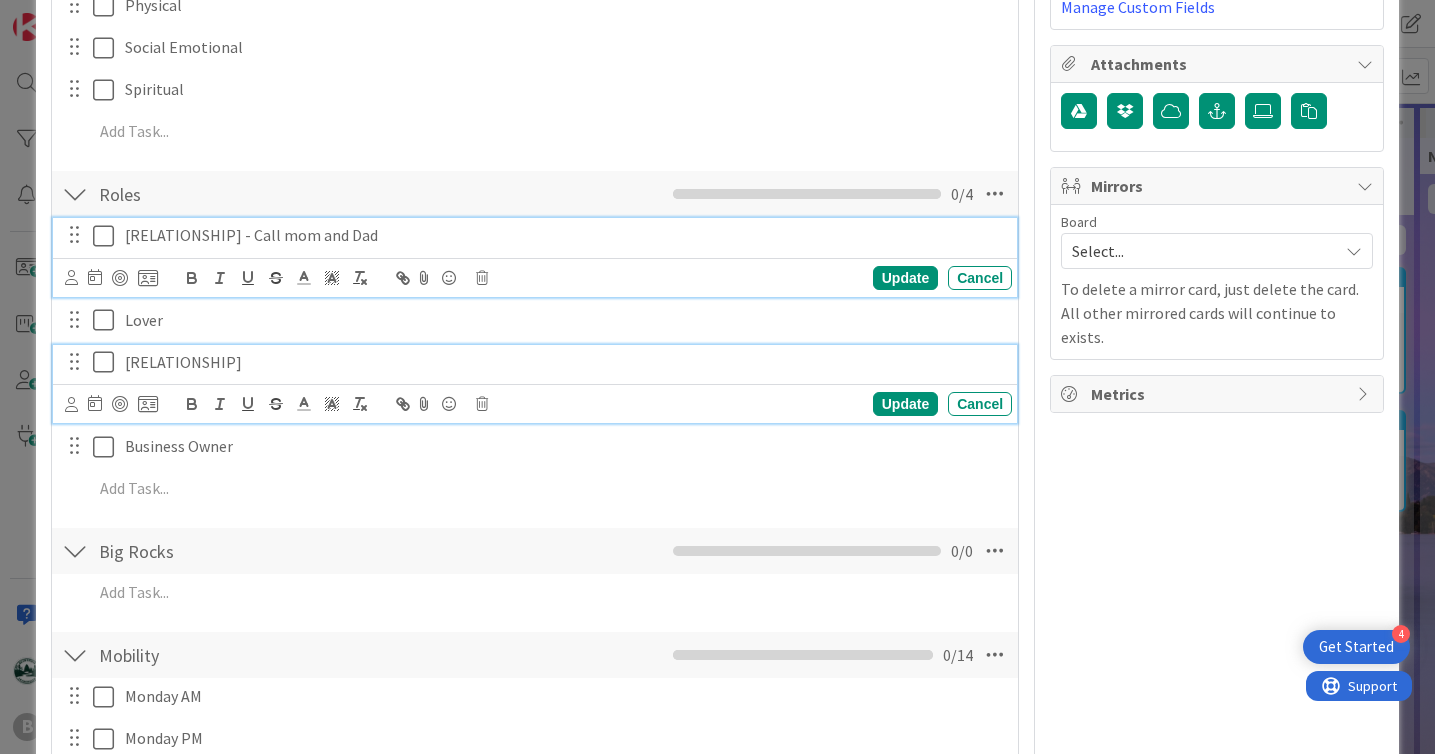 click on "Son - Call mom and Dad Update Cancel" at bounding box center [535, 257] 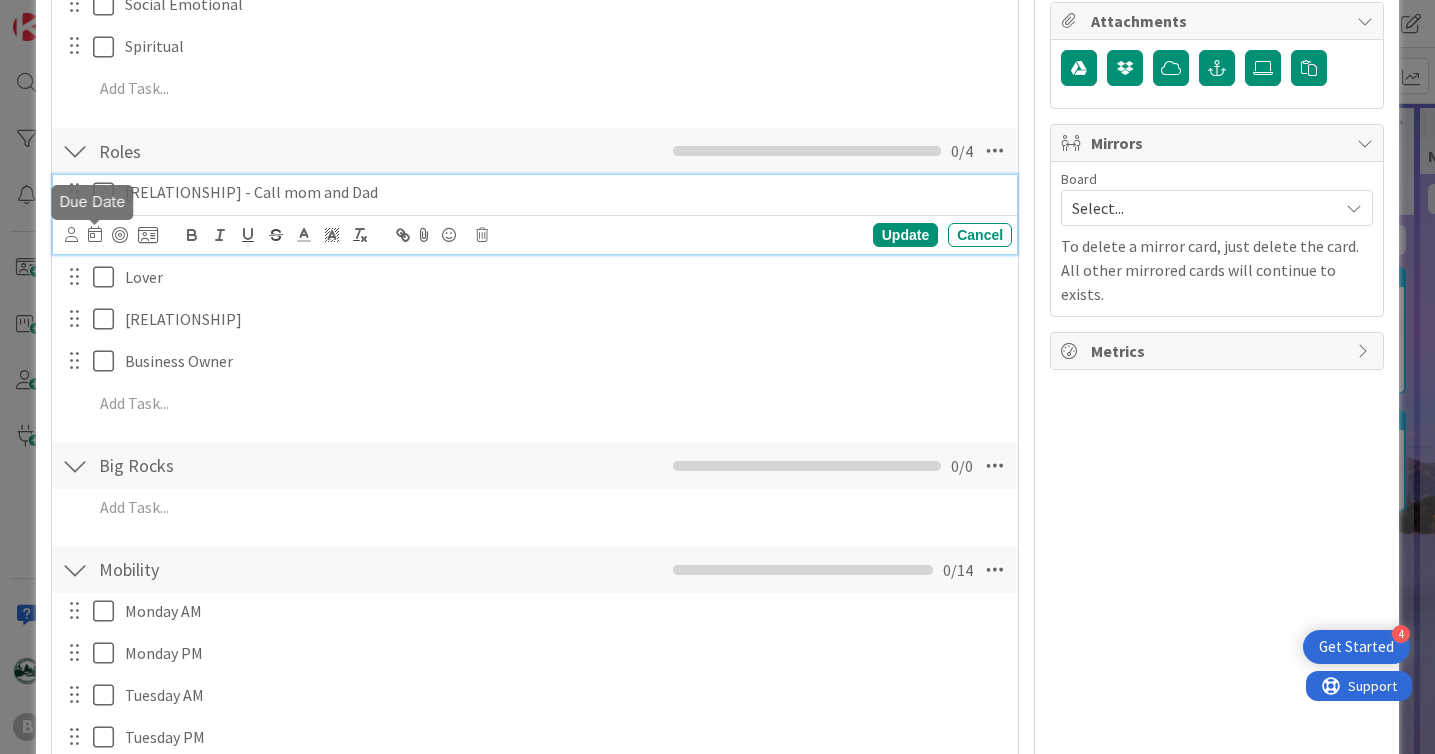 click at bounding box center [95, 234] 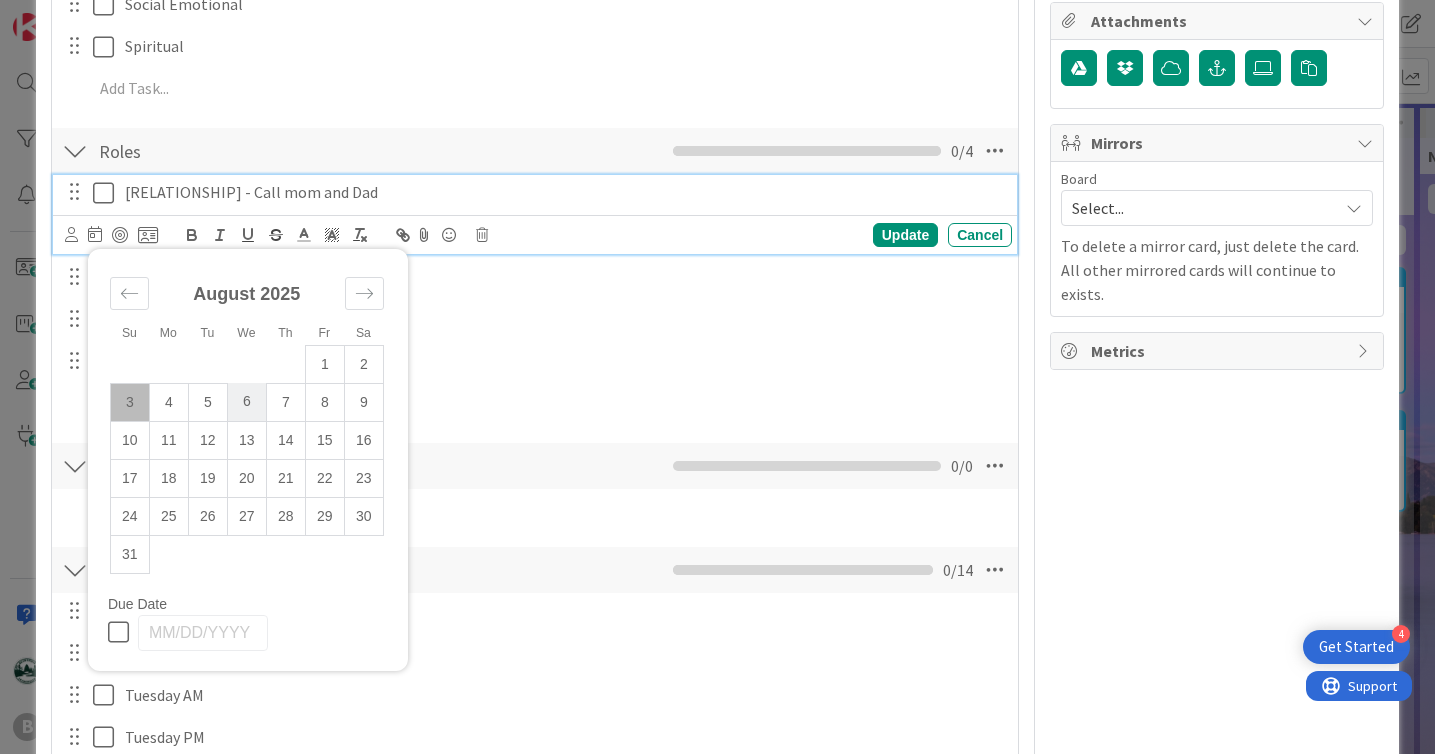 click on "6" at bounding box center [246, 402] 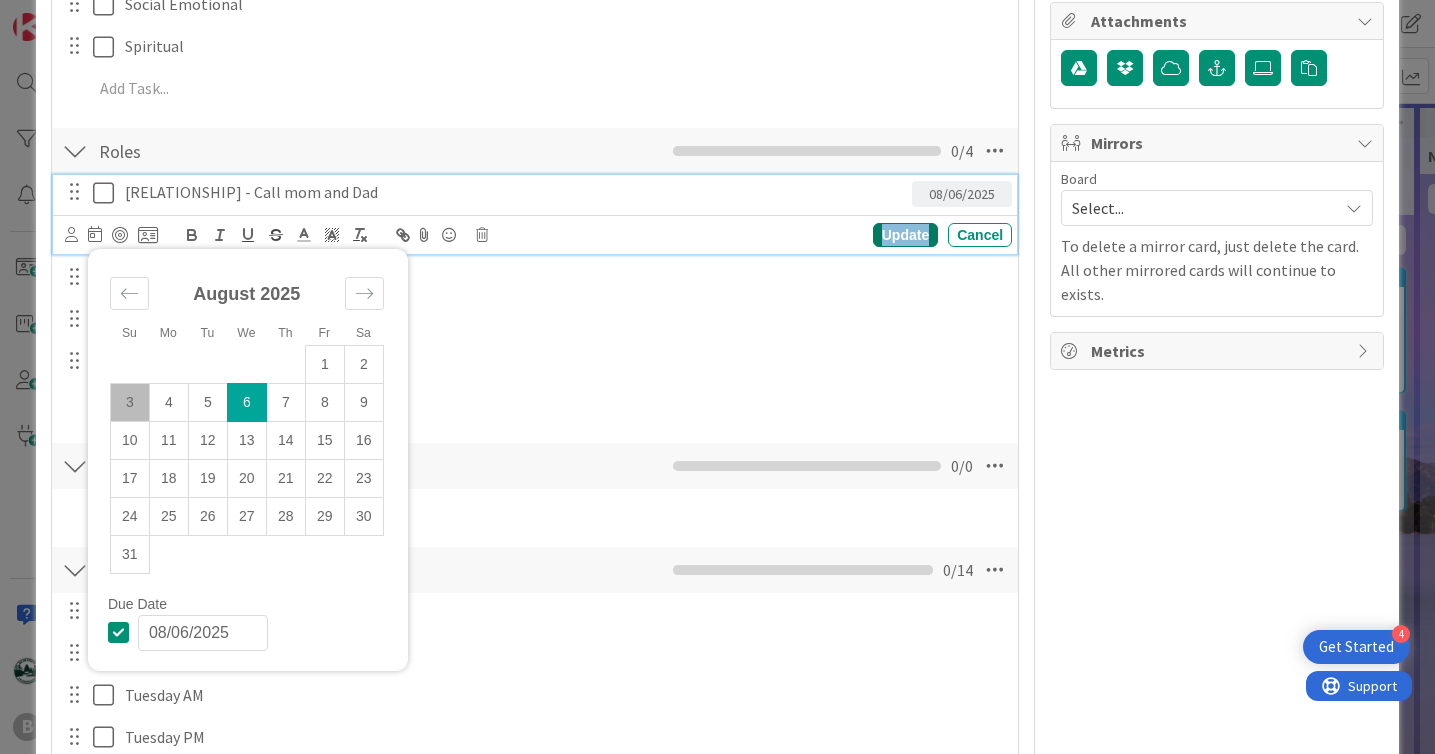 click on "Update" at bounding box center [905, 235] 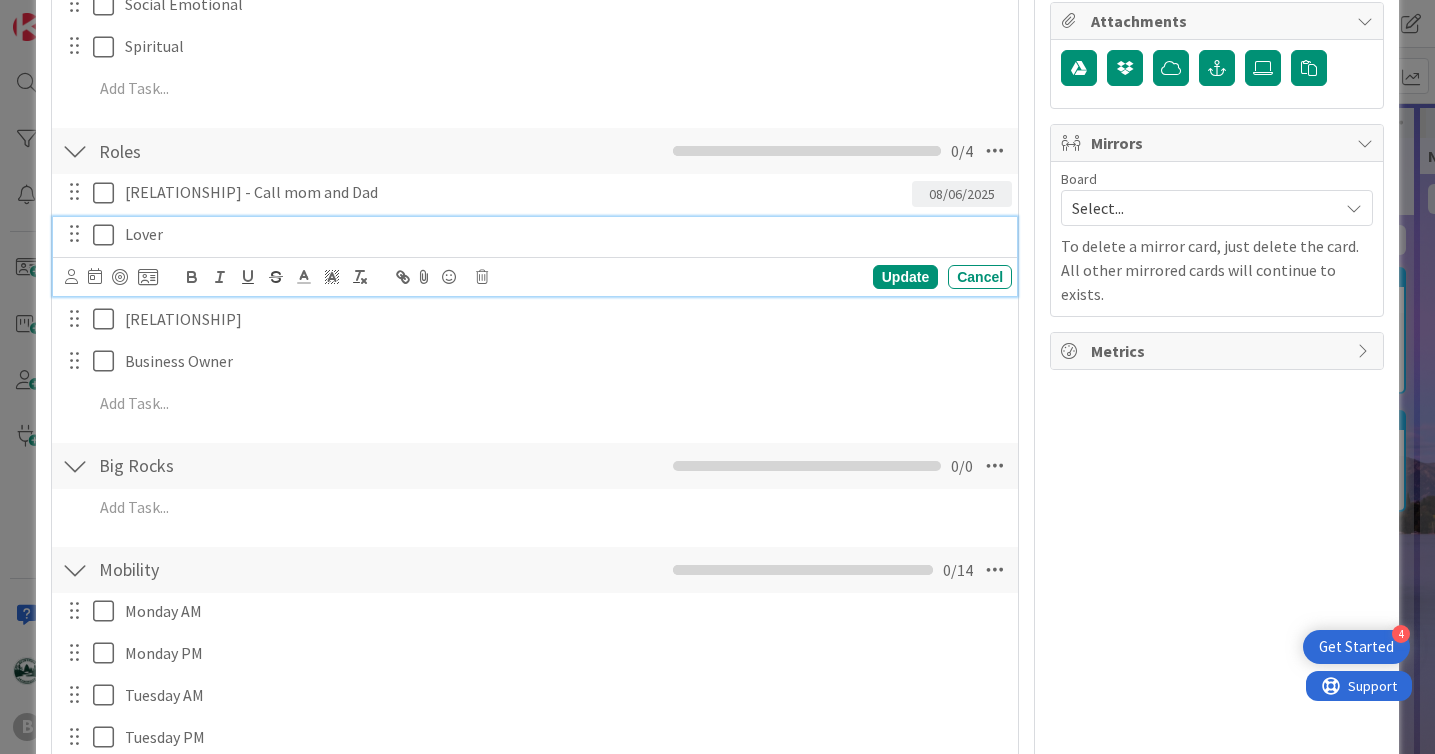click on "Lover" at bounding box center (564, 234) 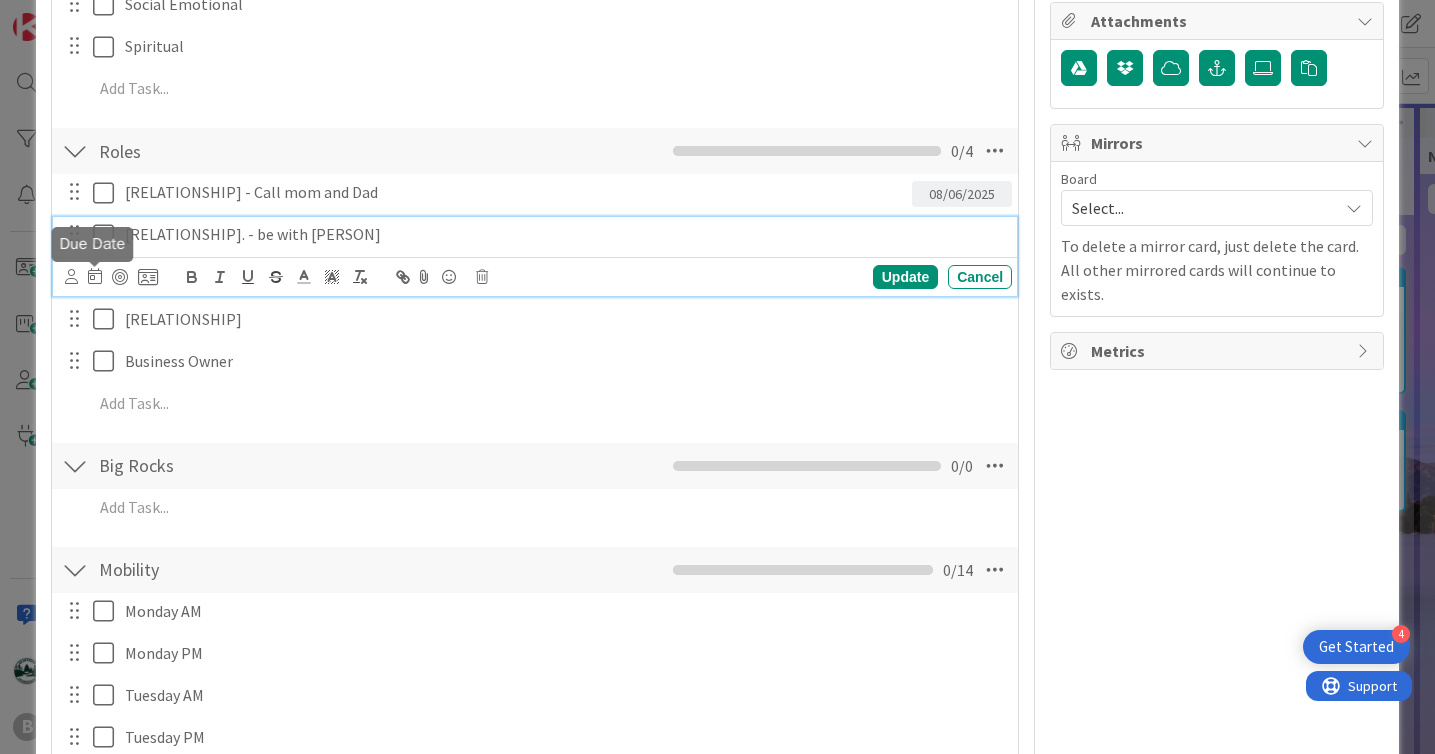 click at bounding box center (95, 276) 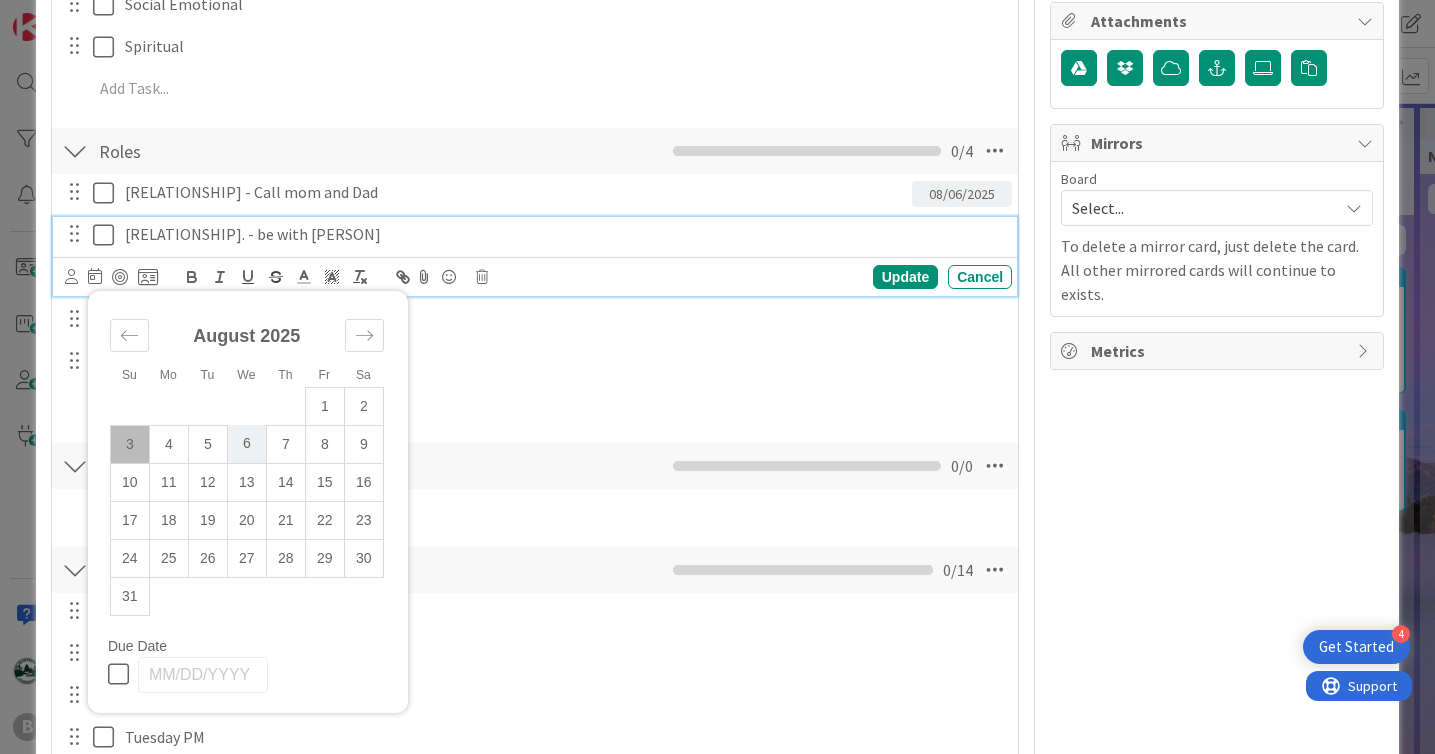 click on "6" at bounding box center [246, 444] 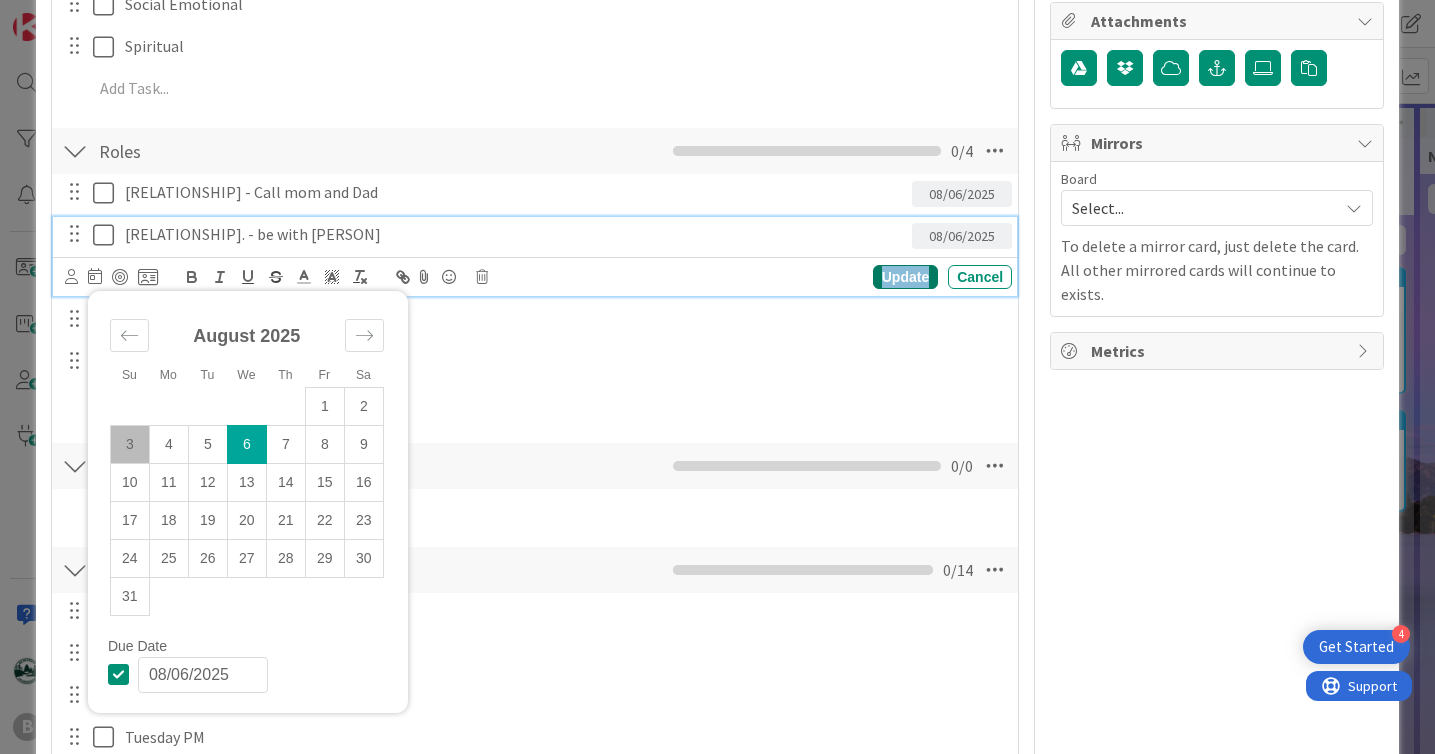 click on "Update" at bounding box center (905, 277) 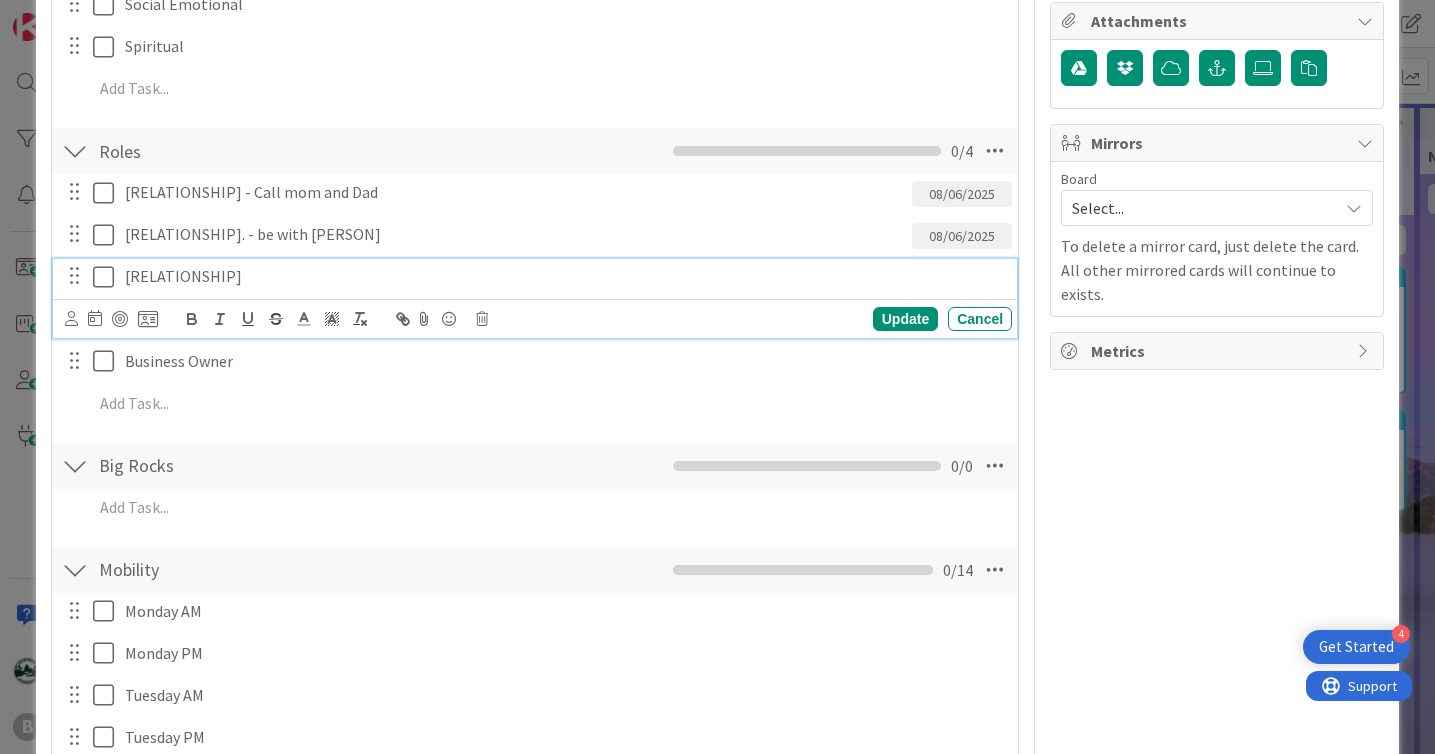 click on "[RELATIONSHIP]" at bounding box center [564, 276] 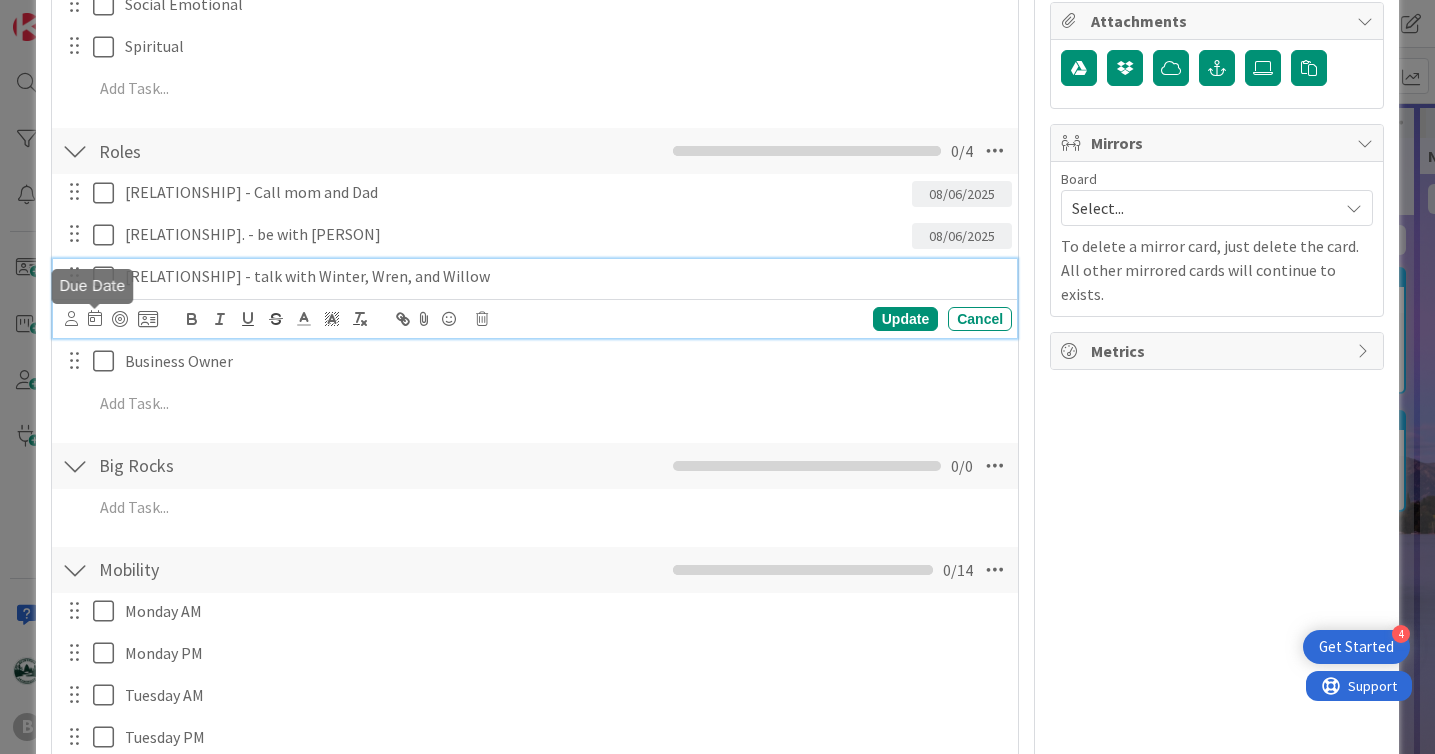 click at bounding box center [95, 318] 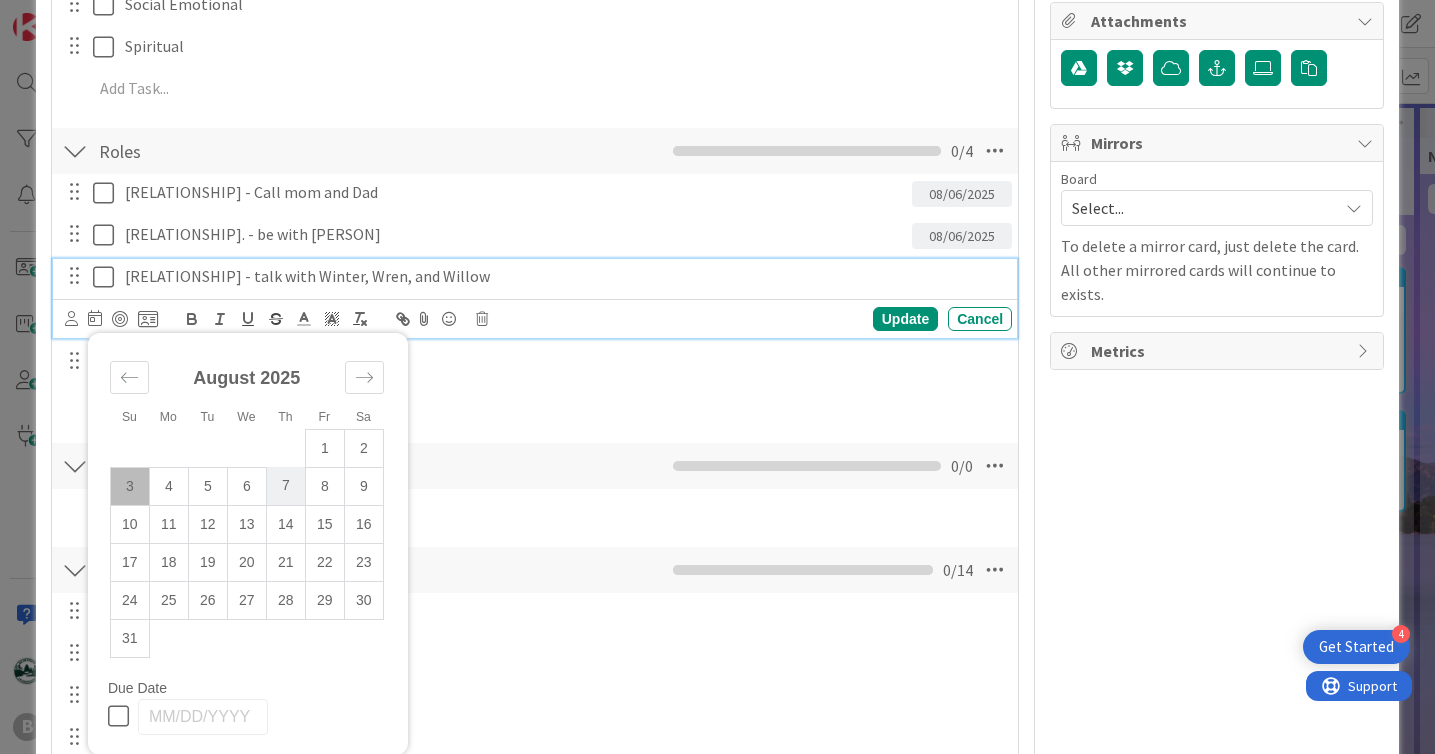 click on "7" at bounding box center [285, 486] 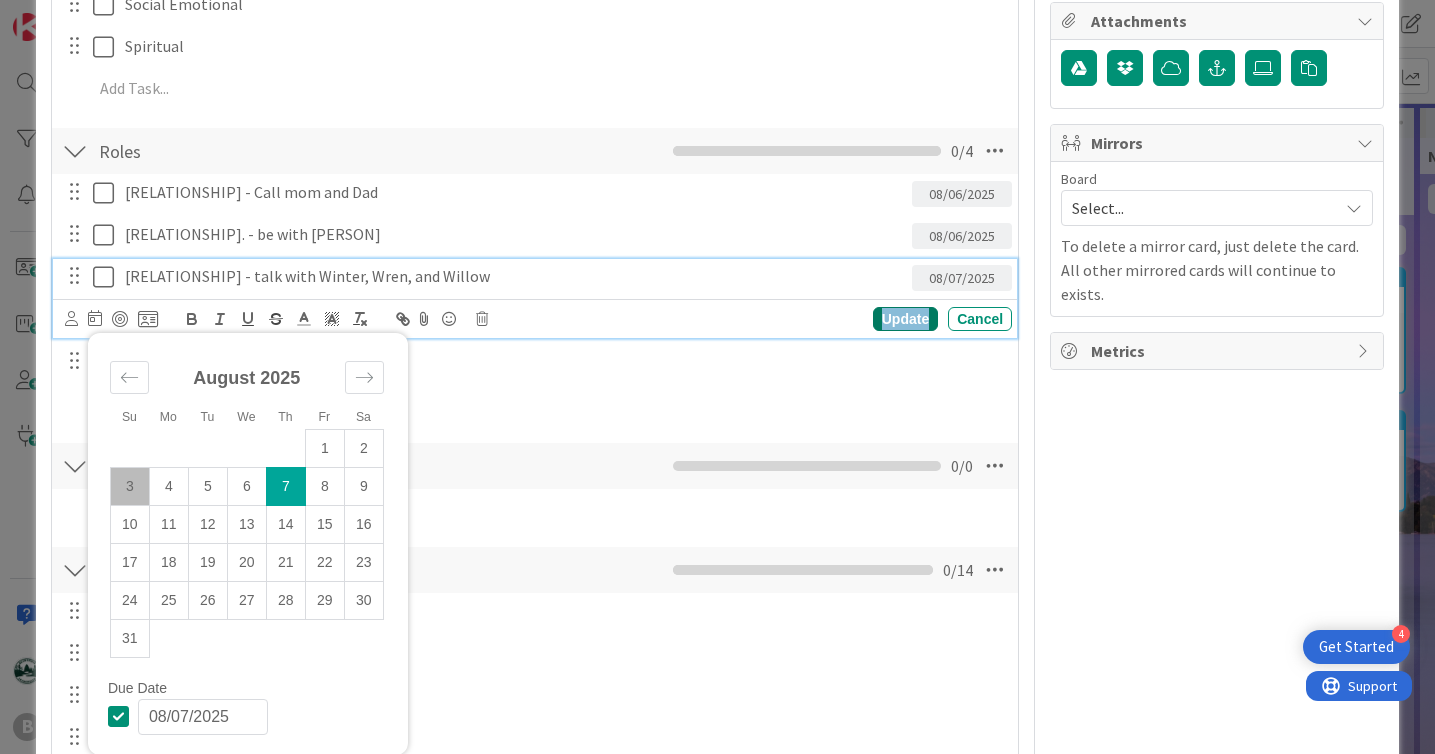 click on "Update" at bounding box center [905, 319] 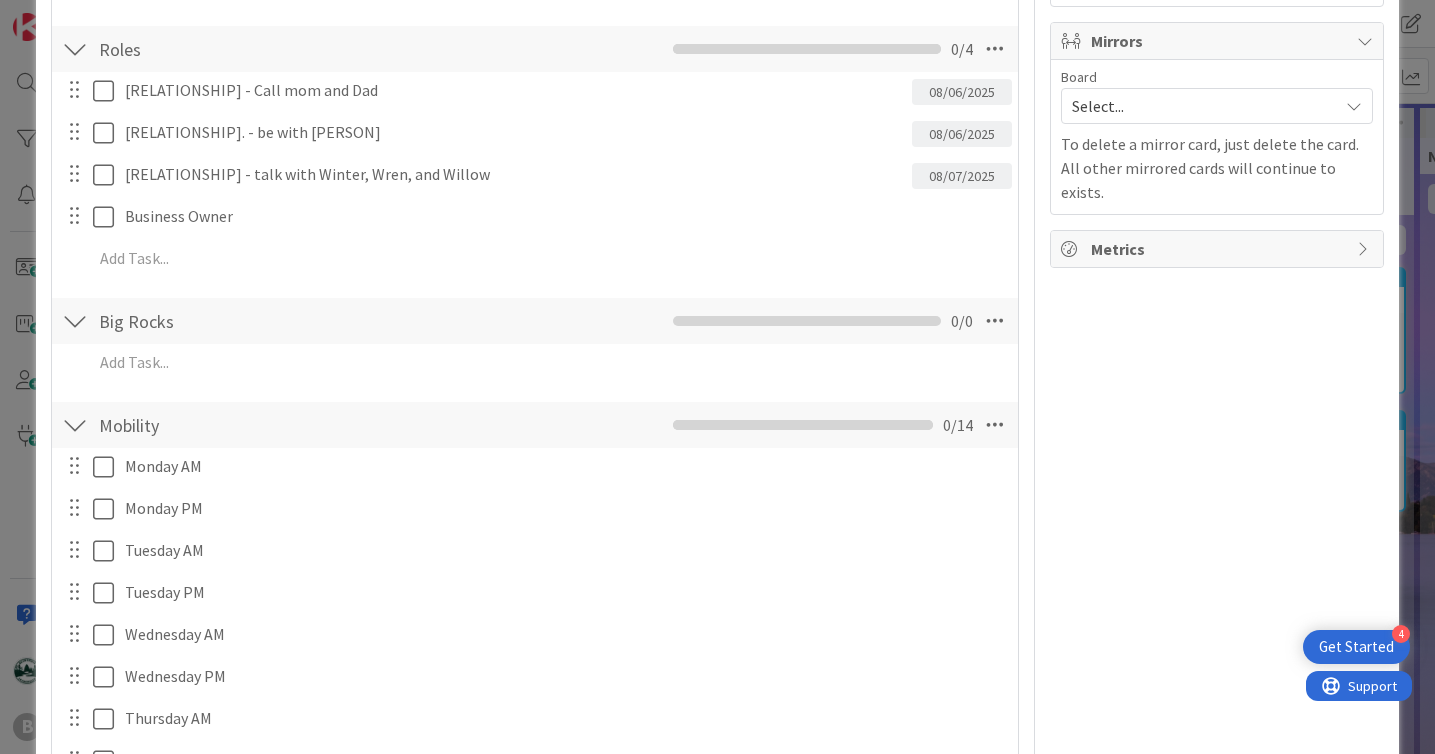 scroll, scrollTop: 609, scrollLeft: 0, axis: vertical 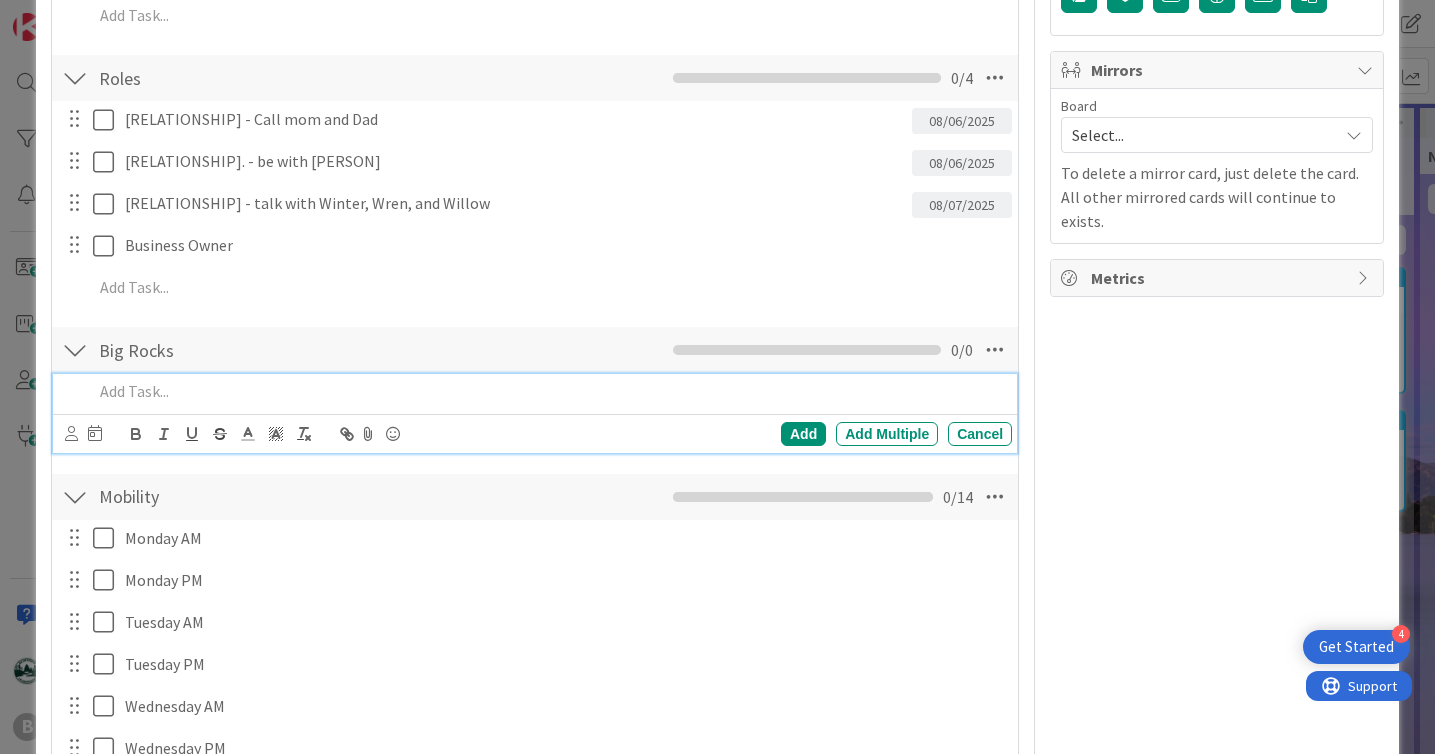 click at bounding box center [548, 391] 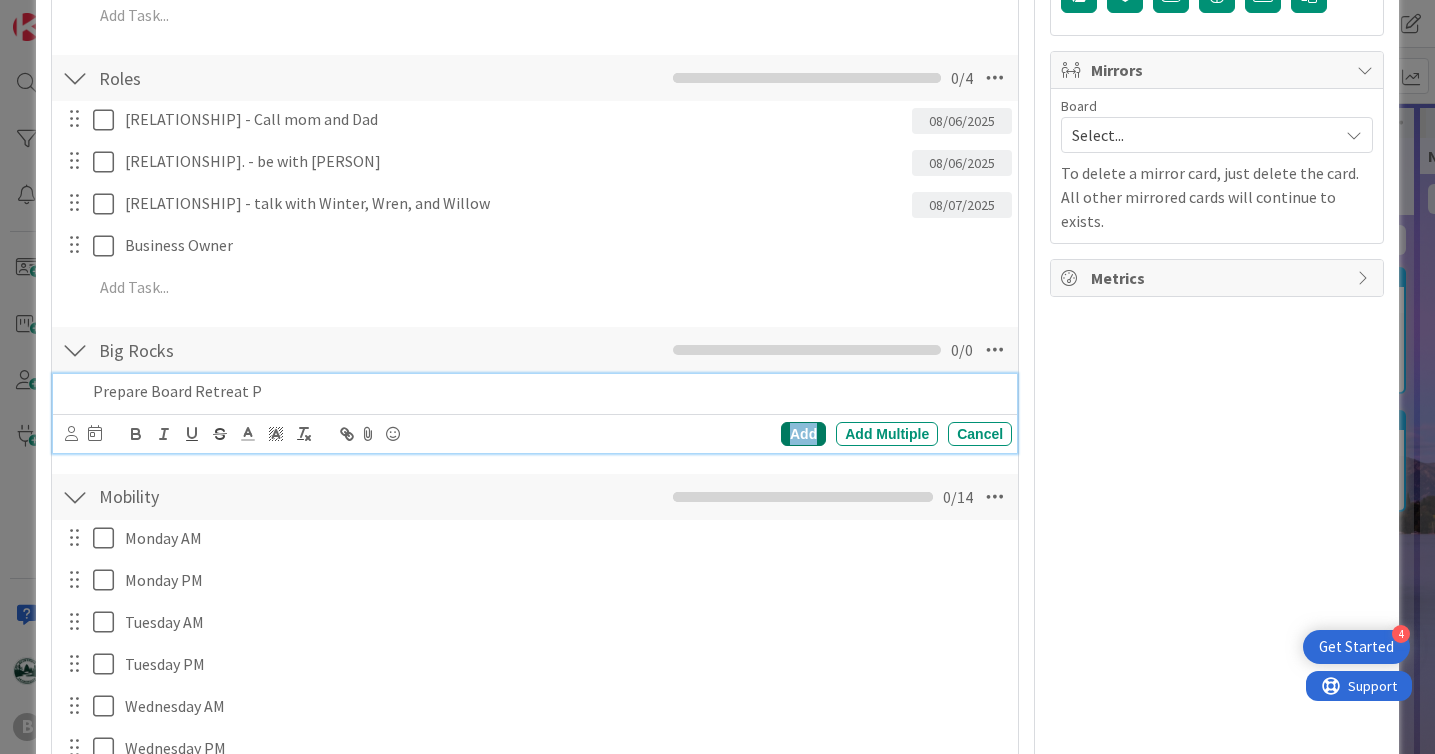 click on "Add" at bounding box center (803, 434) 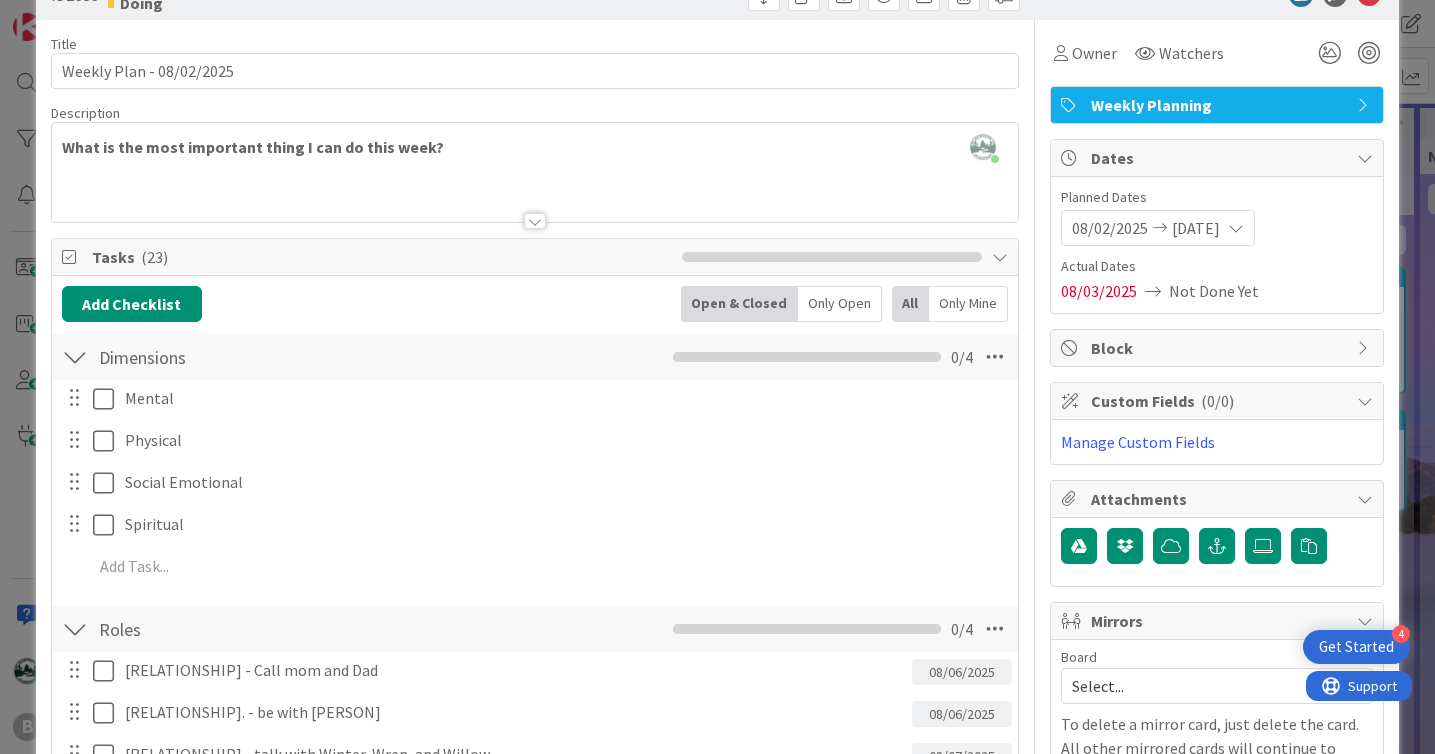 scroll, scrollTop: 0, scrollLeft: 0, axis: both 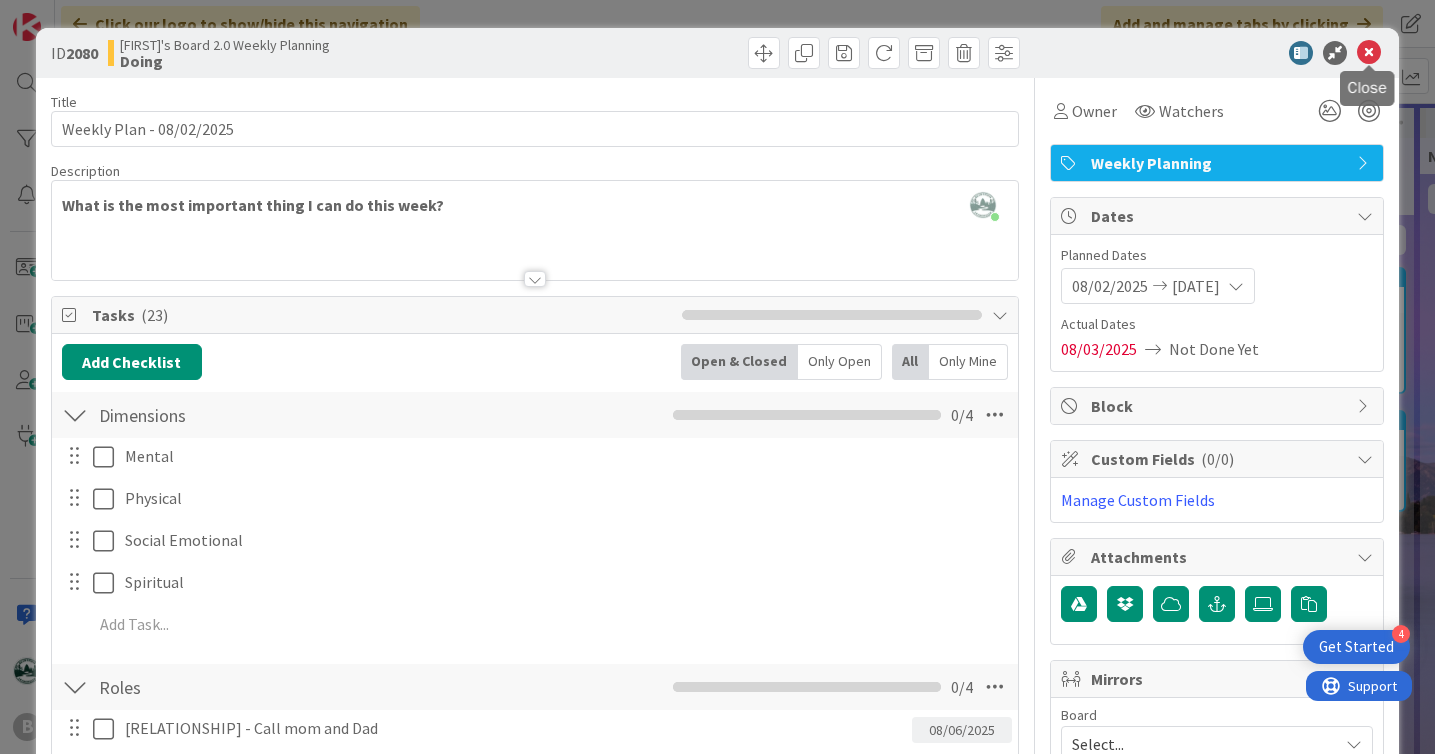 click at bounding box center [1369, 53] 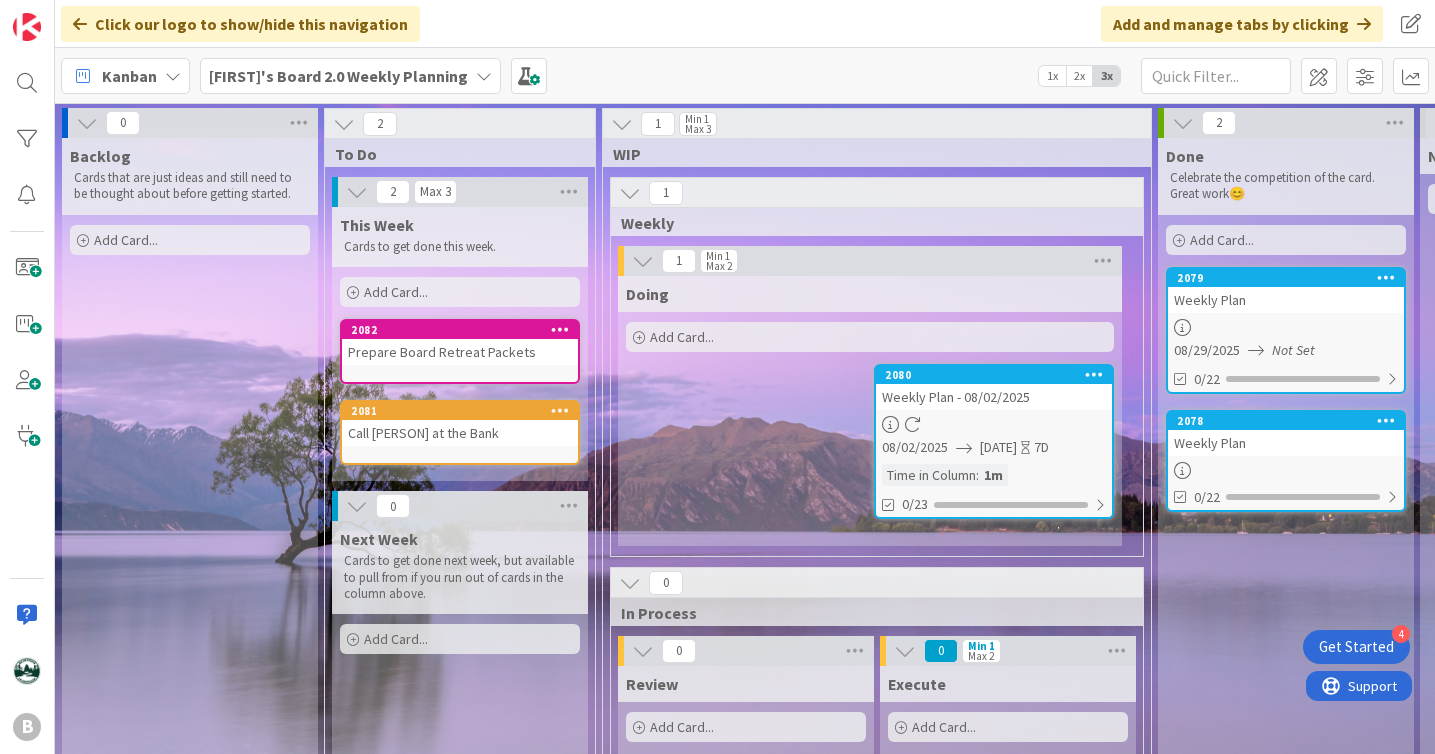 scroll, scrollTop: 0, scrollLeft: 0, axis: both 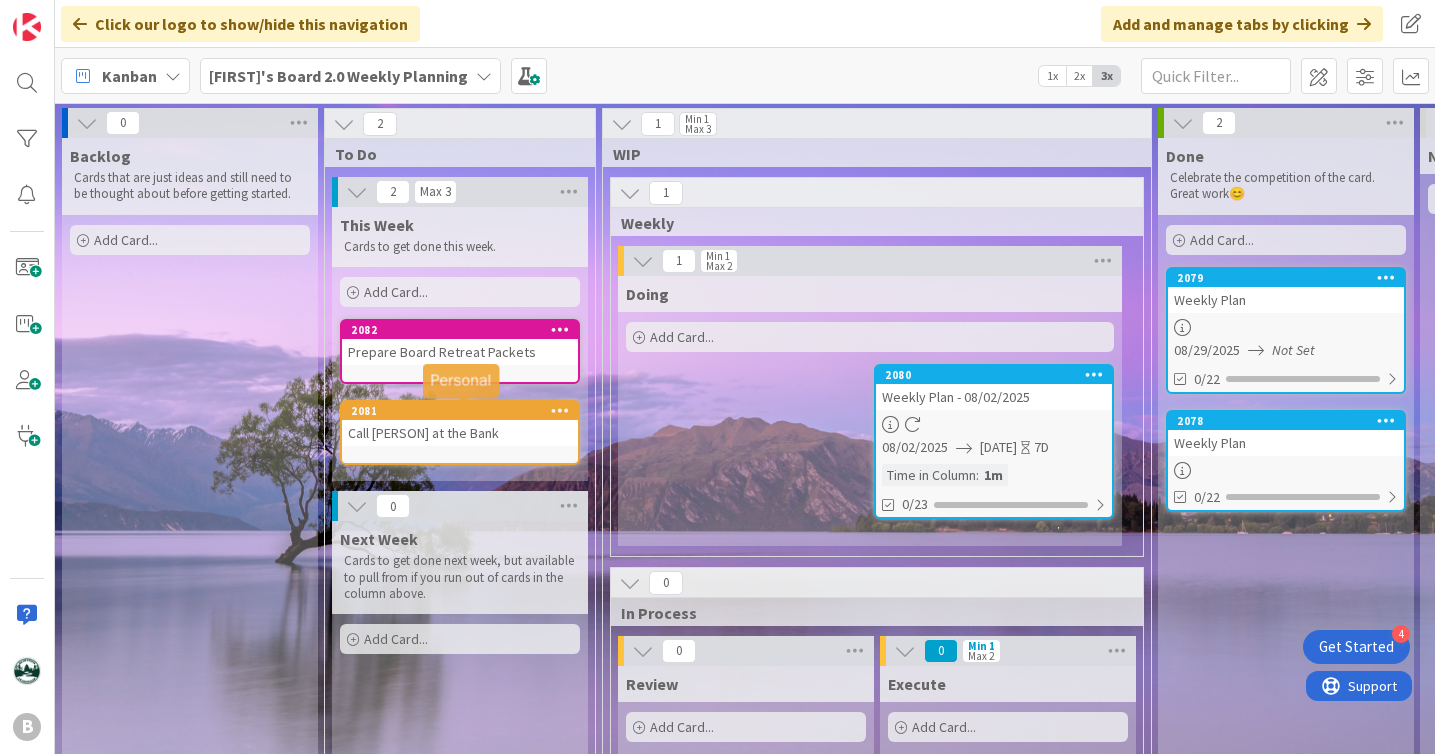 click on "2081" at bounding box center (464, 411) 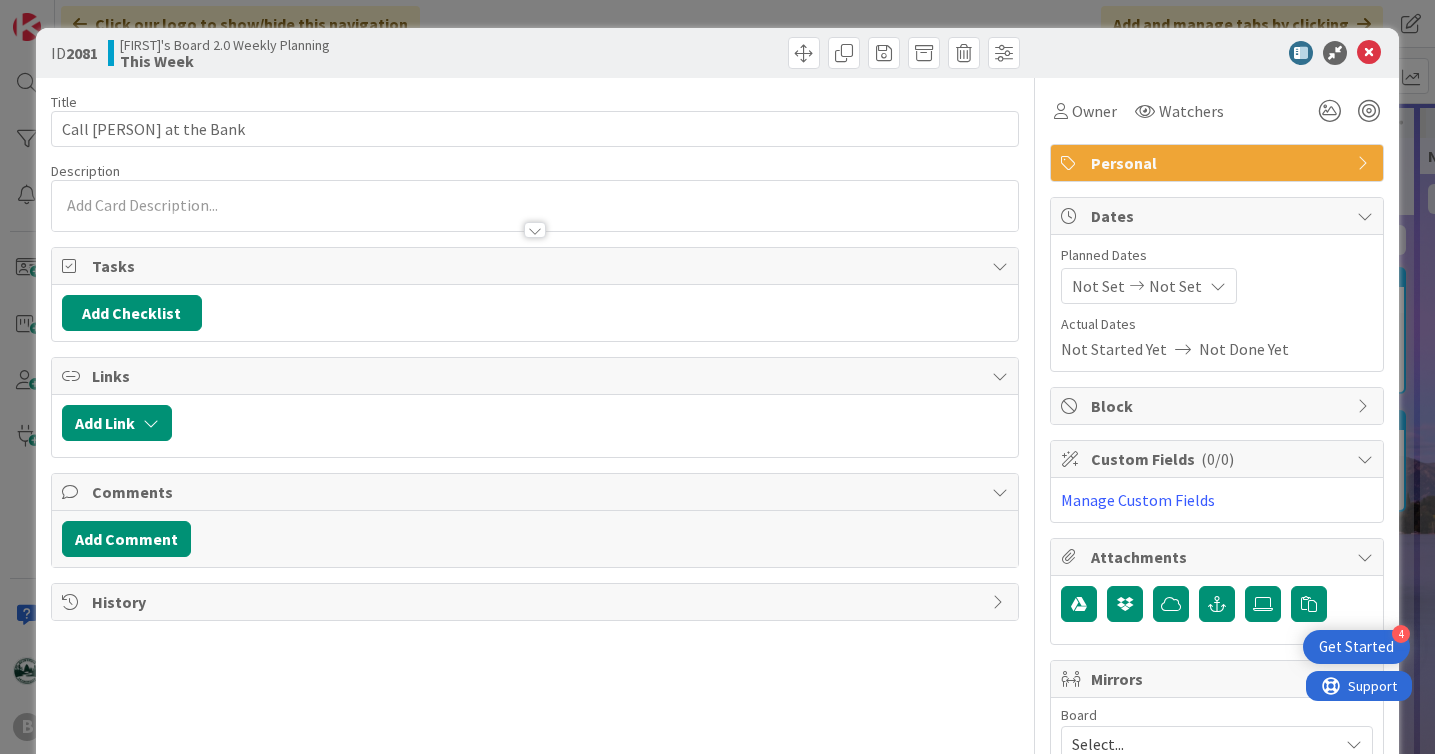 scroll, scrollTop: 0, scrollLeft: 0, axis: both 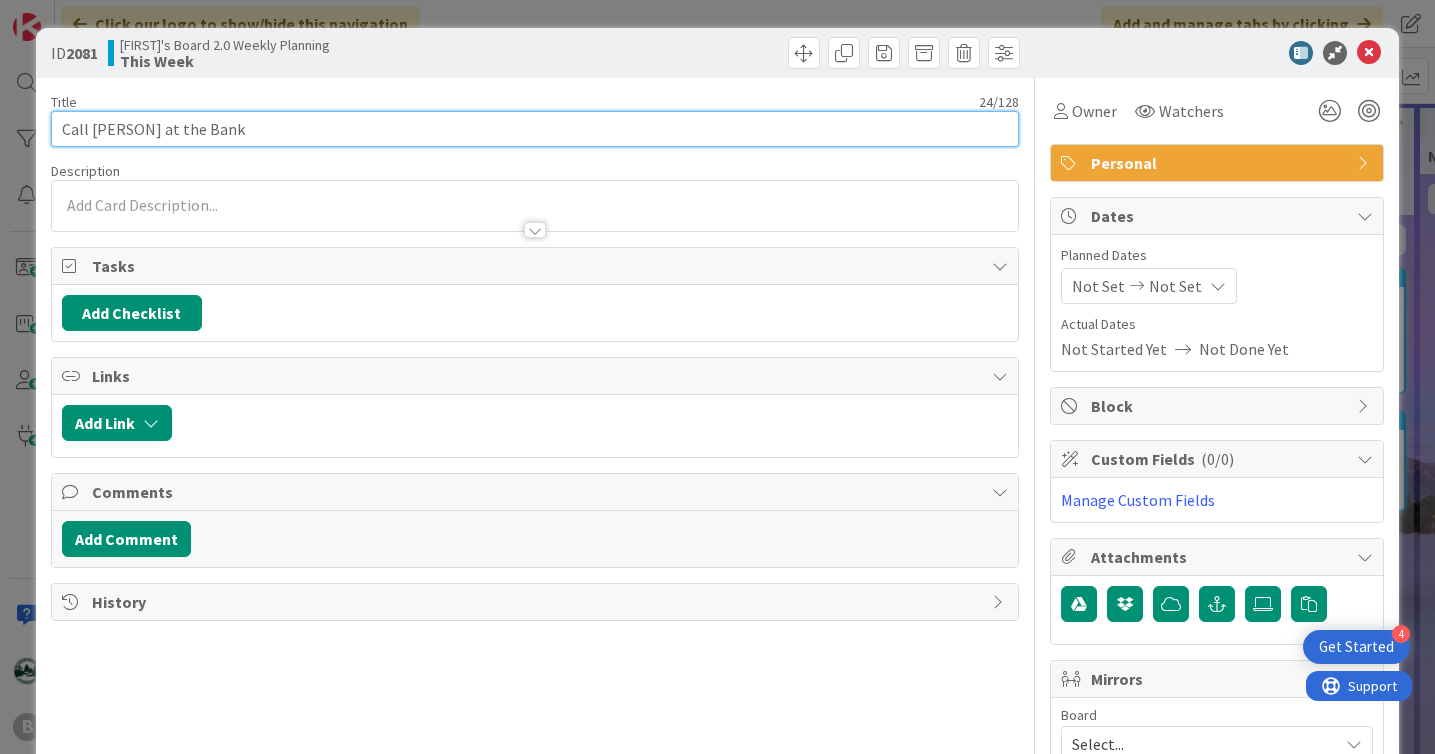 click on "Call [PERSON] at the Bank" at bounding box center [535, 129] 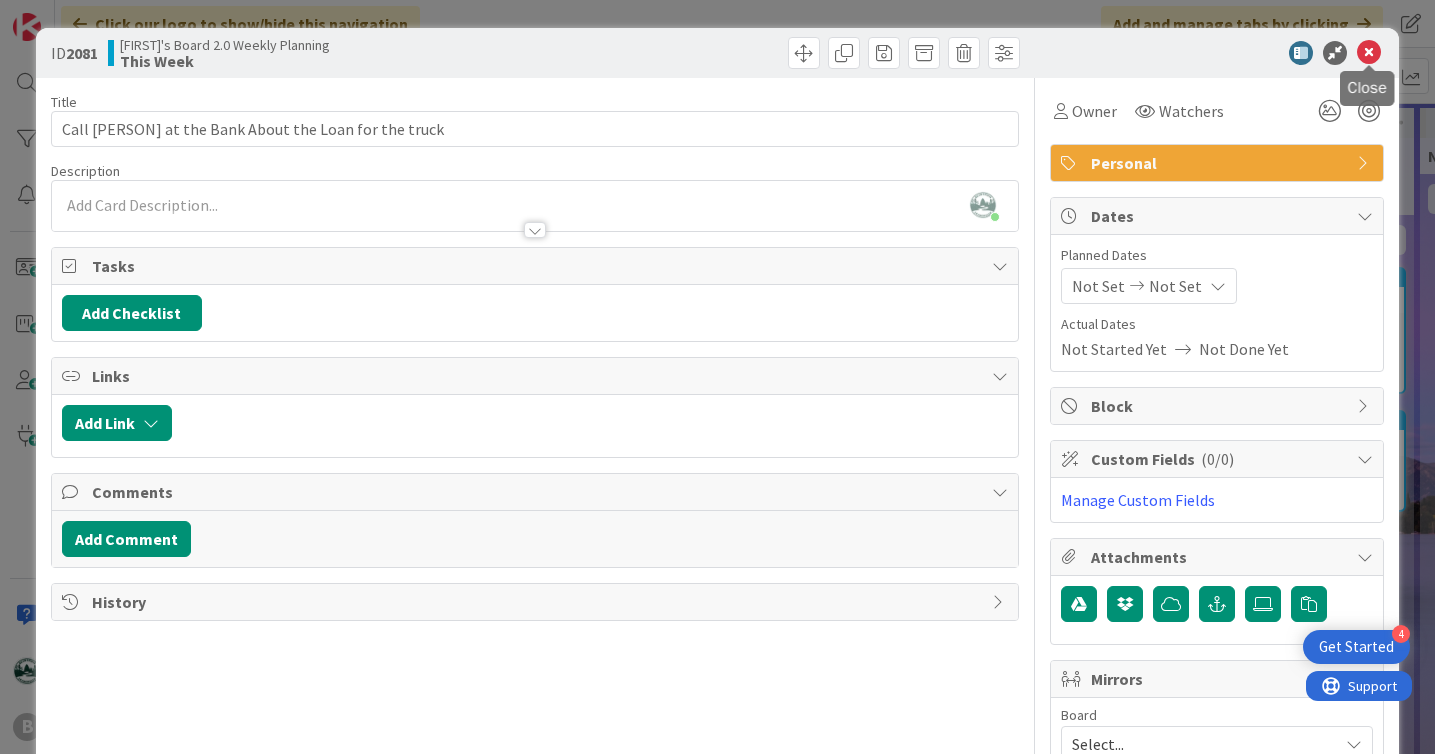 click at bounding box center (1369, 53) 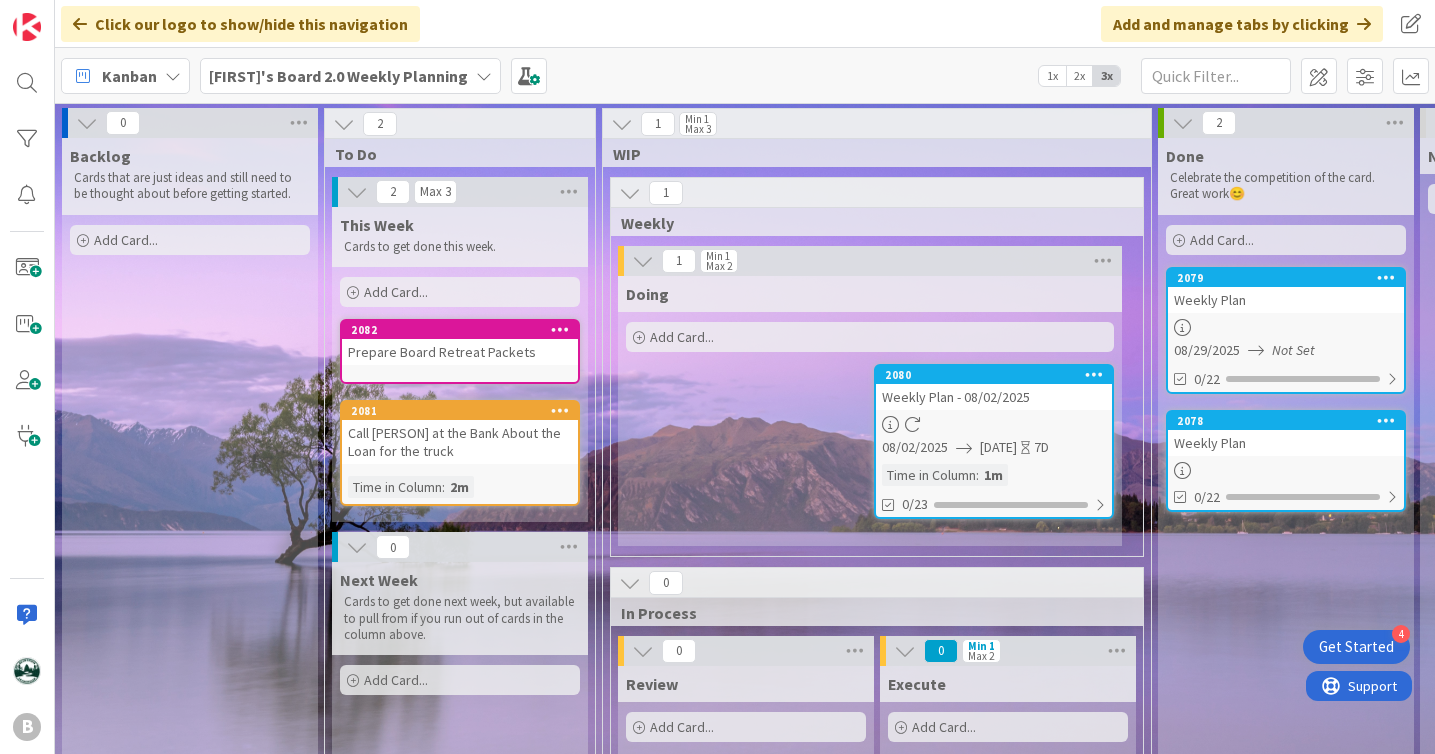 scroll, scrollTop: 0, scrollLeft: 0, axis: both 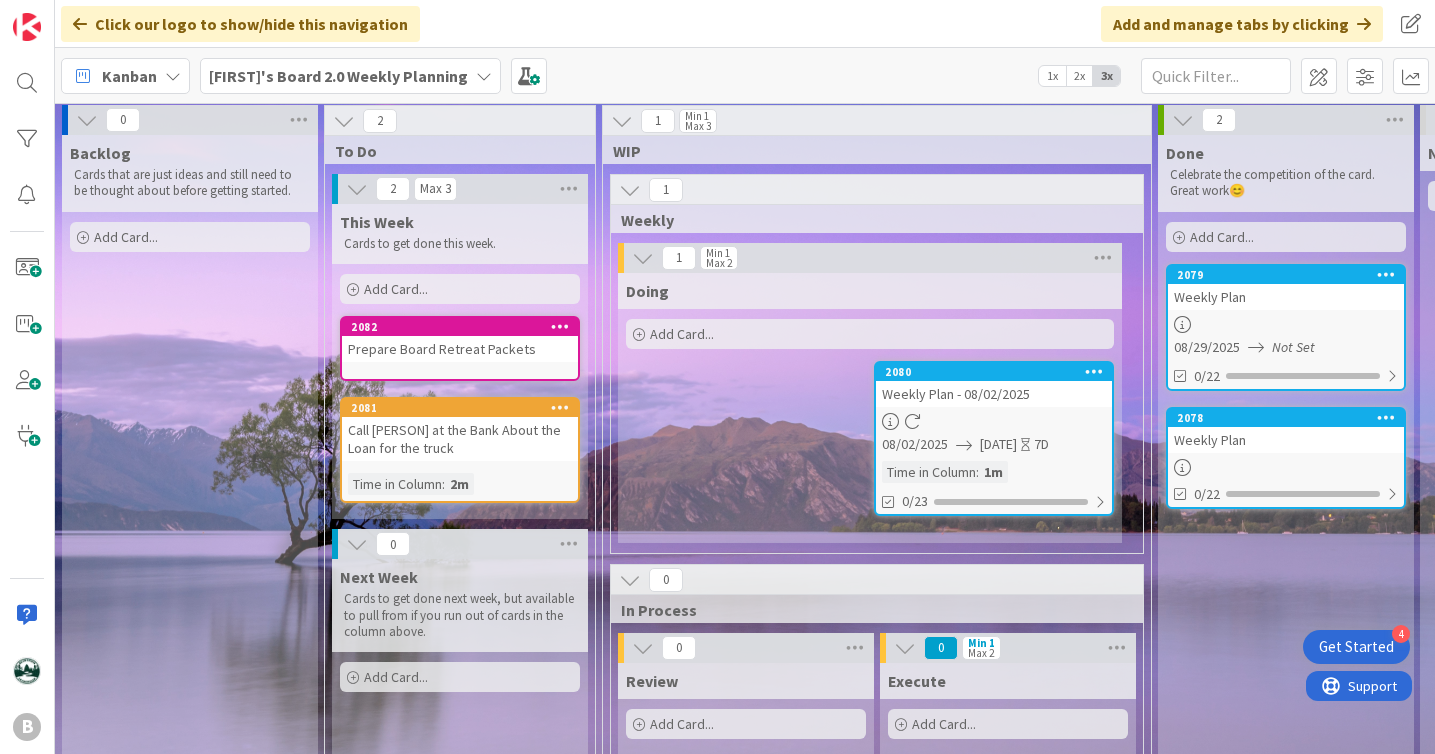 click on "Add Card..." at bounding box center [396, 289] 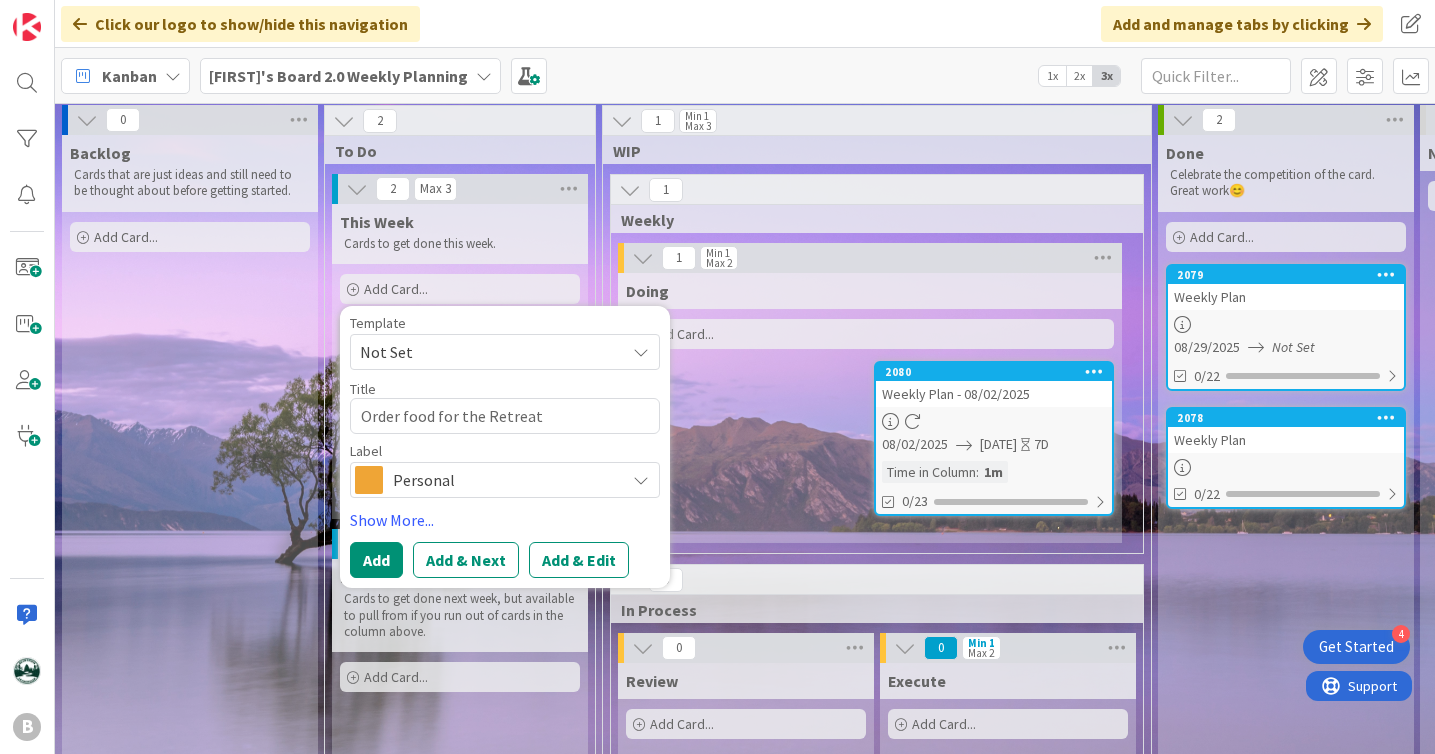 click on "Personal" at bounding box center [504, 480] 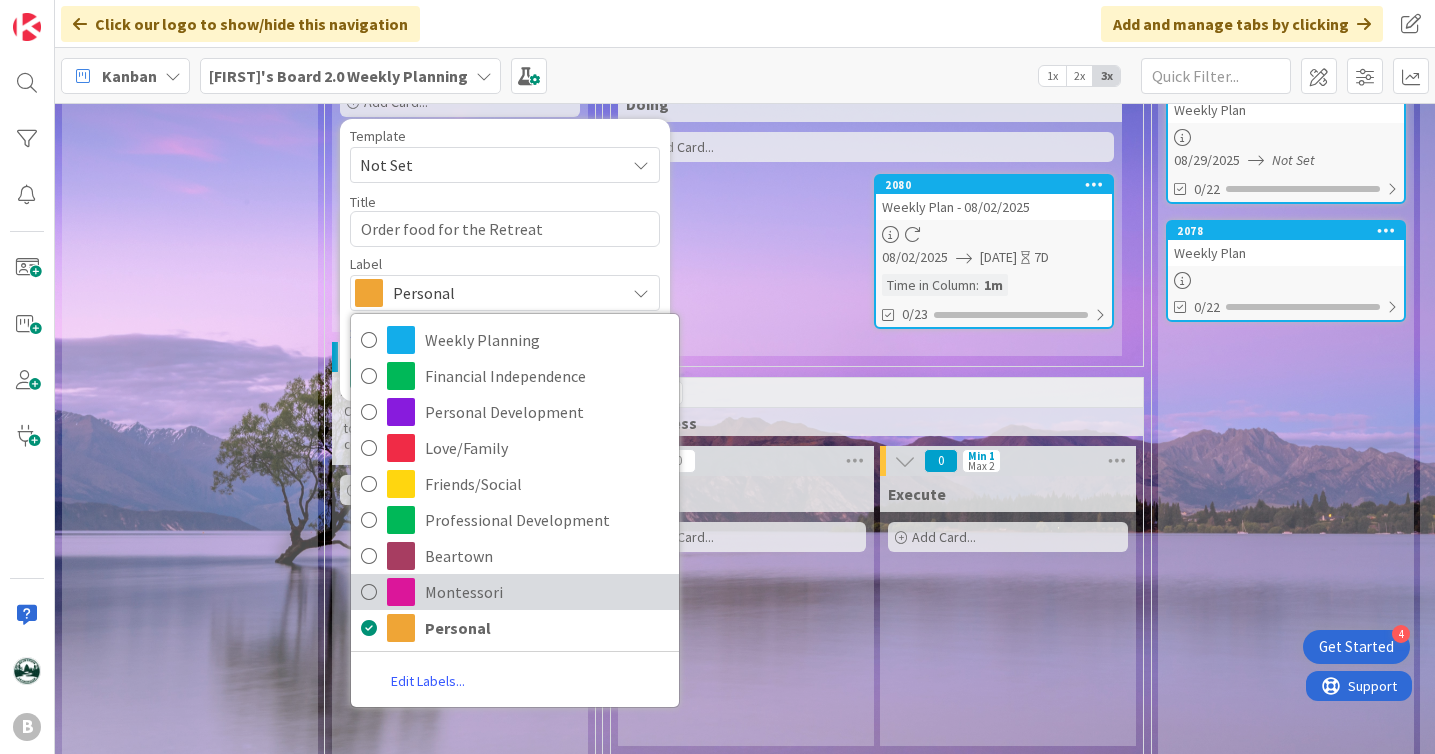 scroll, scrollTop: 200, scrollLeft: 0, axis: vertical 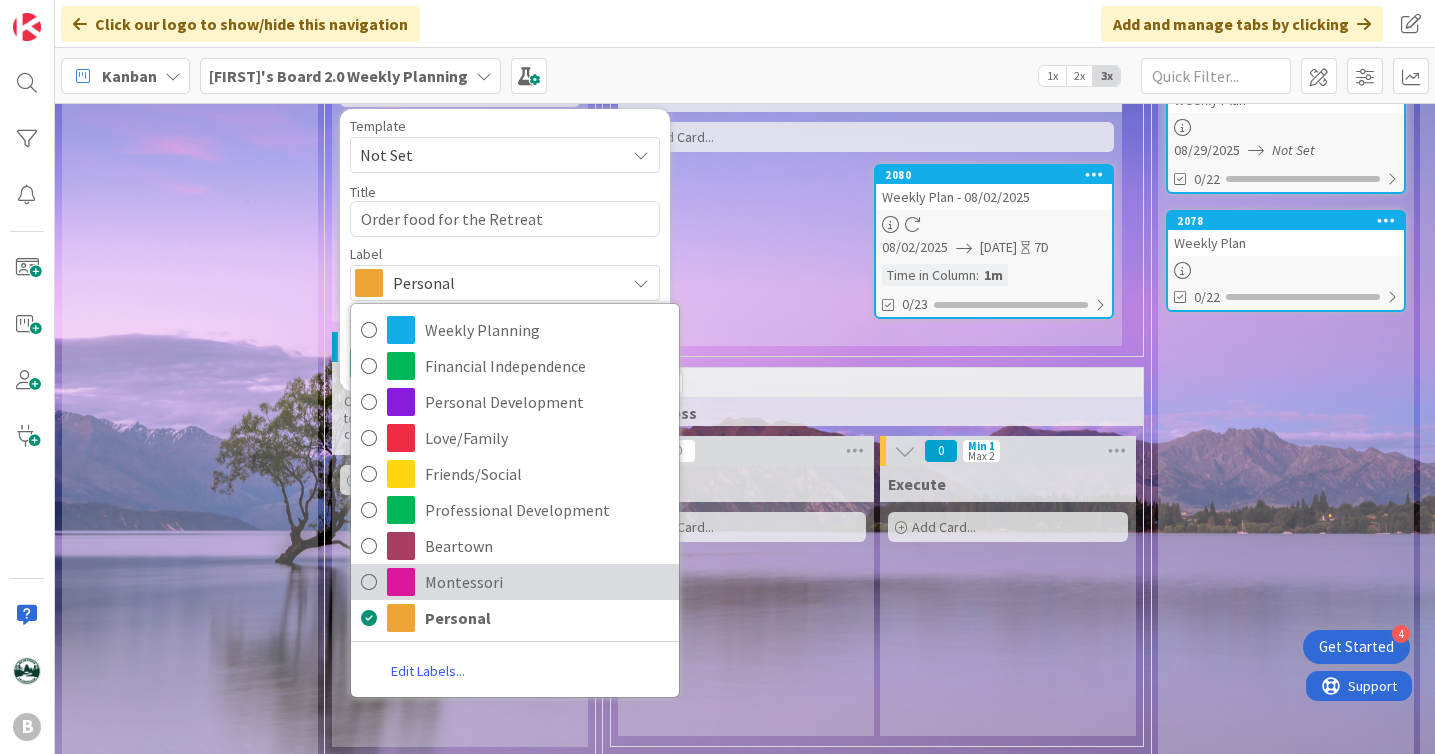 click on "Montessori" at bounding box center [515, 582] 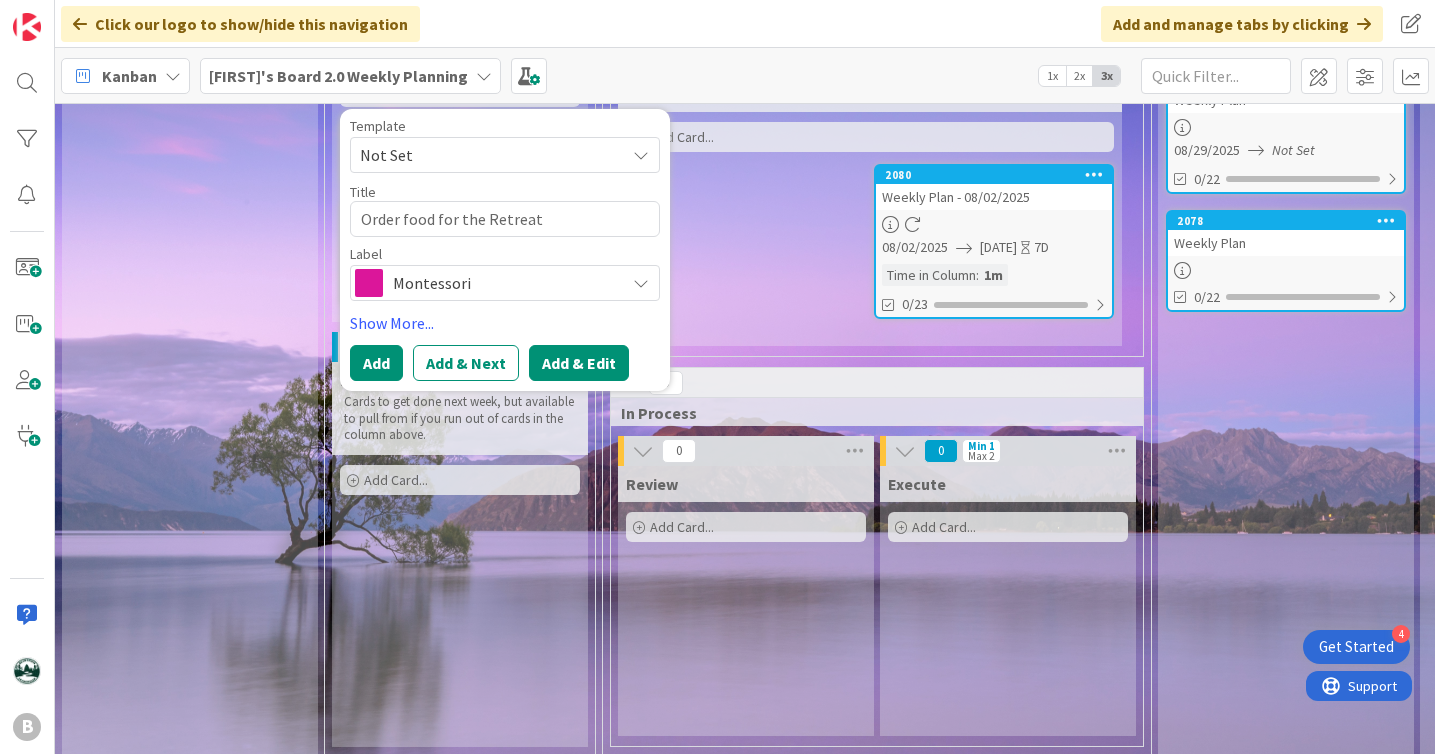 click on "Add & Edit" at bounding box center (579, 363) 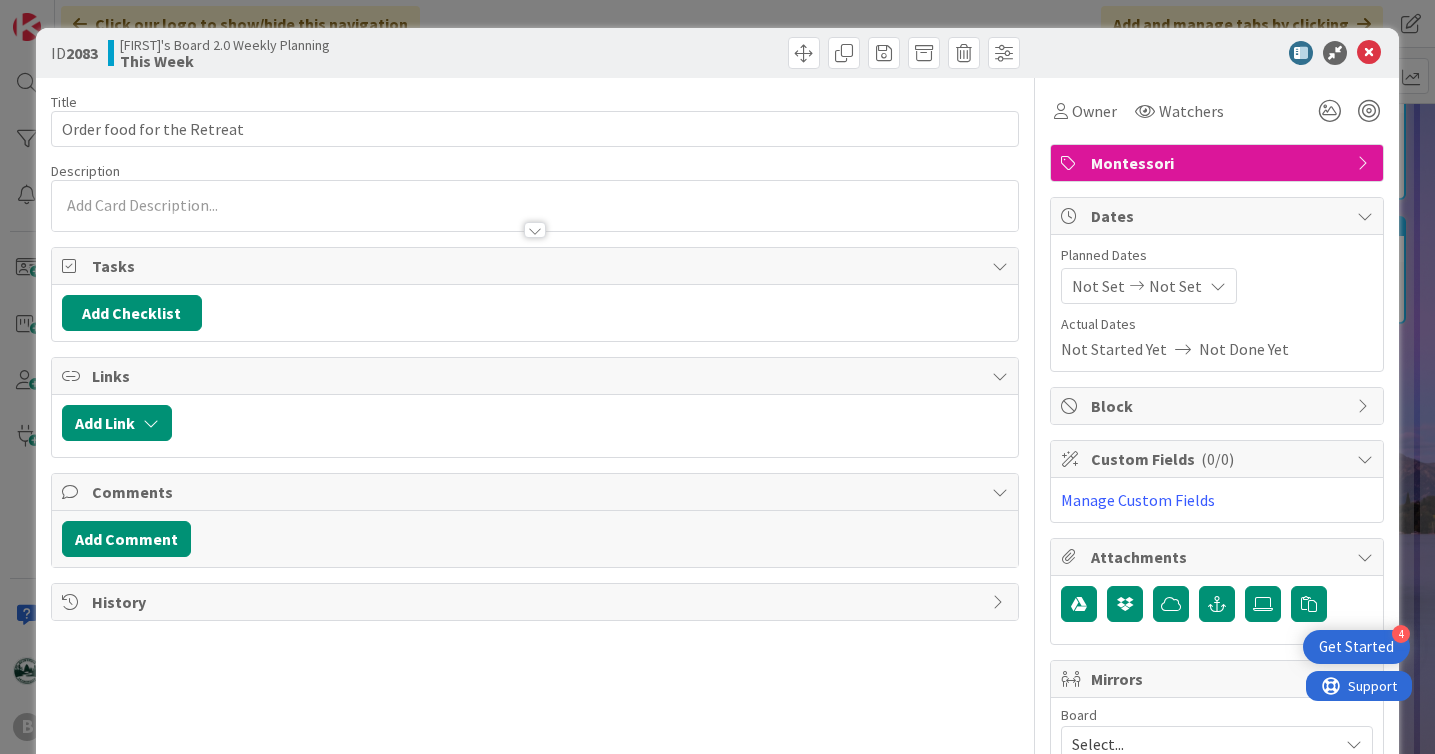 scroll, scrollTop: 0, scrollLeft: 0, axis: both 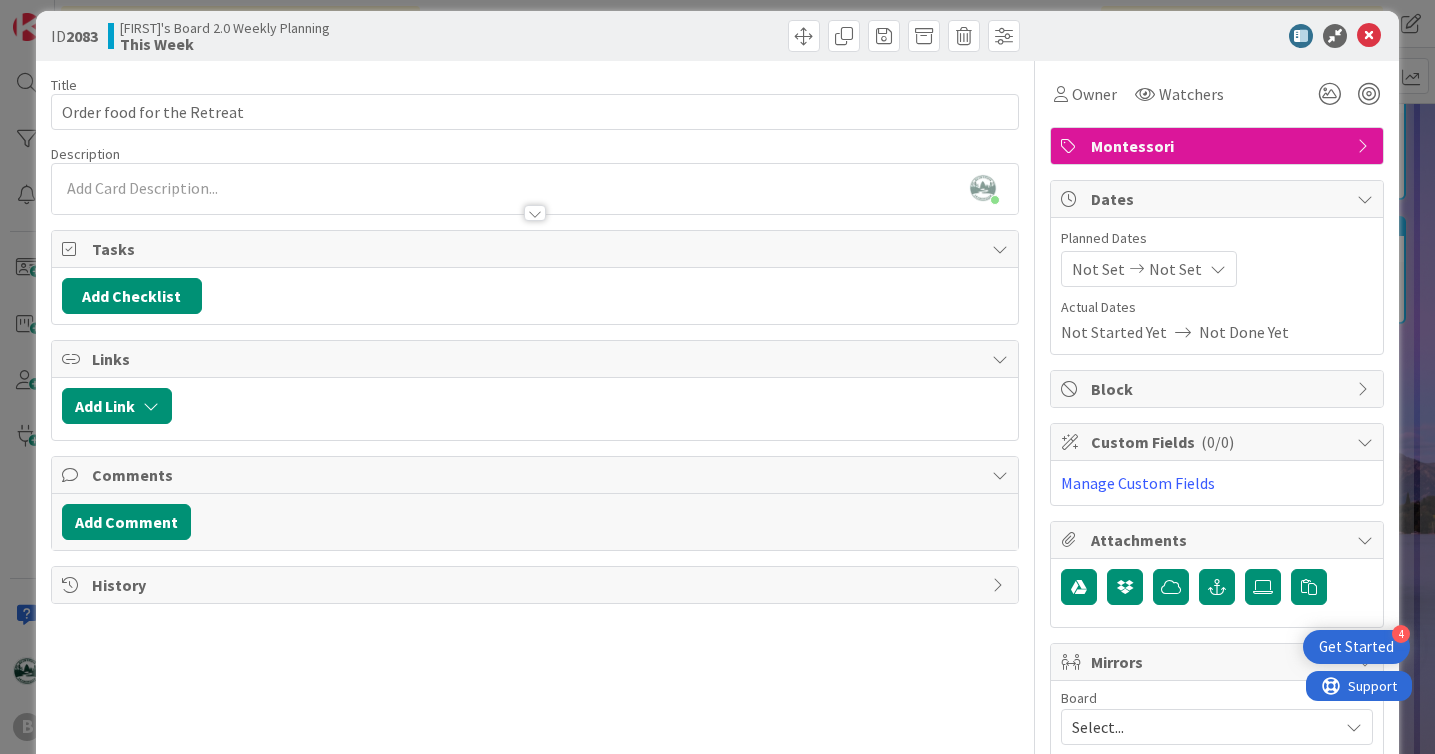 click on "Not Set" at bounding box center (1175, 269) 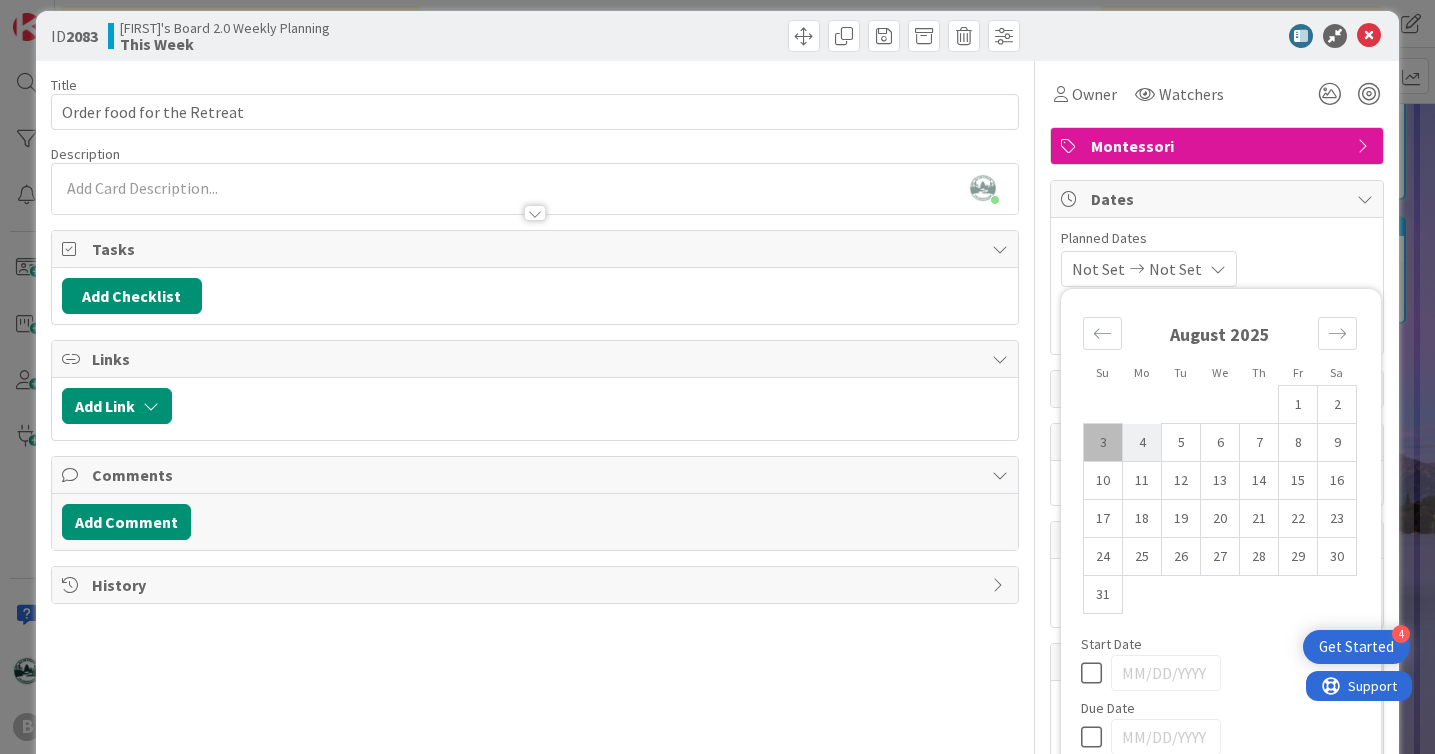 click on "4" at bounding box center (1142, 443) 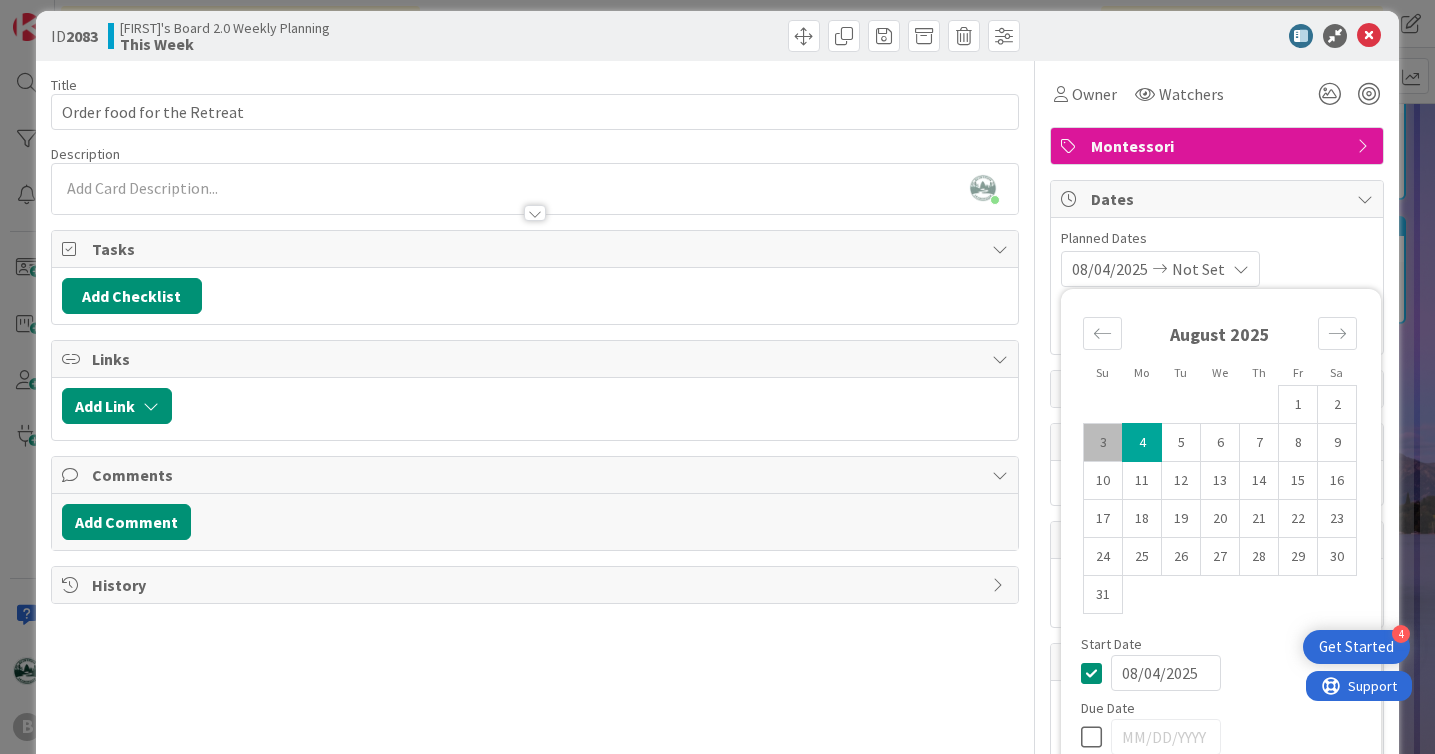 click on "08/04/2025 Not Set" at bounding box center (1160, 269) 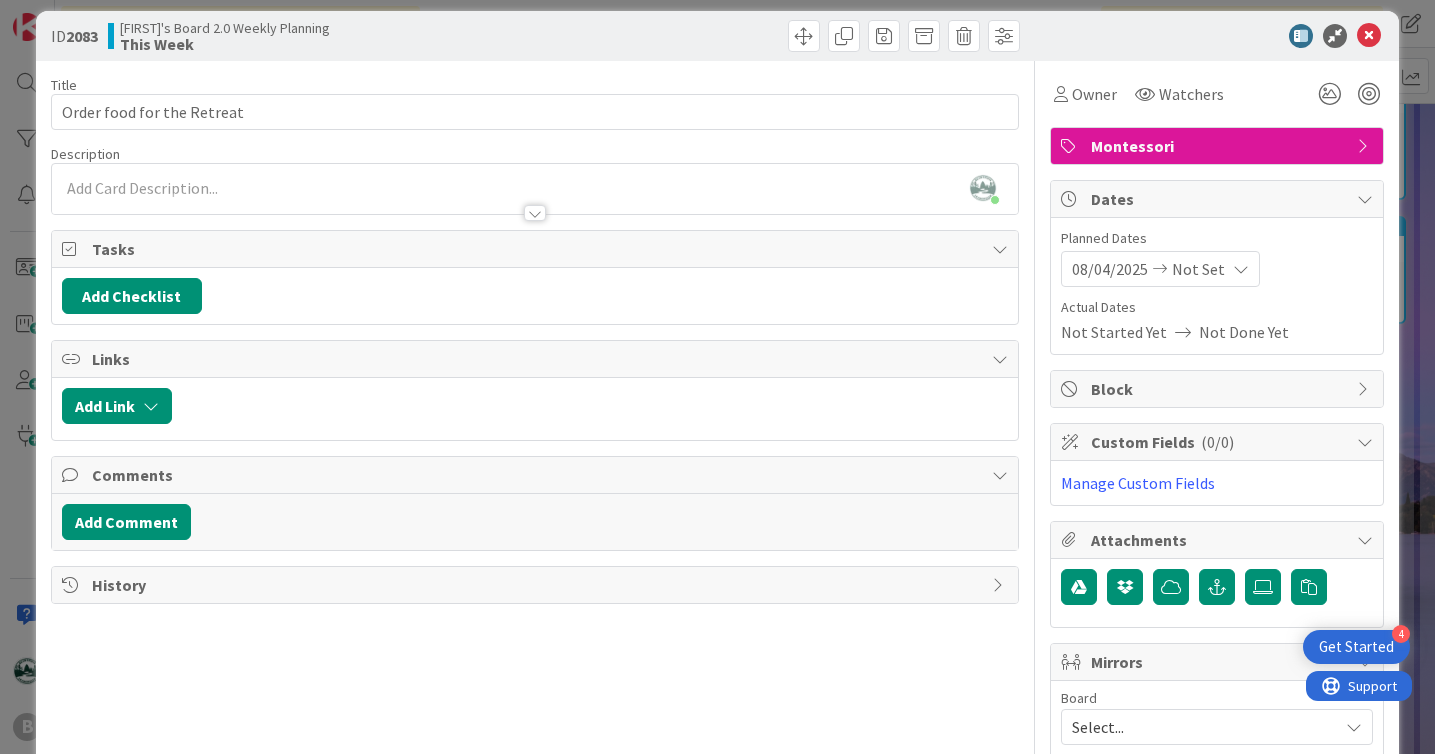 click on "Not Set" at bounding box center (1198, 269) 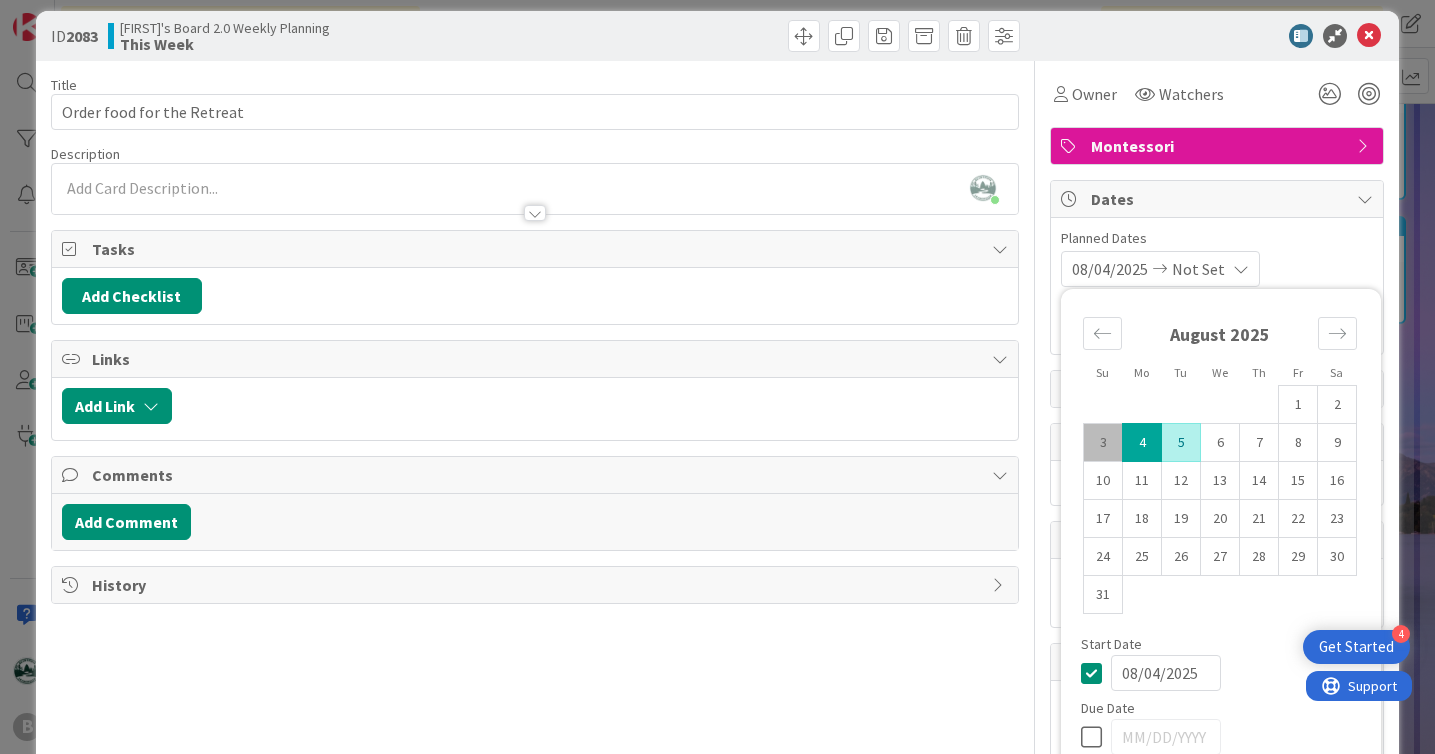 click on "4" at bounding box center (1142, 443) 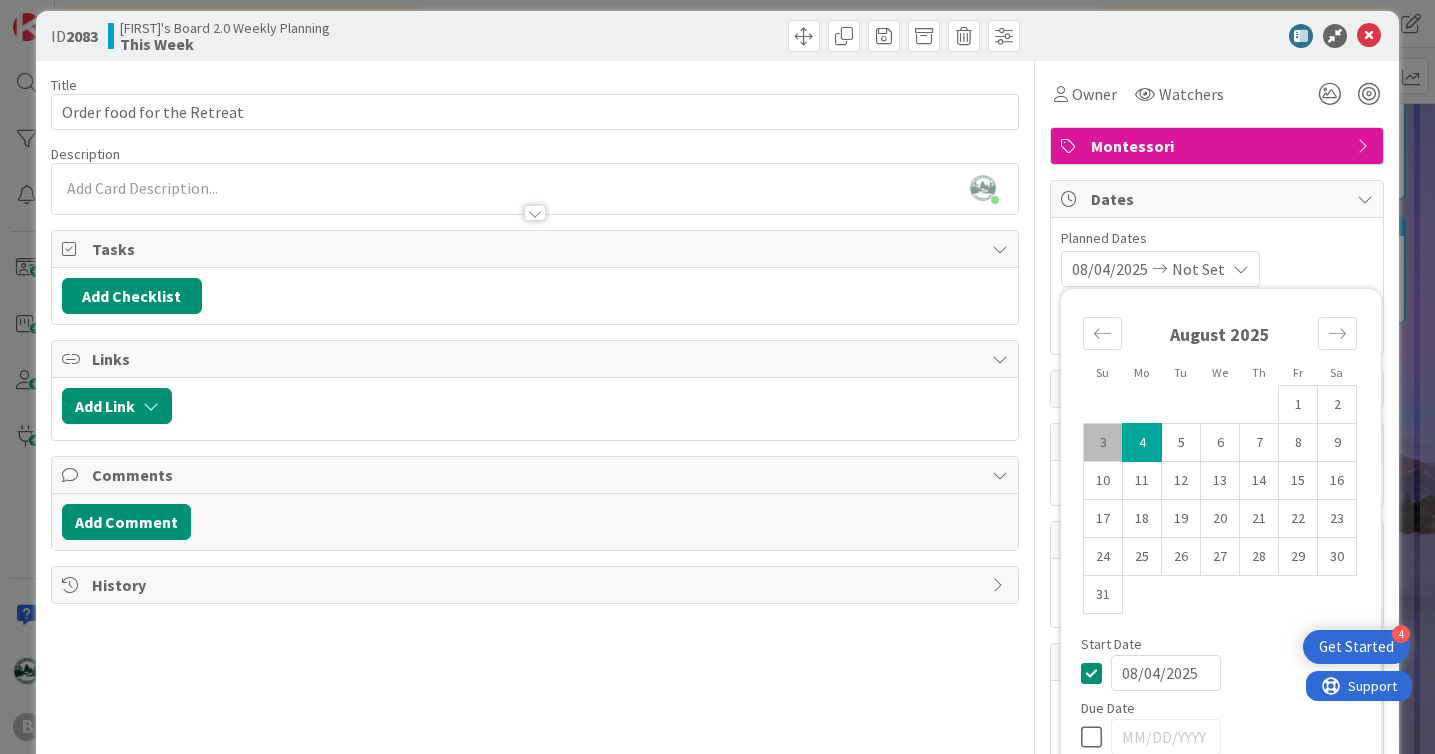 click on "08/04/2025 Not Set Su Mo Tu We Th Fr Sa July 2025 1 2 3 4 5 6 7 8 9 10 11 12 13 14 15 16 17 18 19 20 21 22 23 24 25 26 27 28 29 30 31 August 2025 1 2 3 4 5 6 7 8 9 10 11 12 13 14 15 16 17 18 19 20 21 22 23 24 25 26 27 28 29 30 31 September 2025 1 2 3 4 5 6 7 8 9 10 11 12 13 14 15 16 17 18 19 20 21 22 23 24 25 26 27 28 29 30 Start Date 08/04/2025 Due Date" at bounding box center [1217, 269] 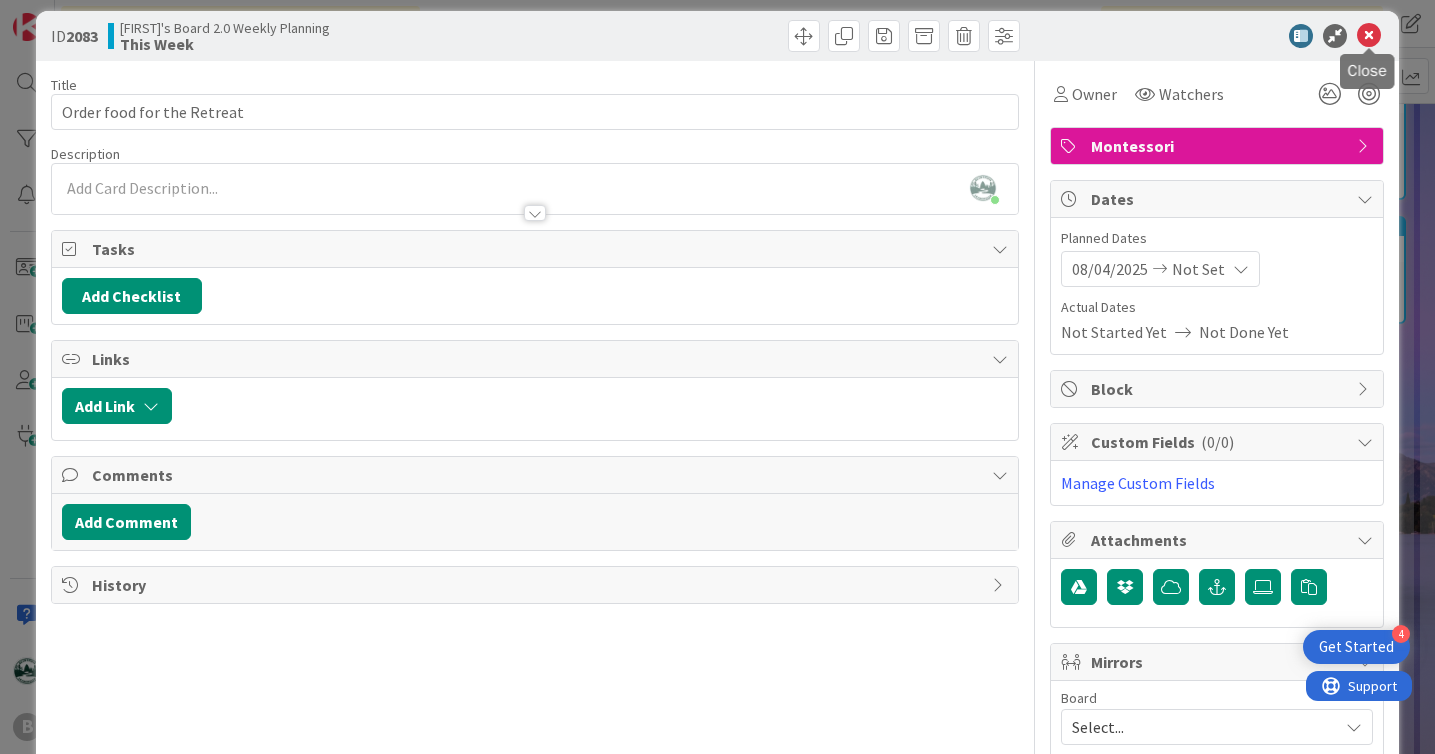 click at bounding box center [1369, 36] 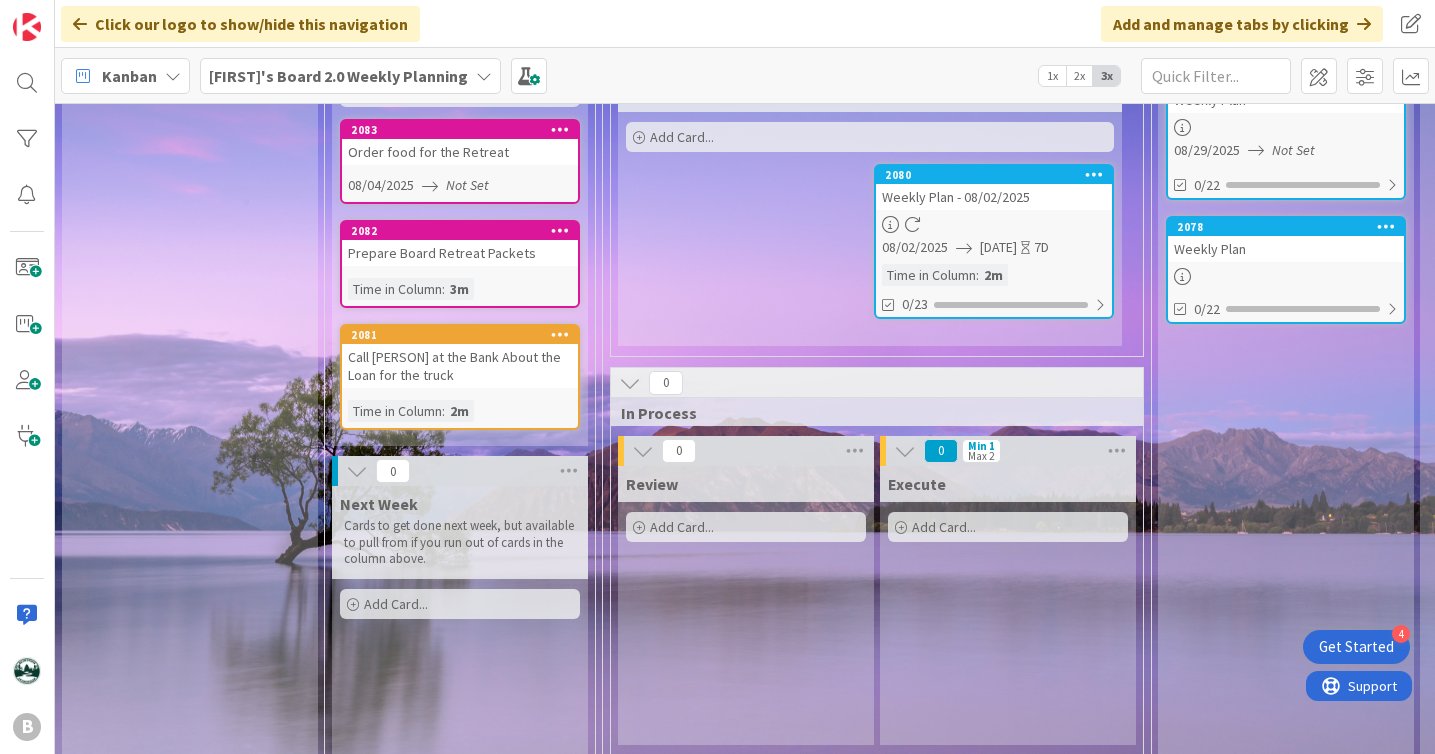 scroll, scrollTop: 0, scrollLeft: 0, axis: both 